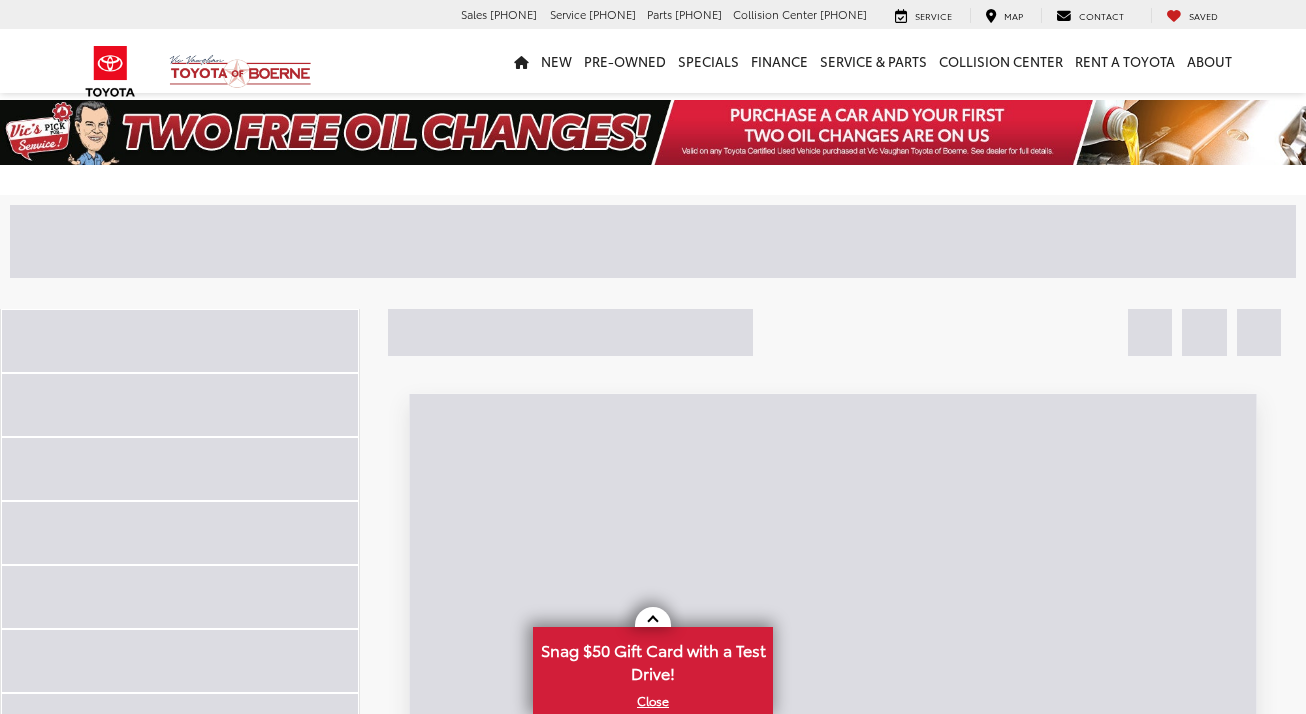 scroll, scrollTop: 0, scrollLeft: 0, axis: both 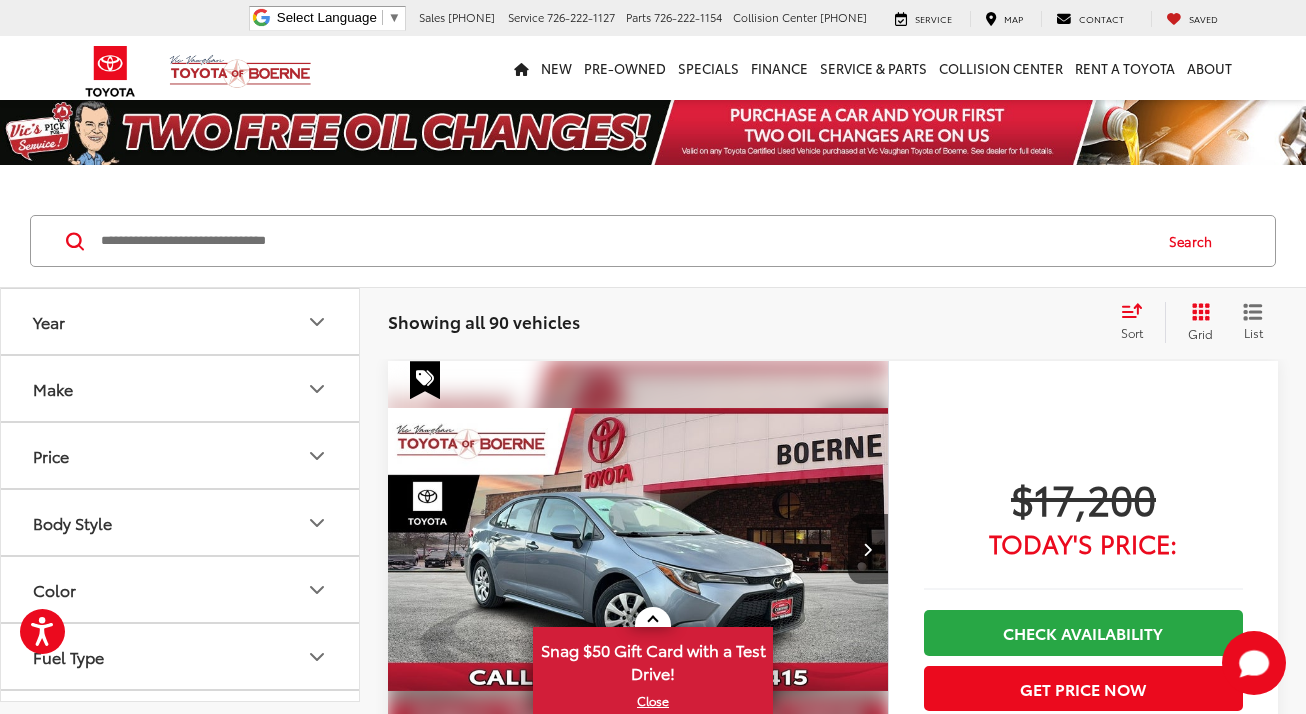 click 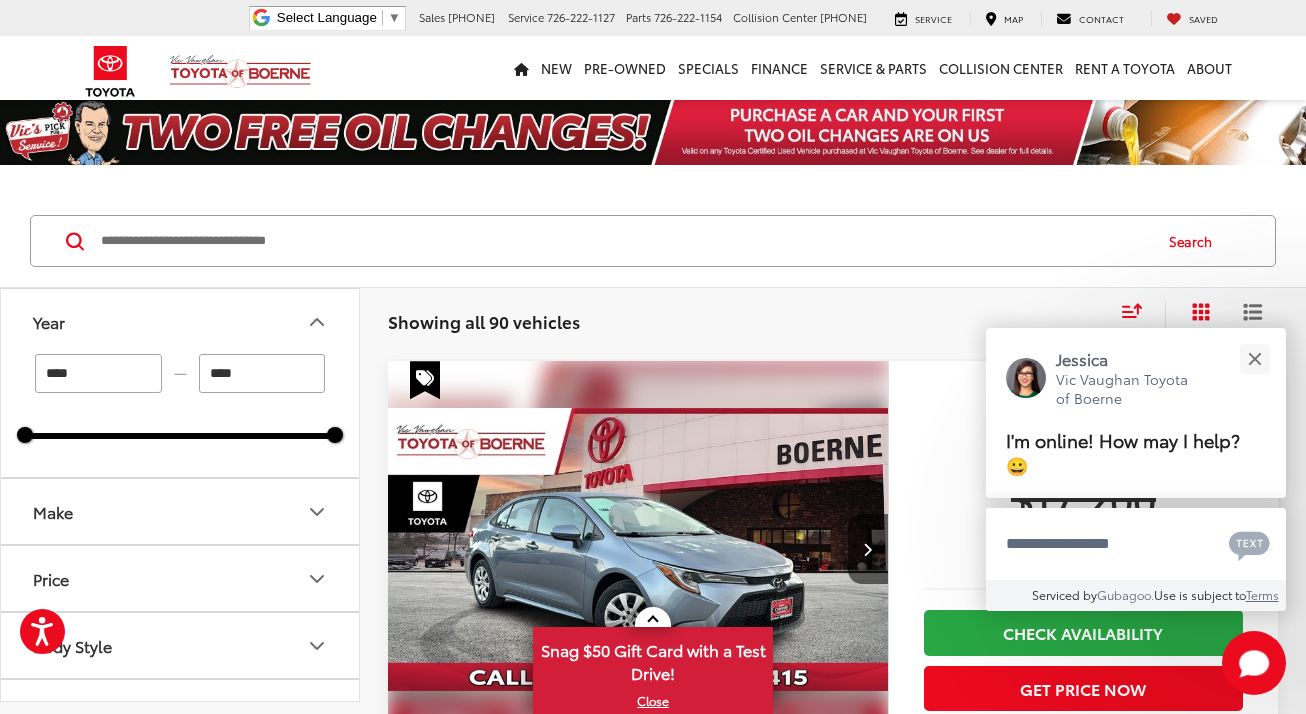 click on "****" at bounding box center (98, 373) 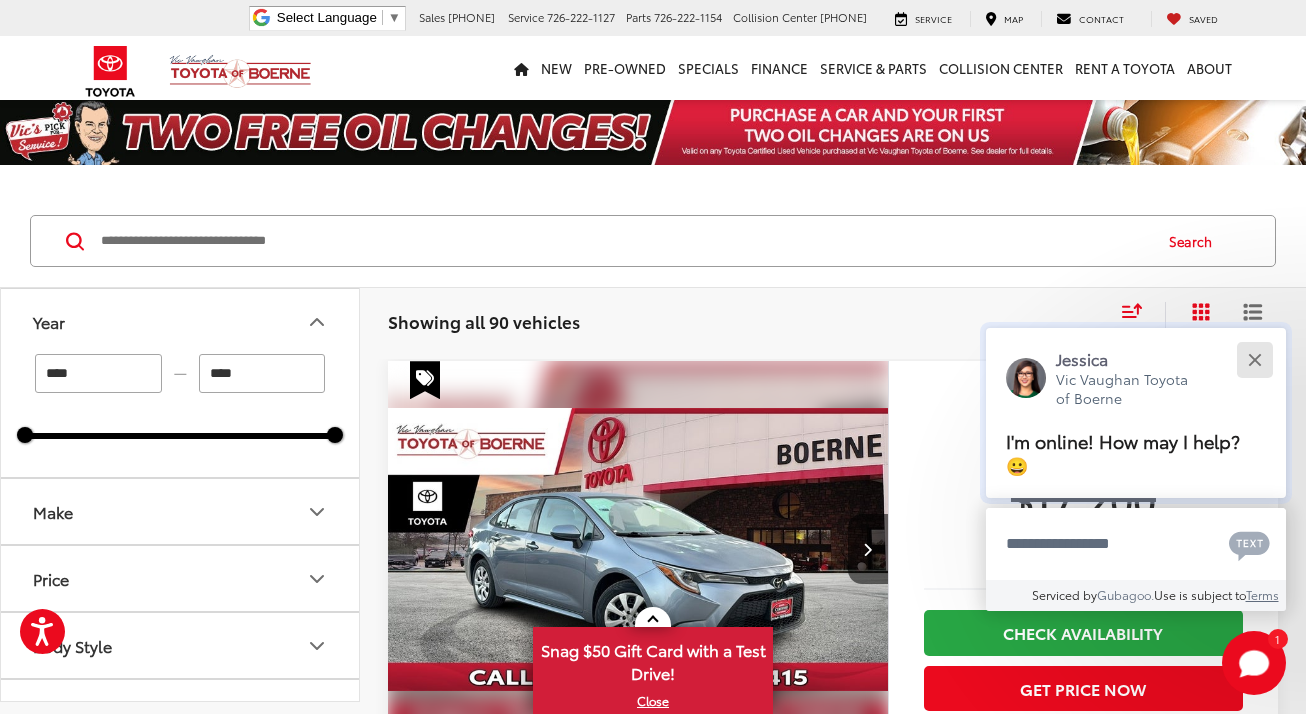type on "****" 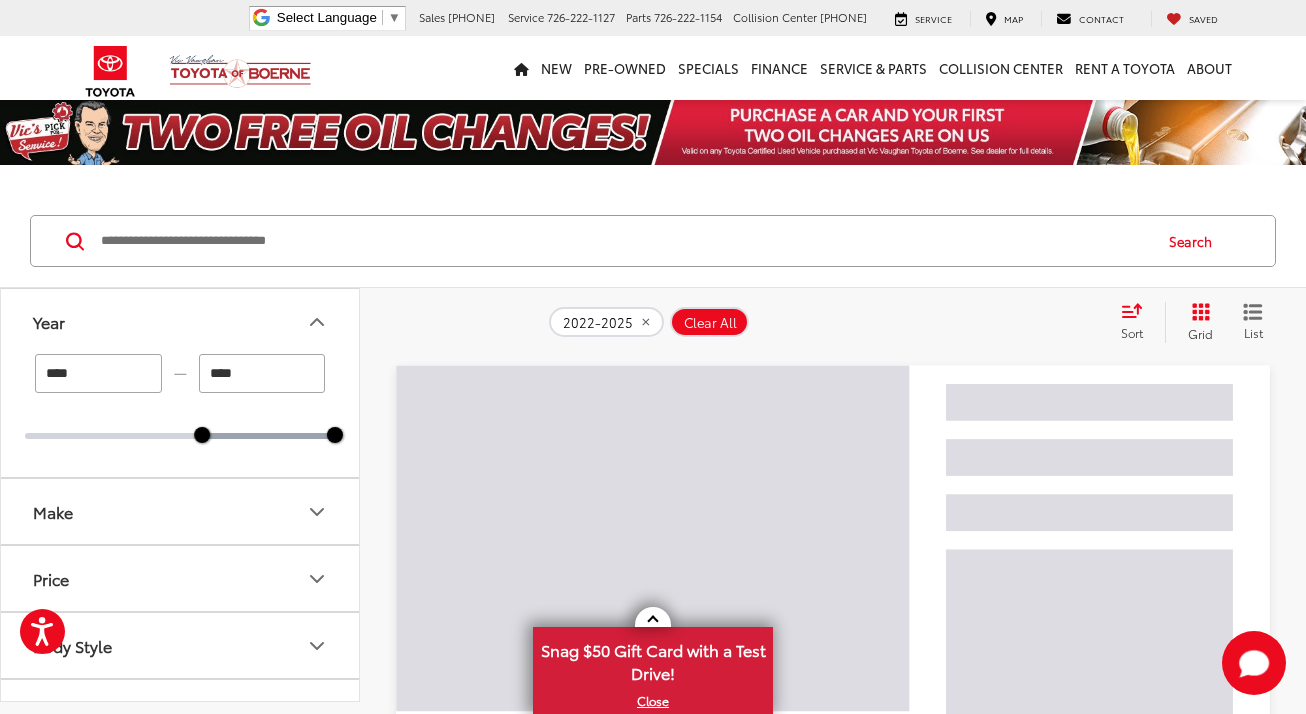 click 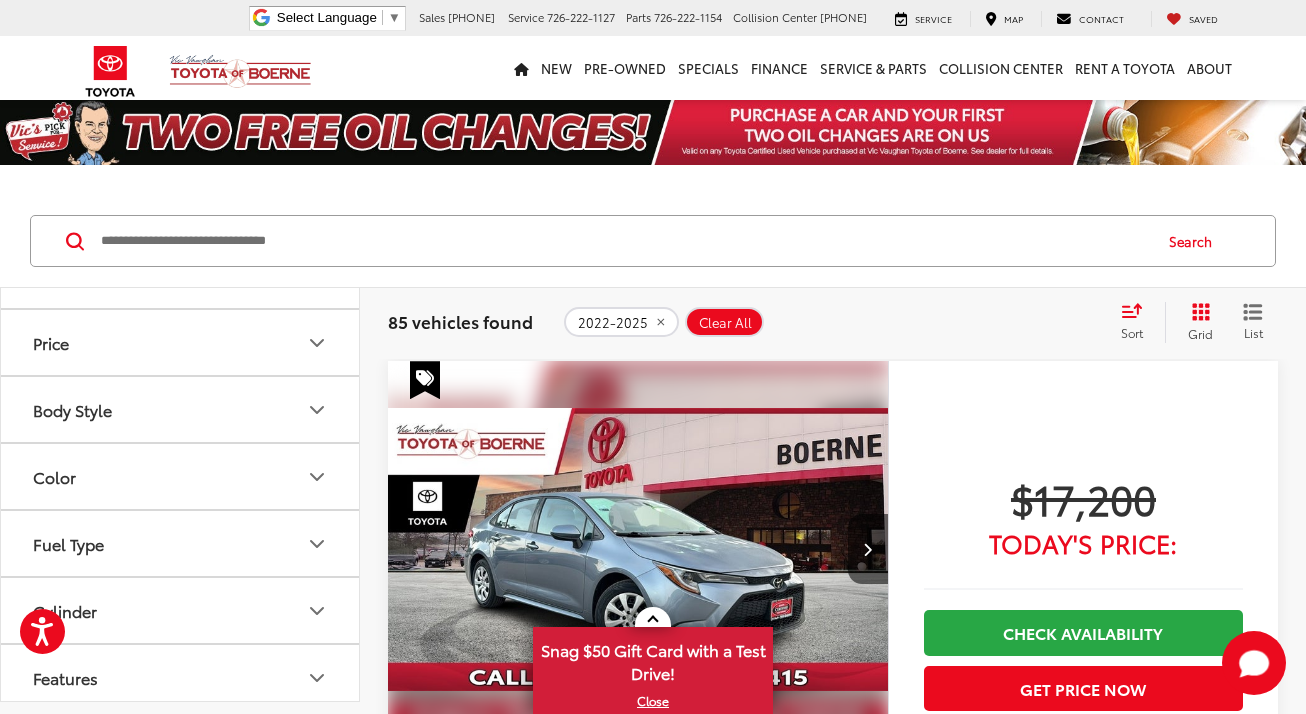 scroll, scrollTop: 322, scrollLeft: 0, axis: vertical 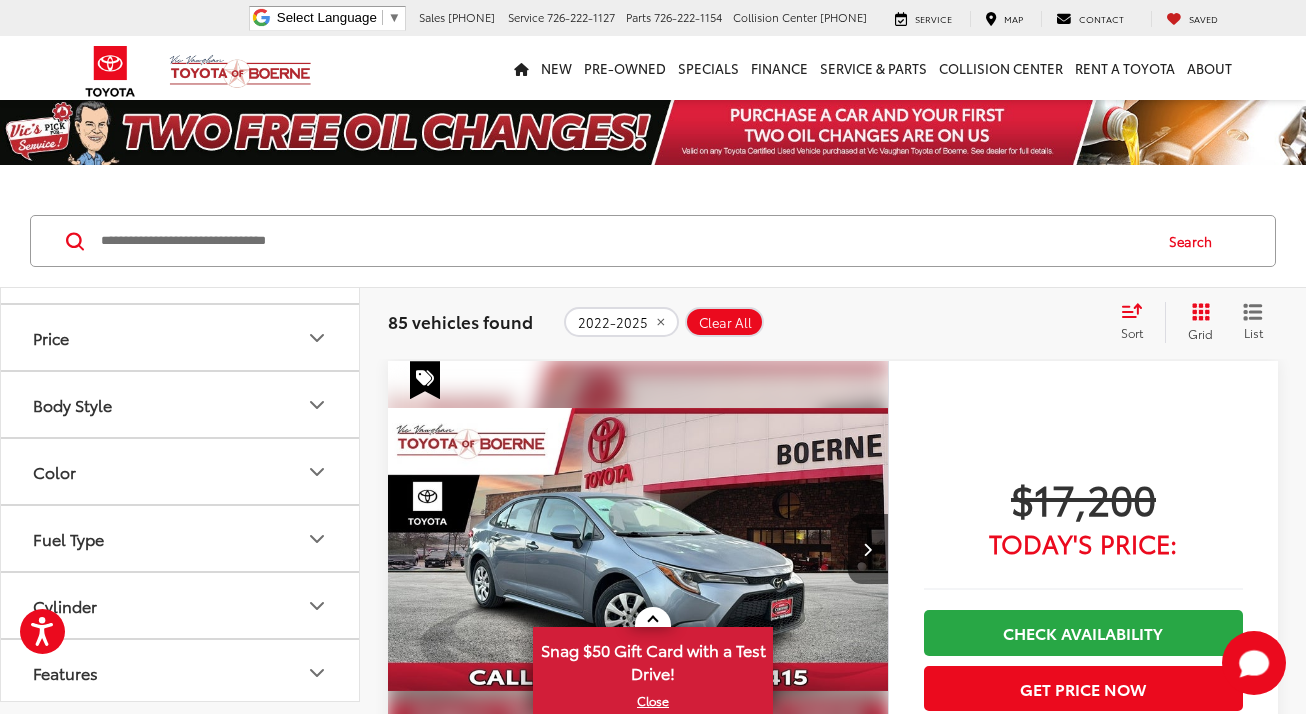 click on "Body Style" at bounding box center (181, 404) 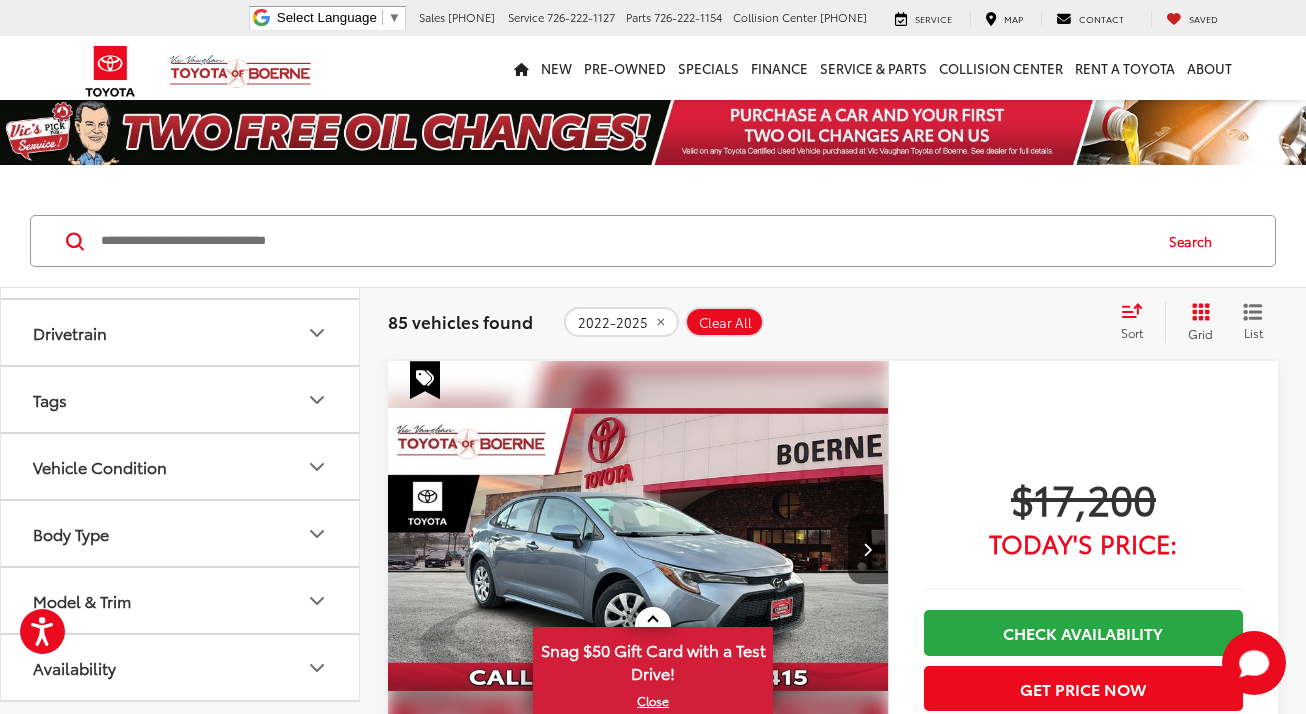 scroll, scrollTop: 915, scrollLeft: 0, axis: vertical 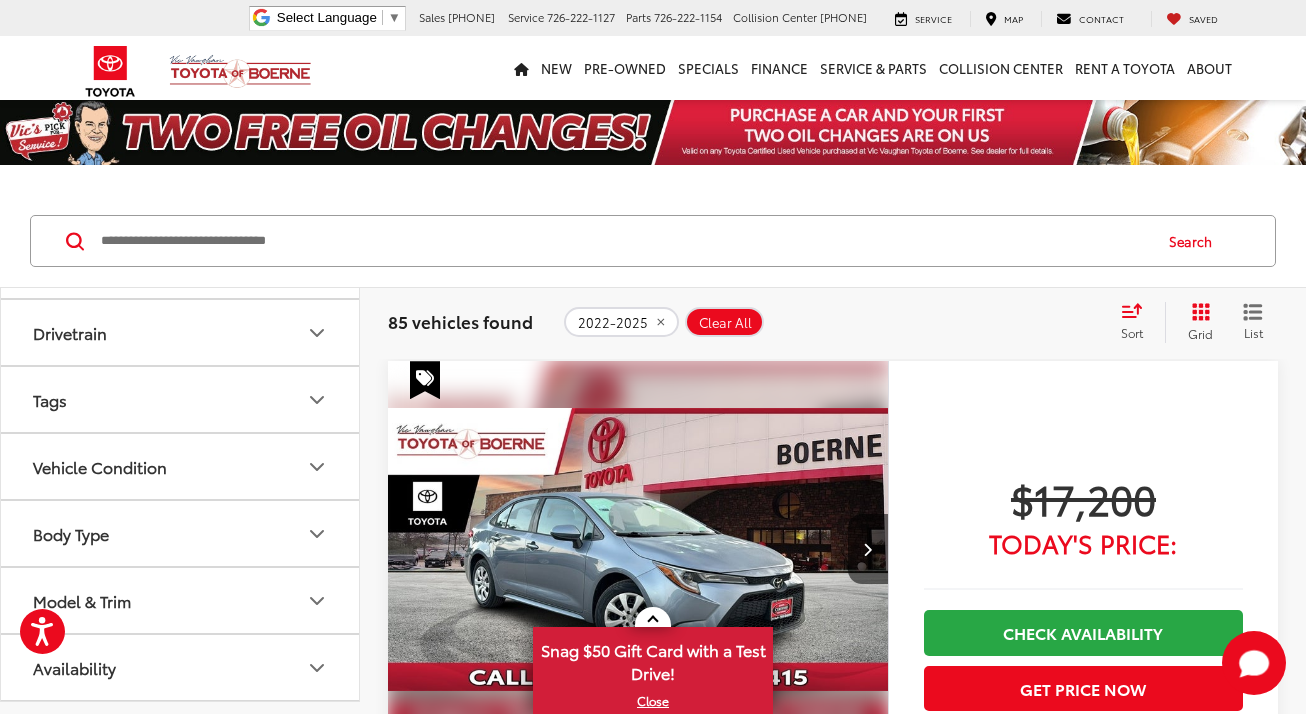 click 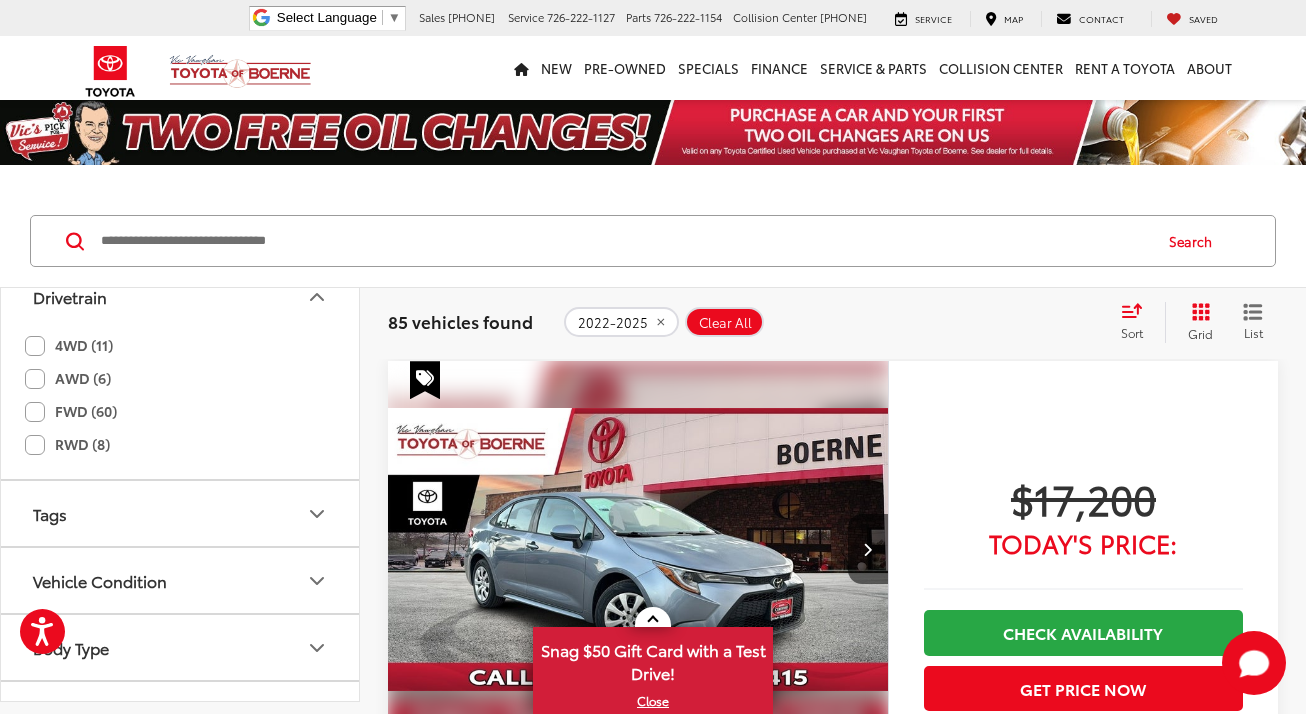 click on "FWD (60)" 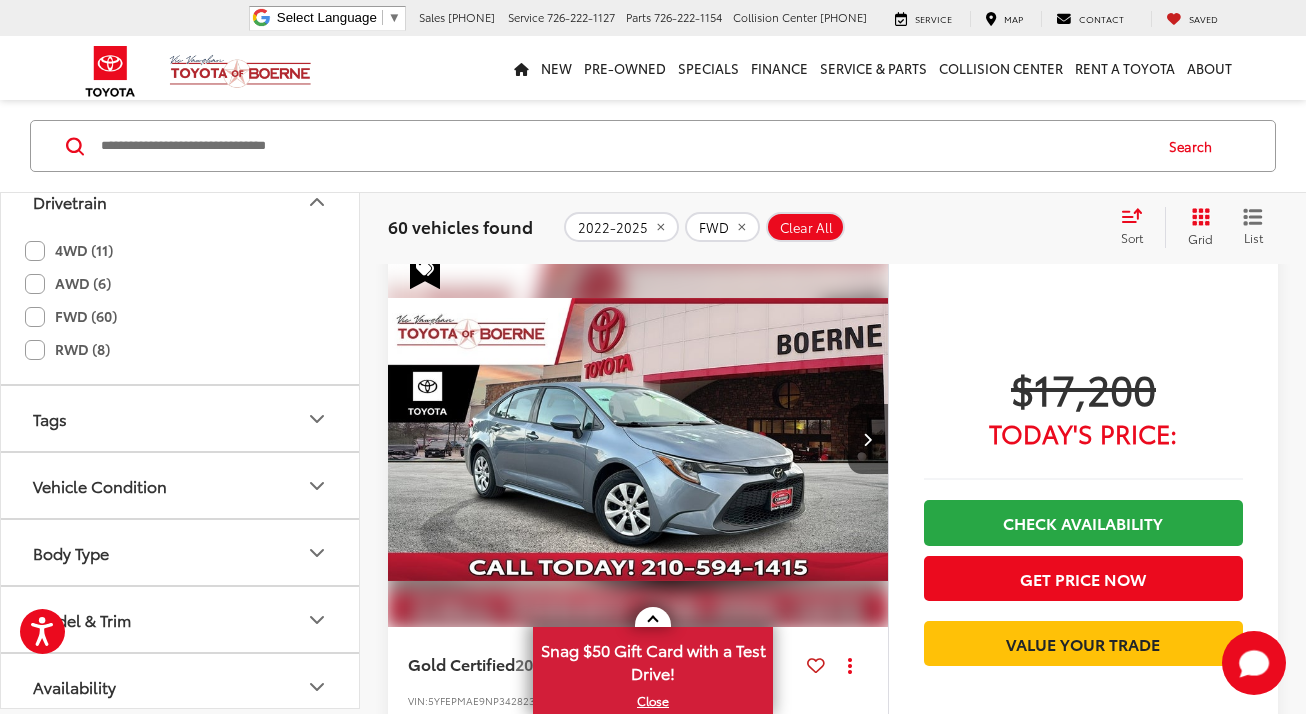 scroll, scrollTop: 112, scrollLeft: 0, axis: vertical 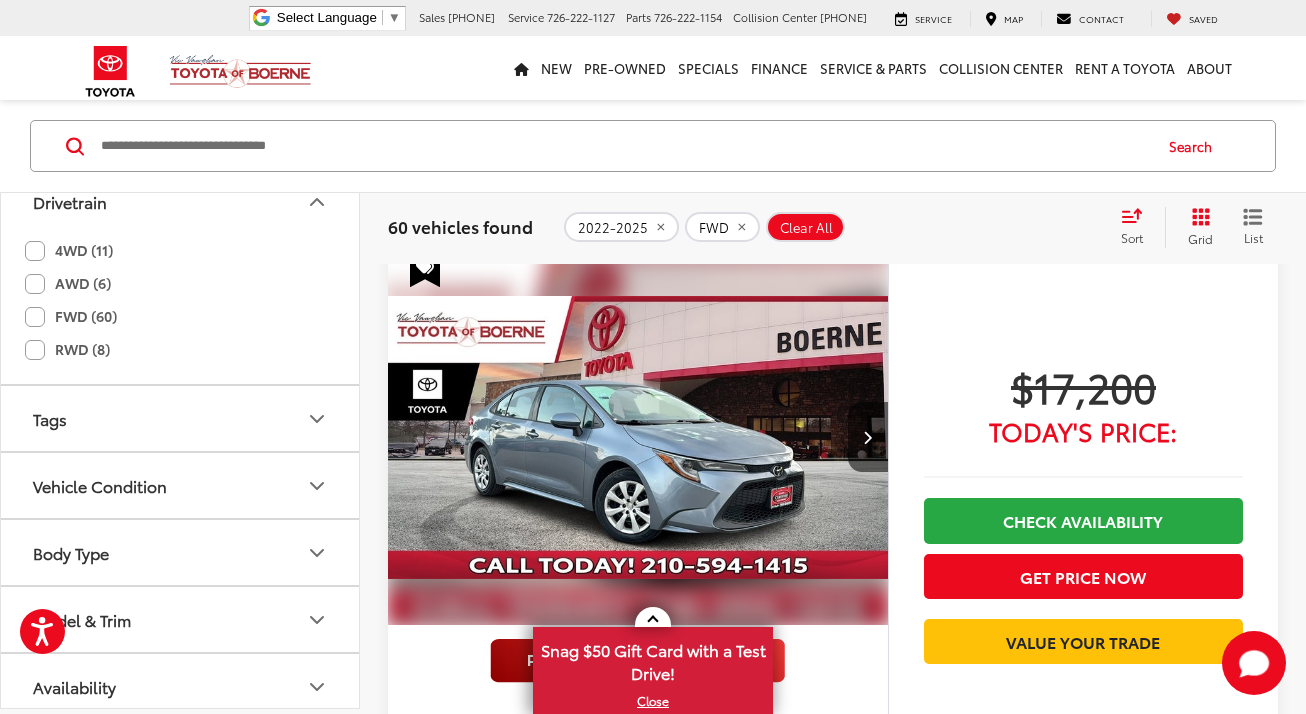 click on "4WD (11)" 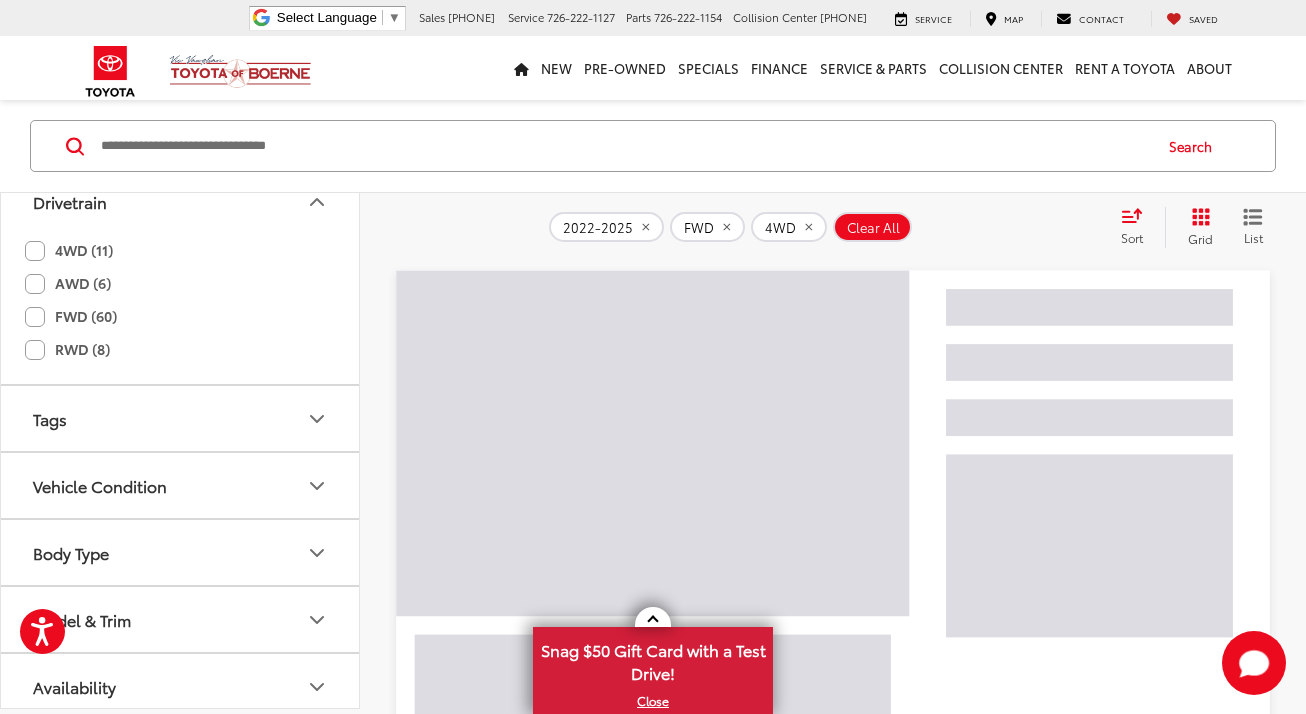 click on "FWD (60)" 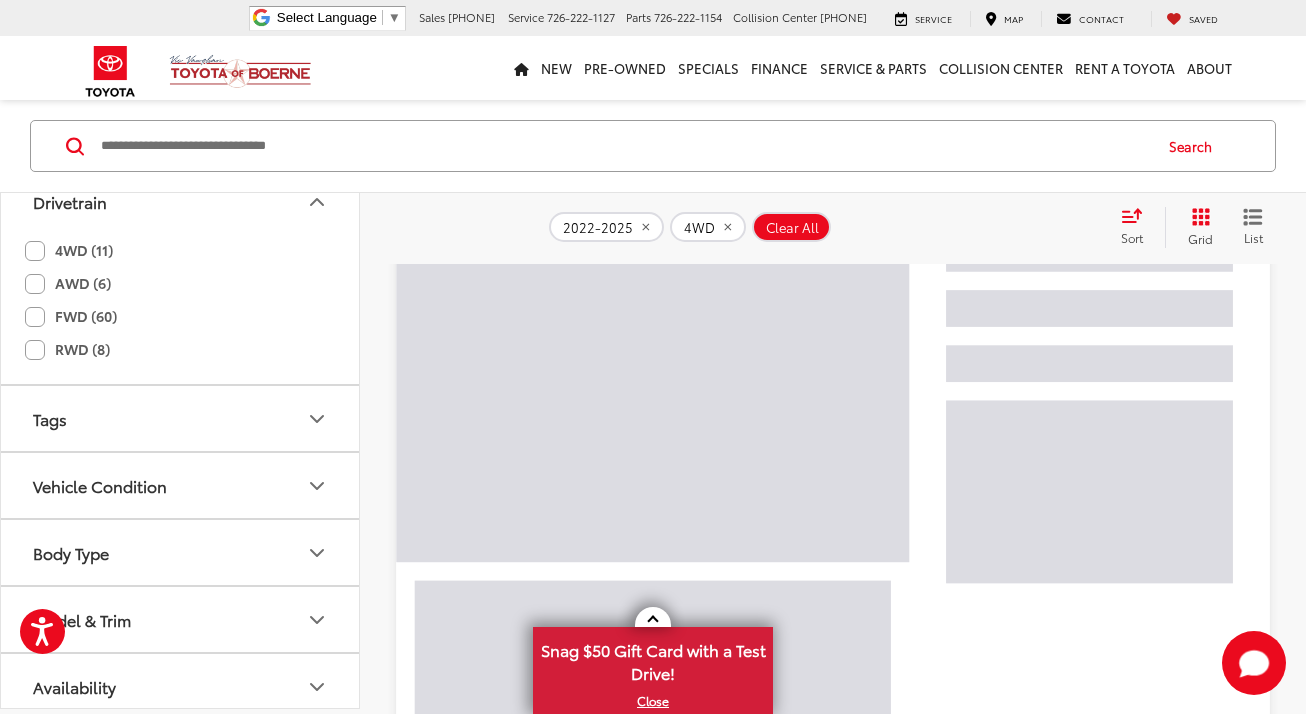 scroll, scrollTop: 155, scrollLeft: 0, axis: vertical 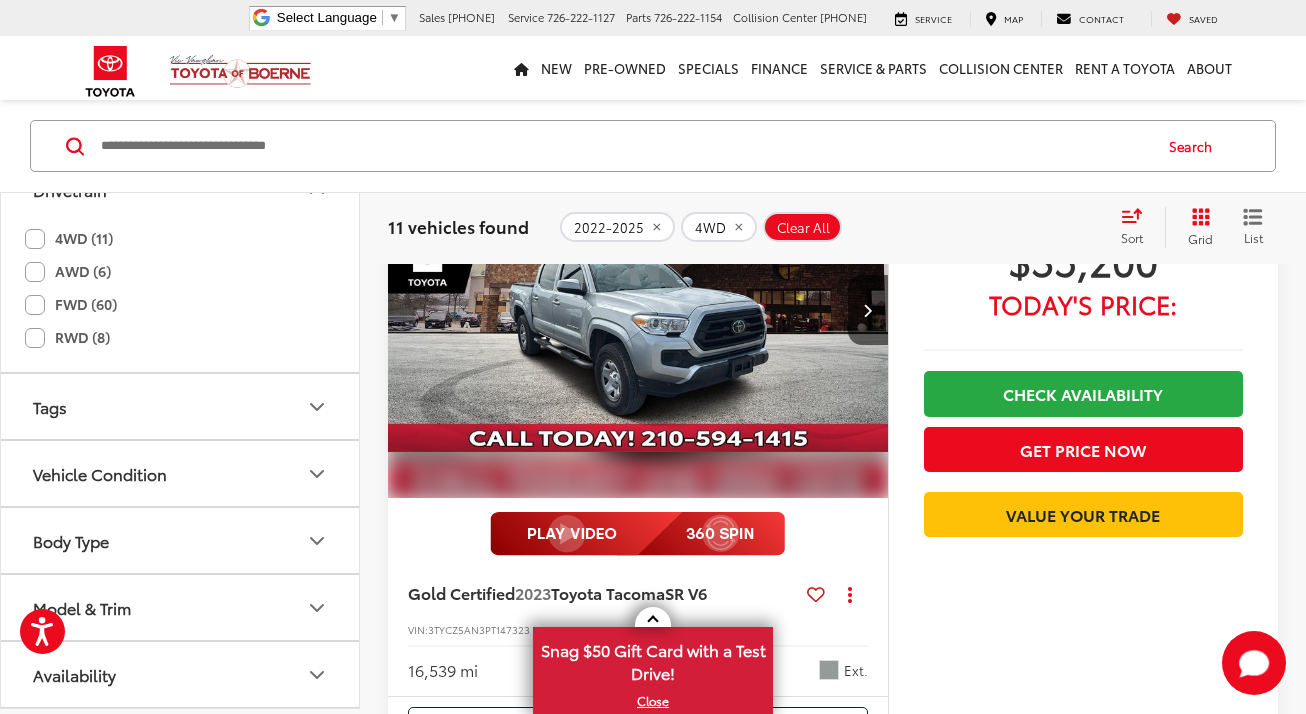 click on "Body Type" at bounding box center [181, 540] 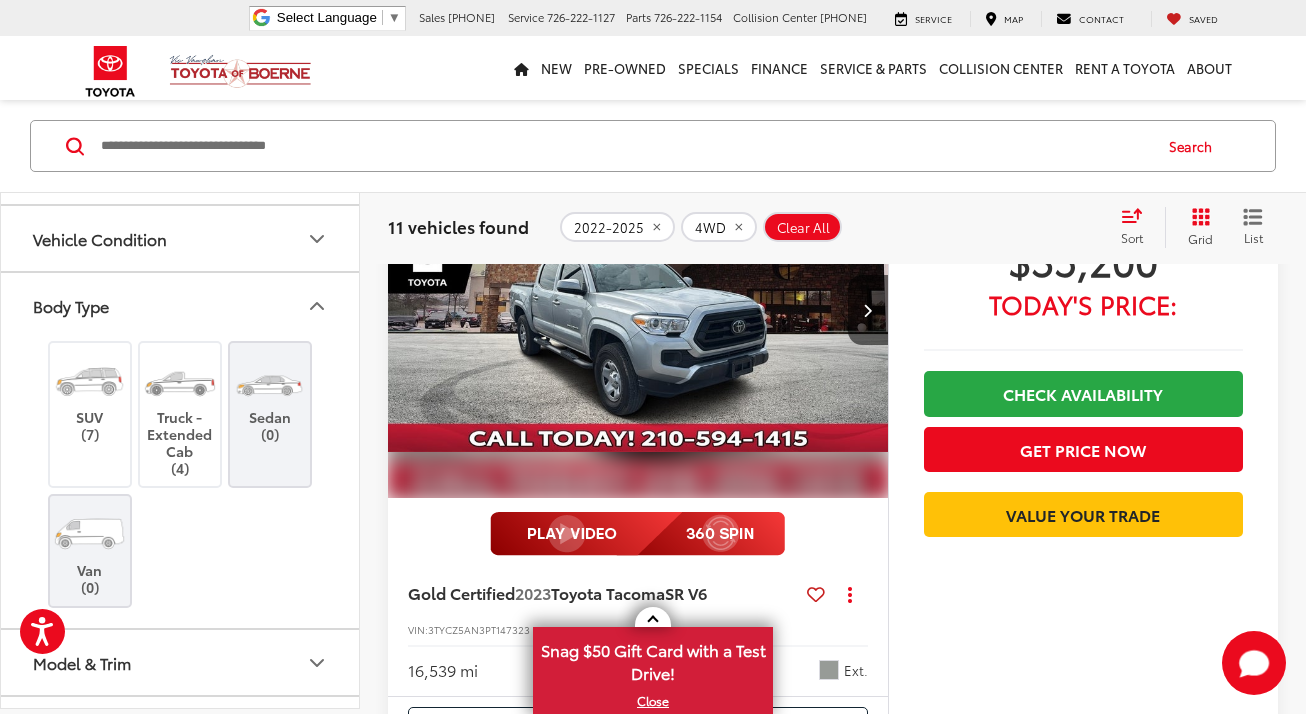 scroll, scrollTop: 1264, scrollLeft: 0, axis: vertical 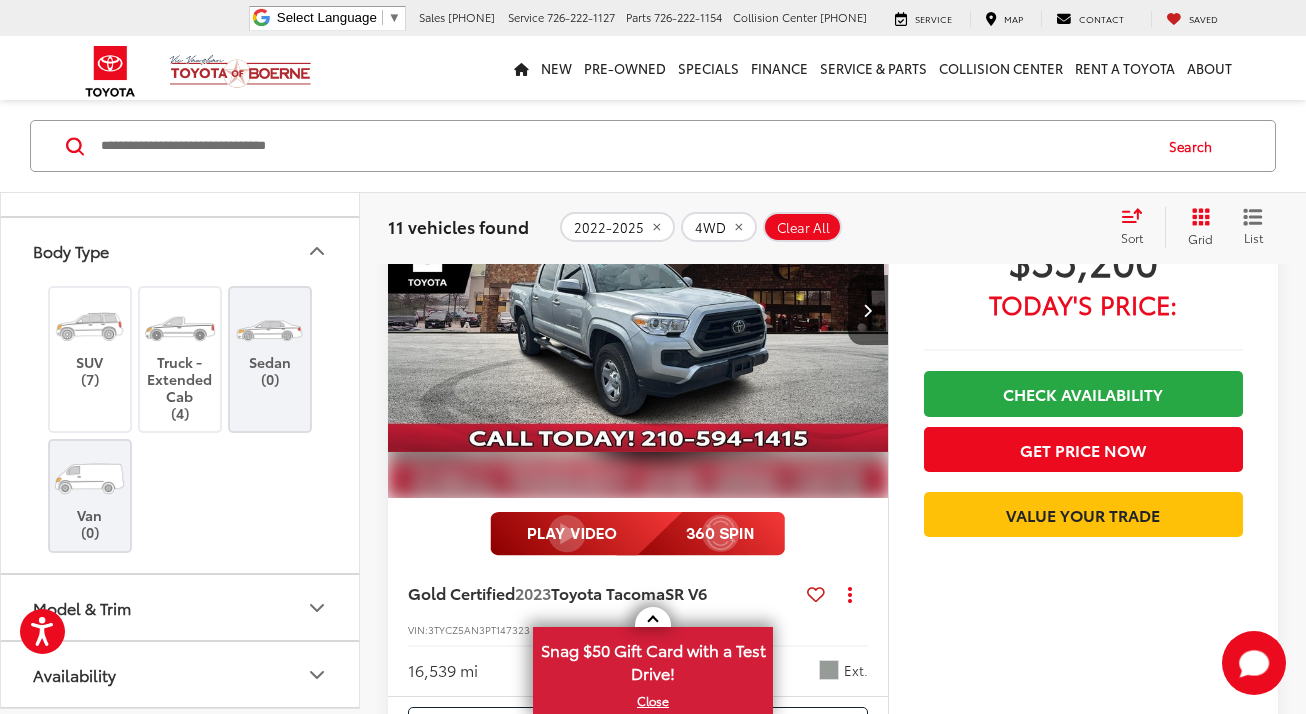 click at bounding box center [624, 146] 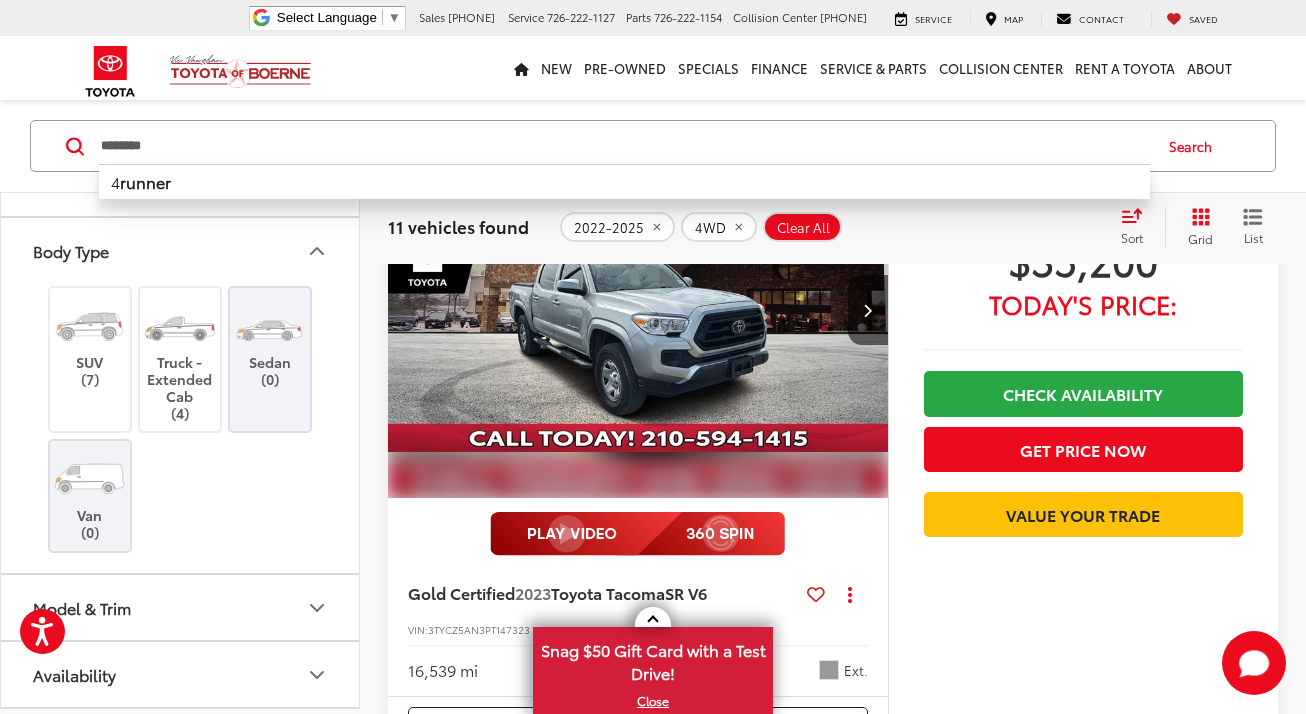 type on "********" 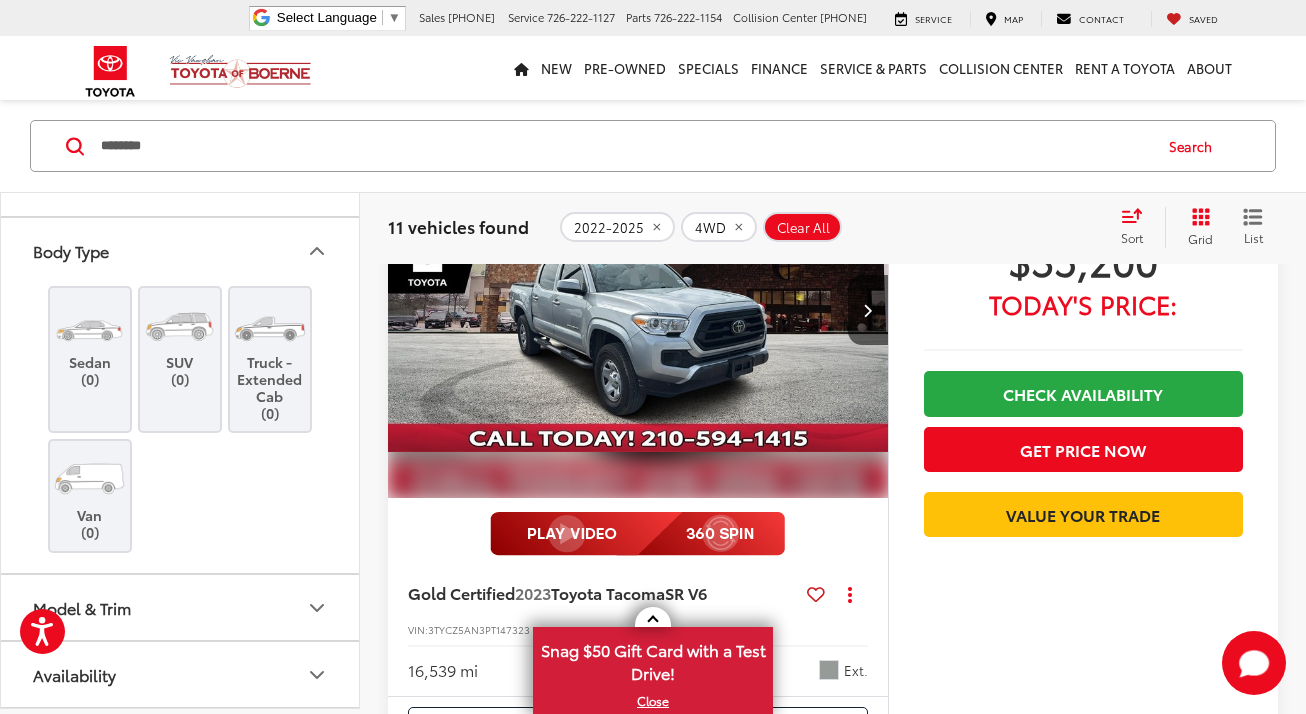 scroll, scrollTop: 166, scrollLeft: 0, axis: vertical 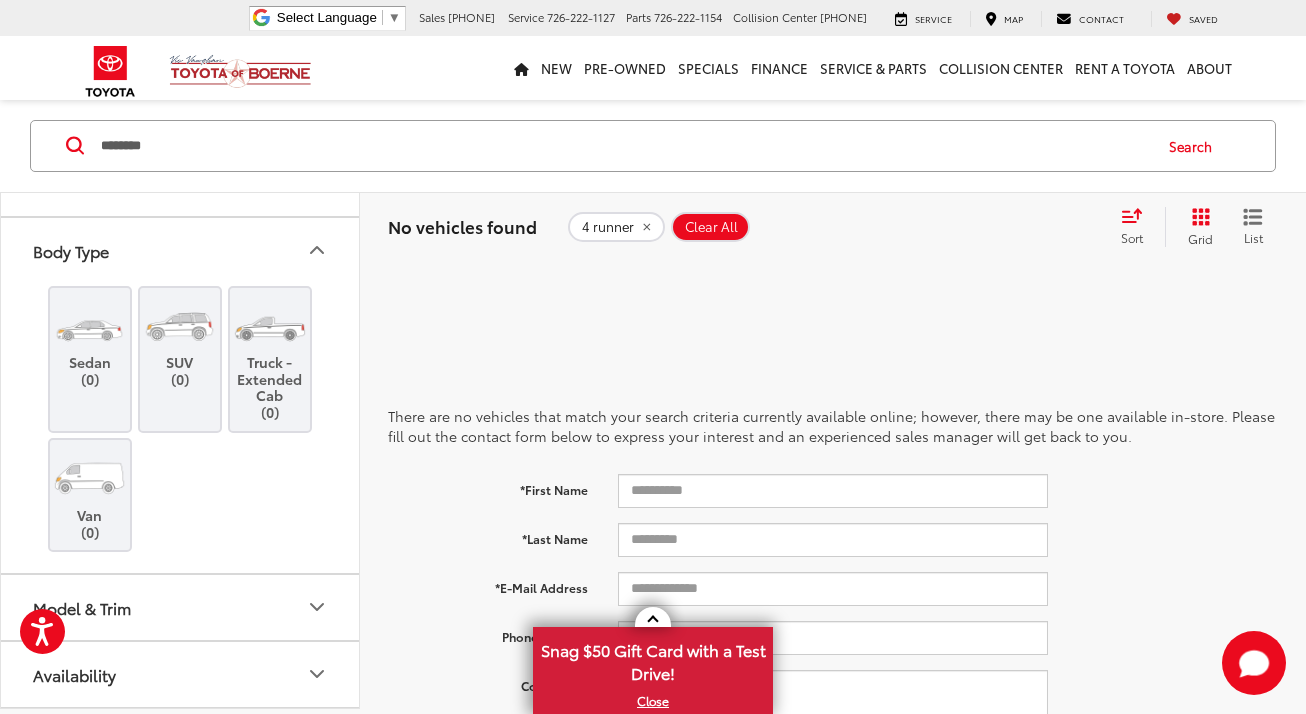 click 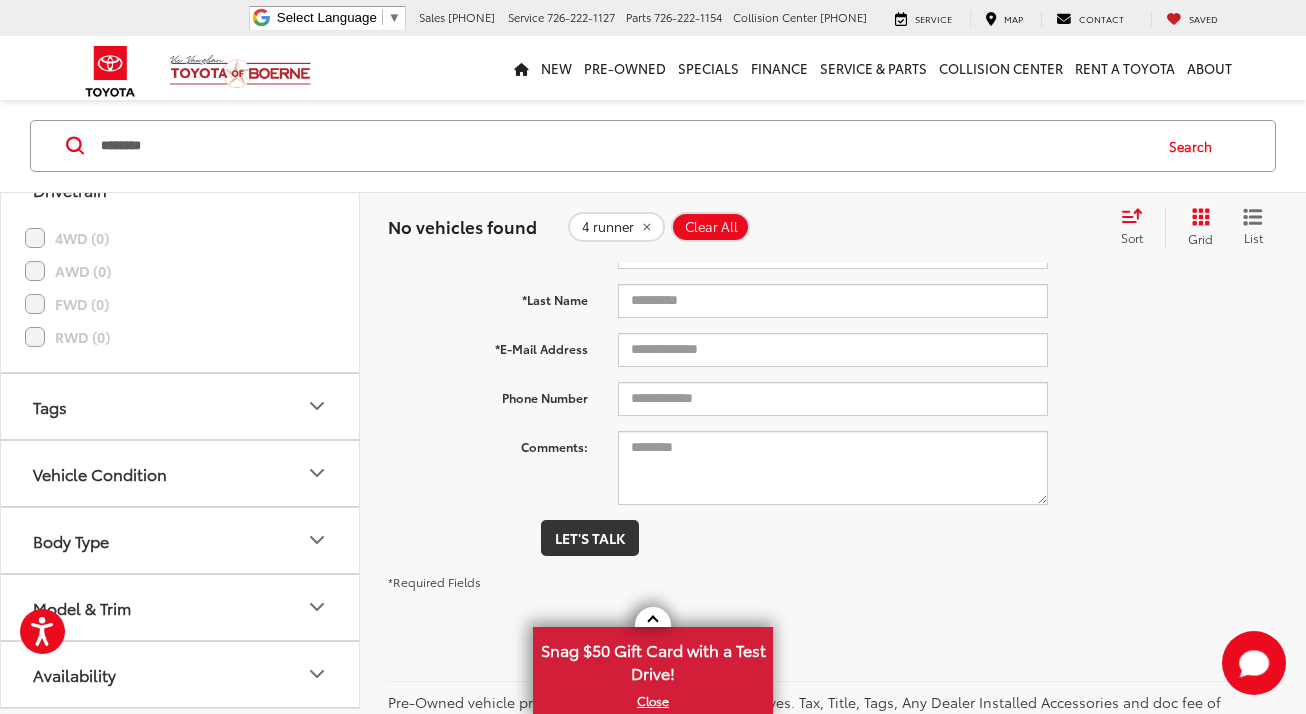 scroll, scrollTop: 280, scrollLeft: 0, axis: vertical 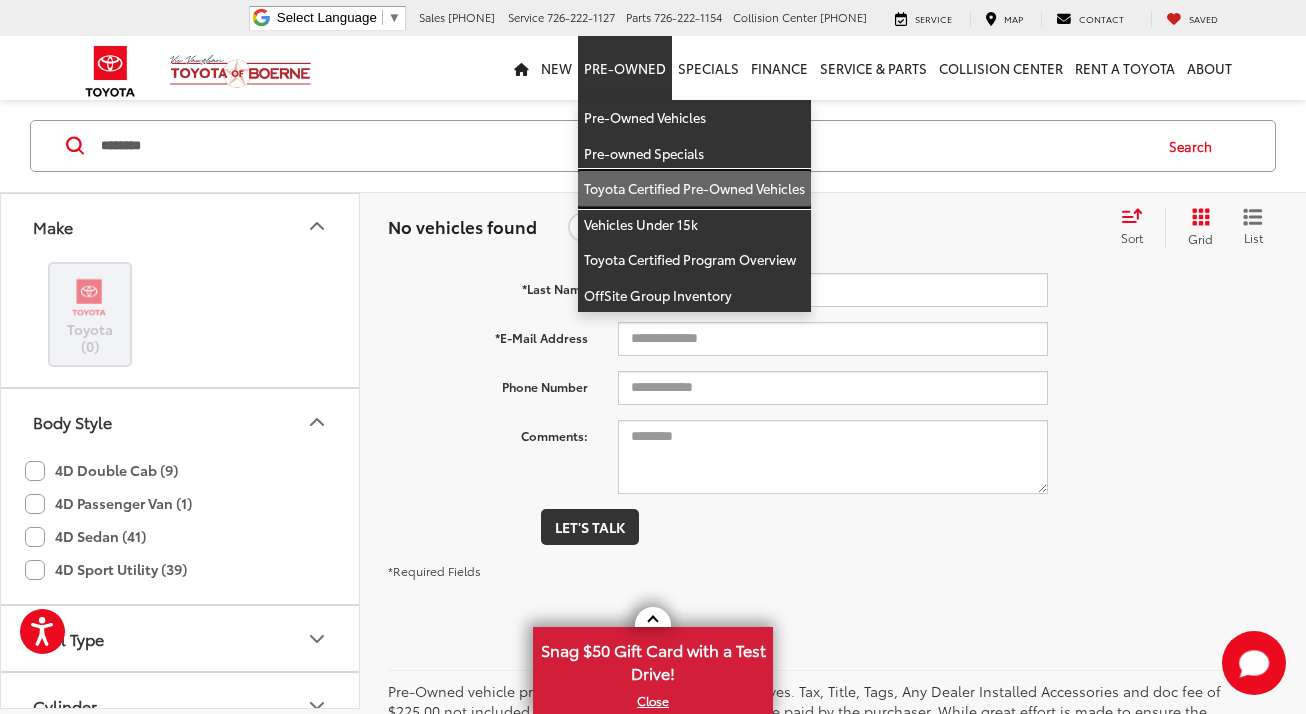 click on "Toyota Certified Pre-Owned Vehicles" at bounding box center [694, 189] 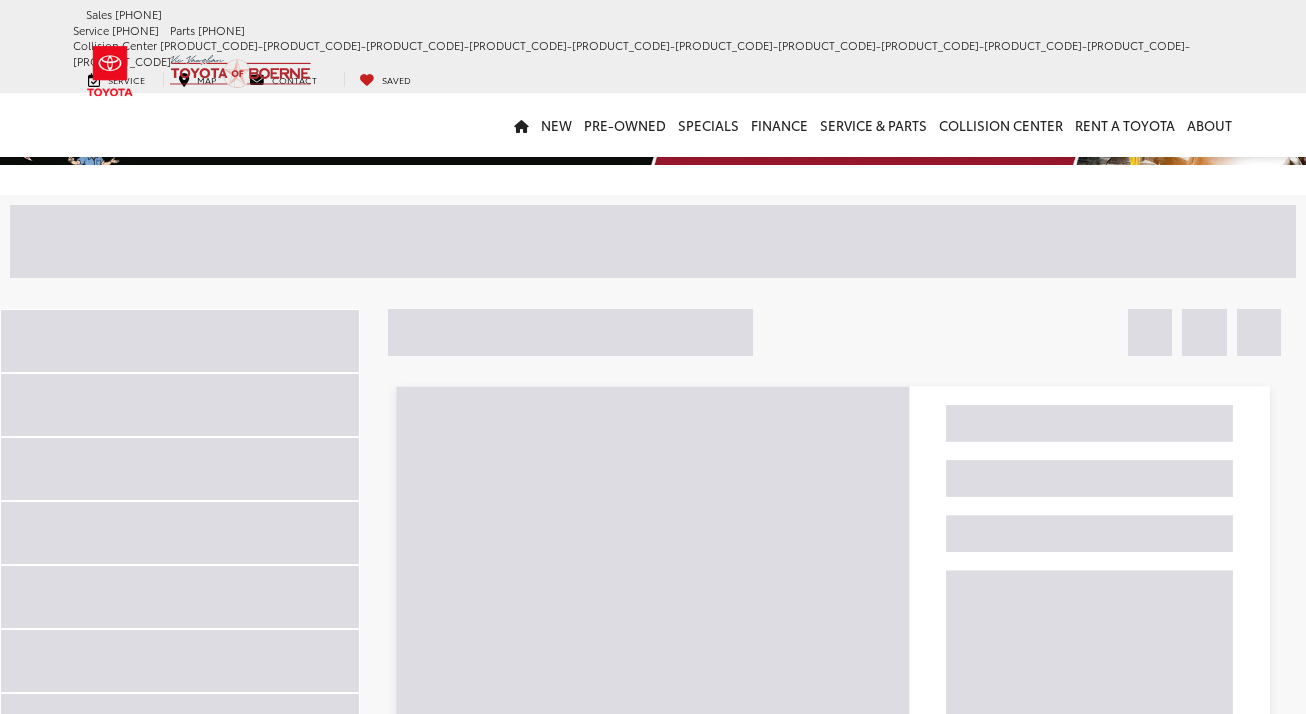 scroll, scrollTop: 0, scrollLeft: 0, axis: both 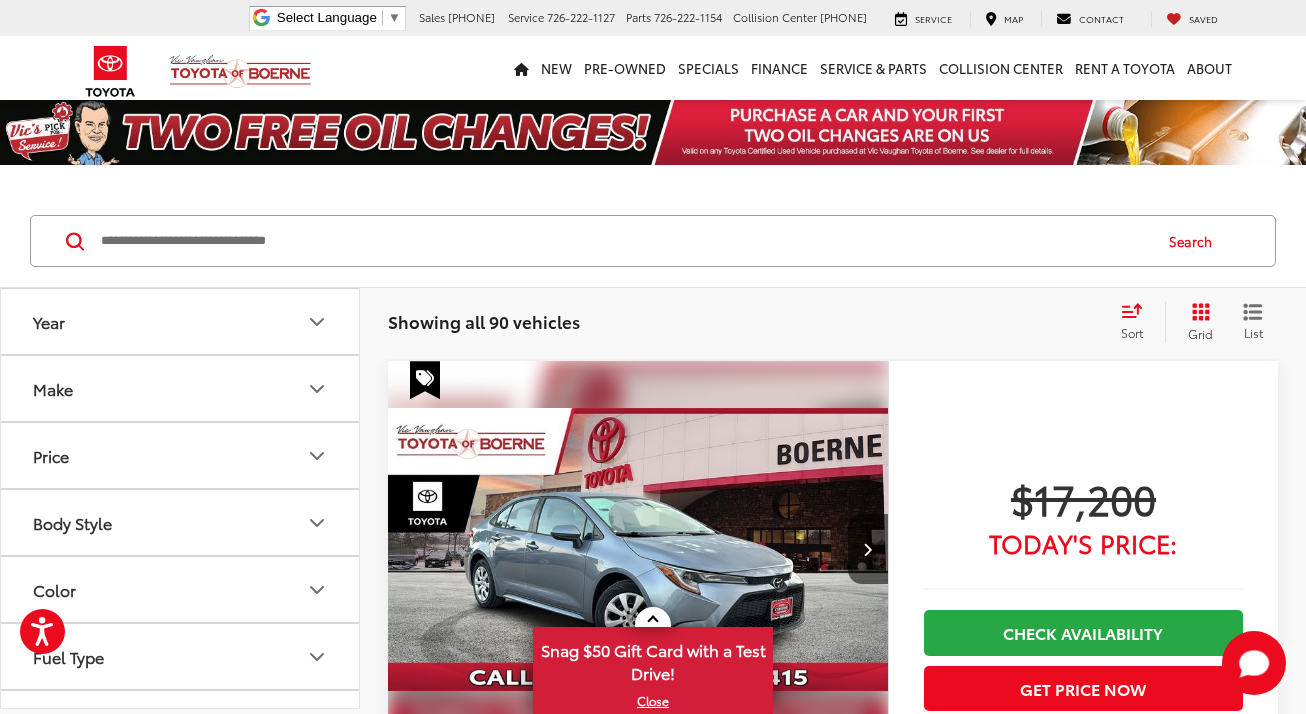 click 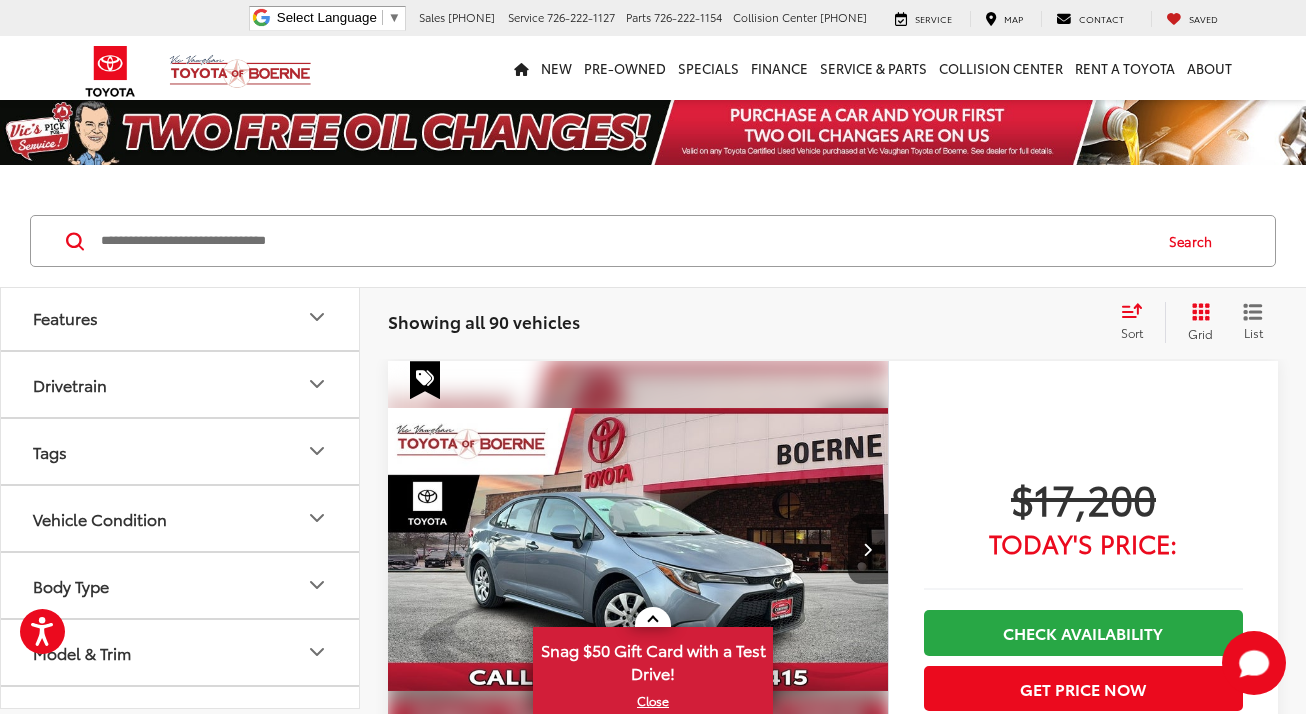 scroll, scrollTop: 646, scrollLeft: 0, axis: vertical 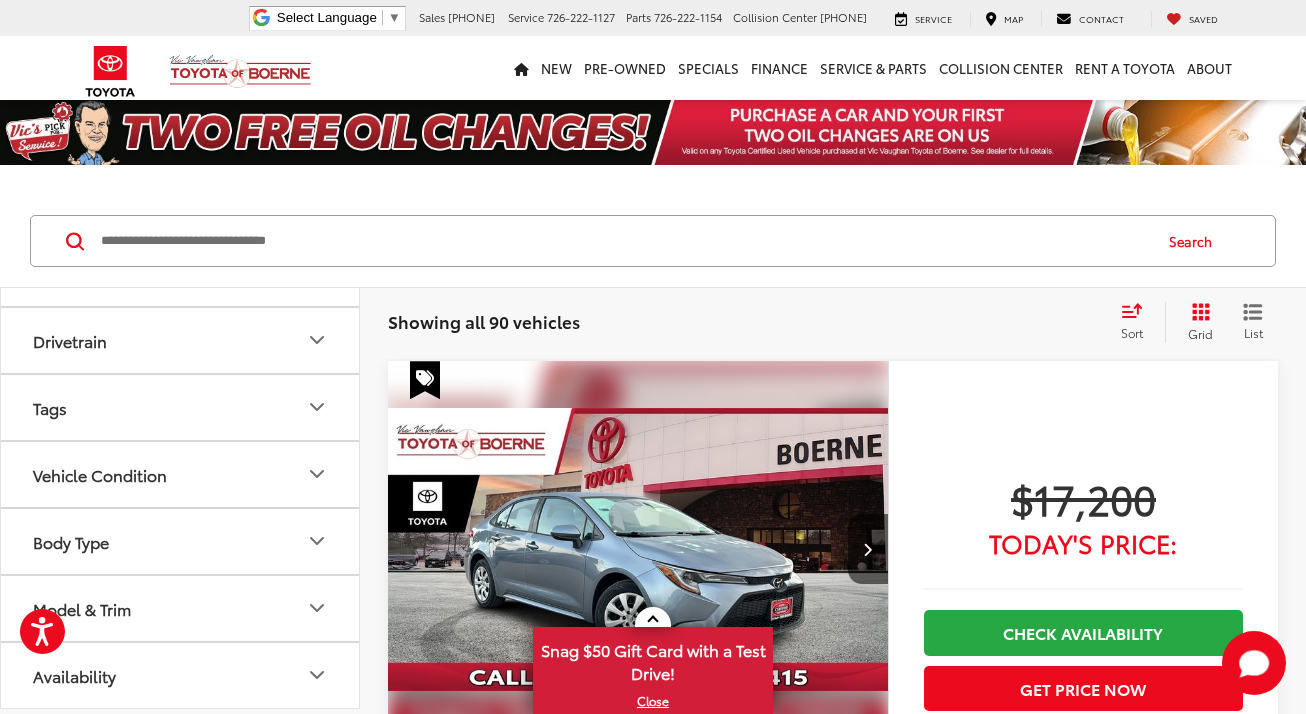 click 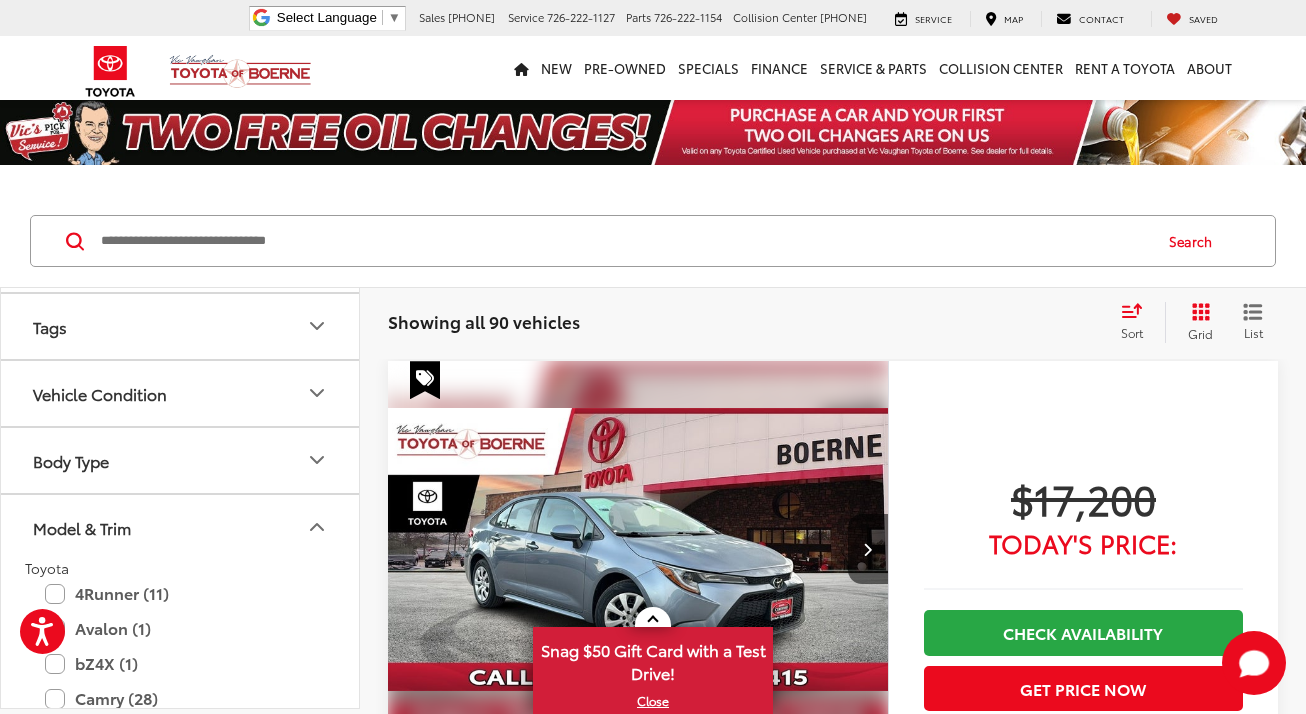 scroll, scrollTop: 730, scrollLeft: 0, axis: vertical 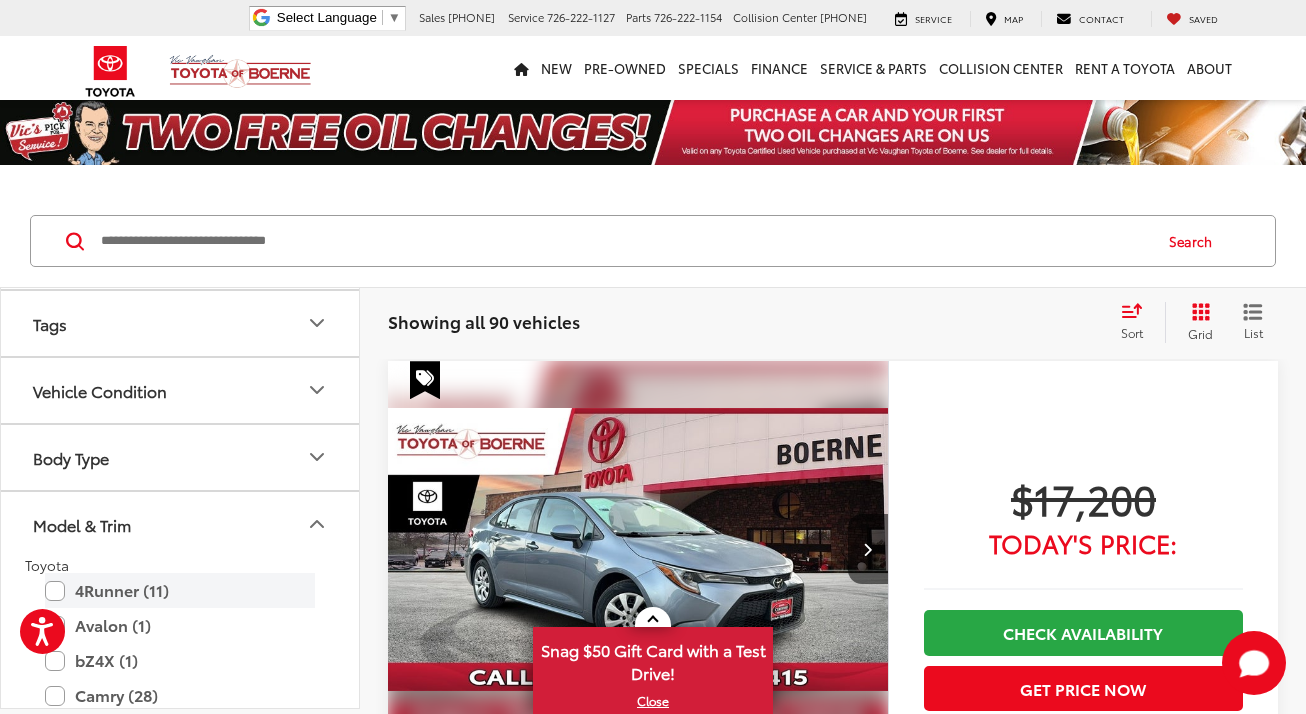 click on "4Runner (11)" at bounding box center [180, 590] 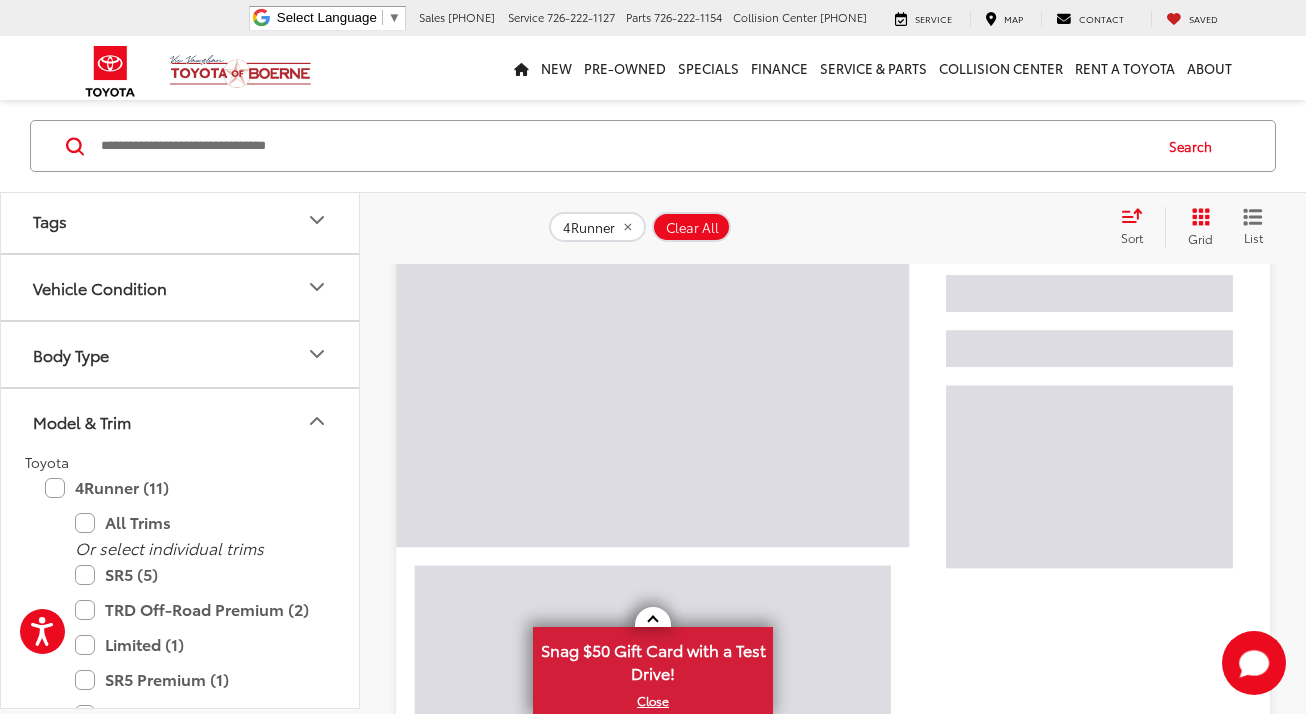scroll, scrollTop: 173, scrollLeft: 0, axis: vertical 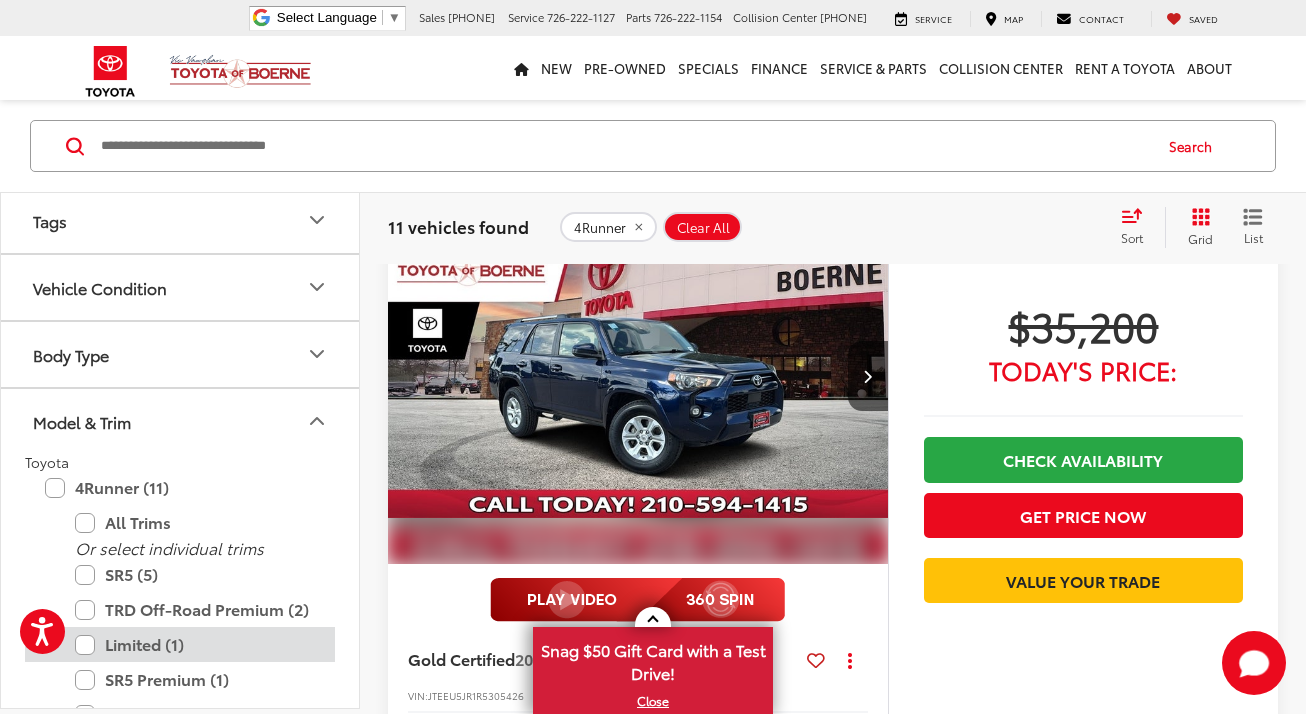 click on "Limited (1)" at bounding box center [195, 645] 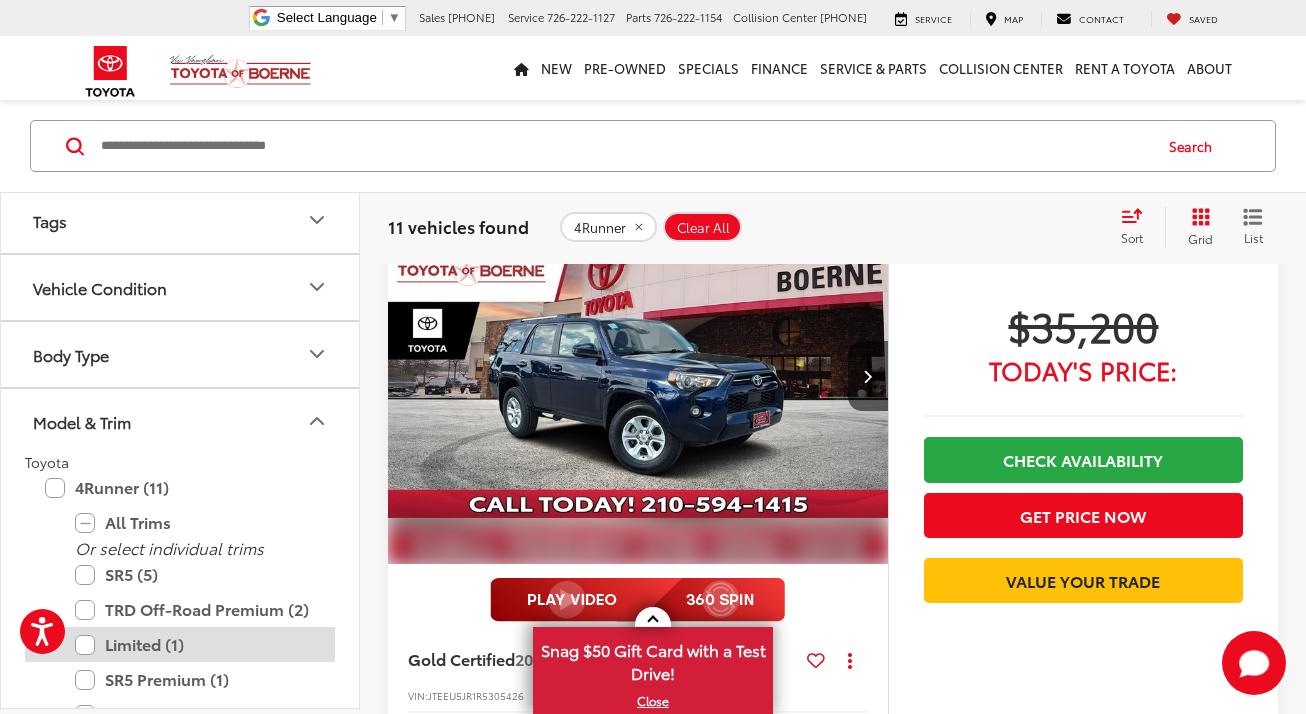 scroll, scrollTop: 95, scrollLeft: 0, axis: vertical 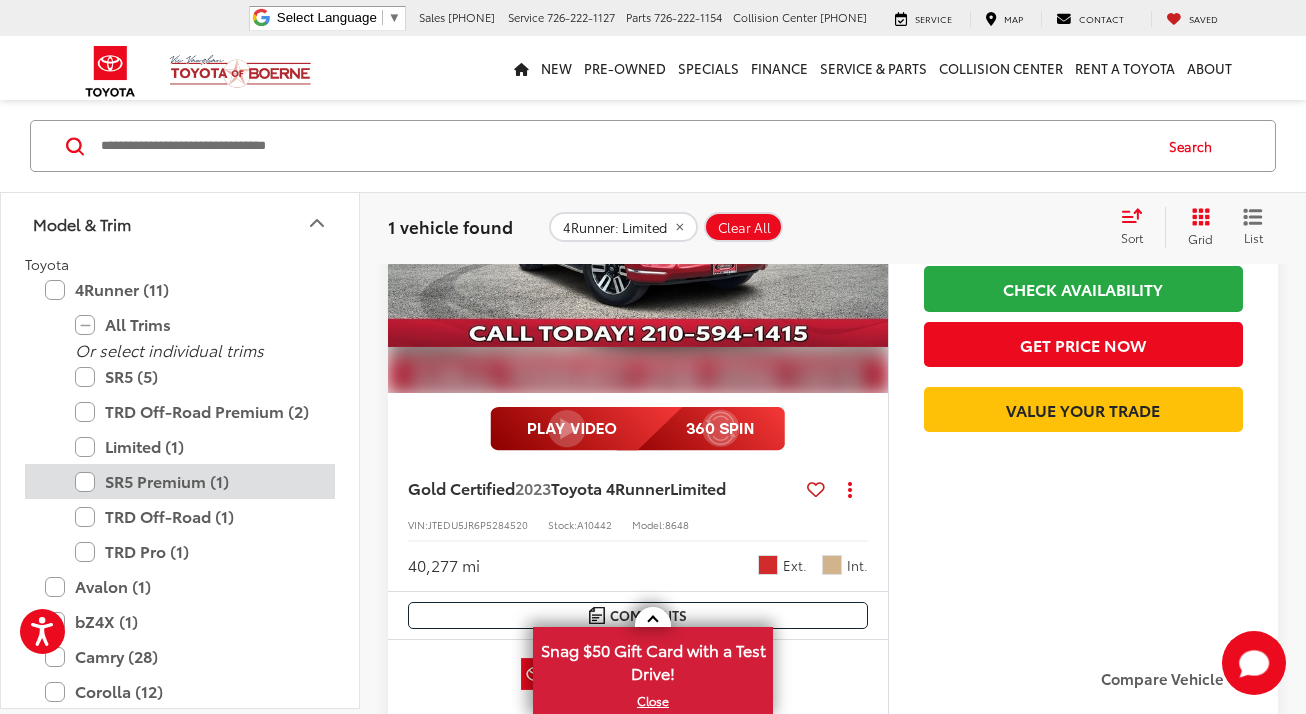click on "SR5 Premium (1)" at bounding box center (195, 482) 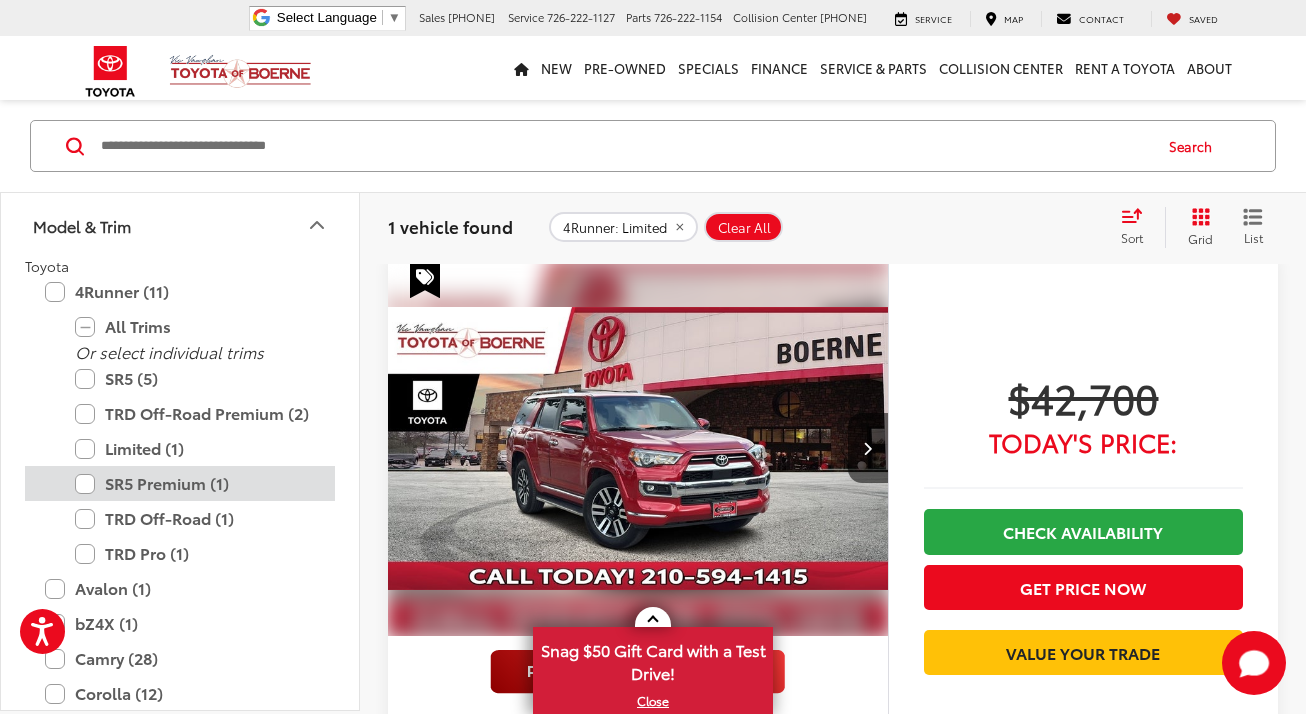 scroll, scrollTop: 95, scrollLeft: 0, axis: vertical 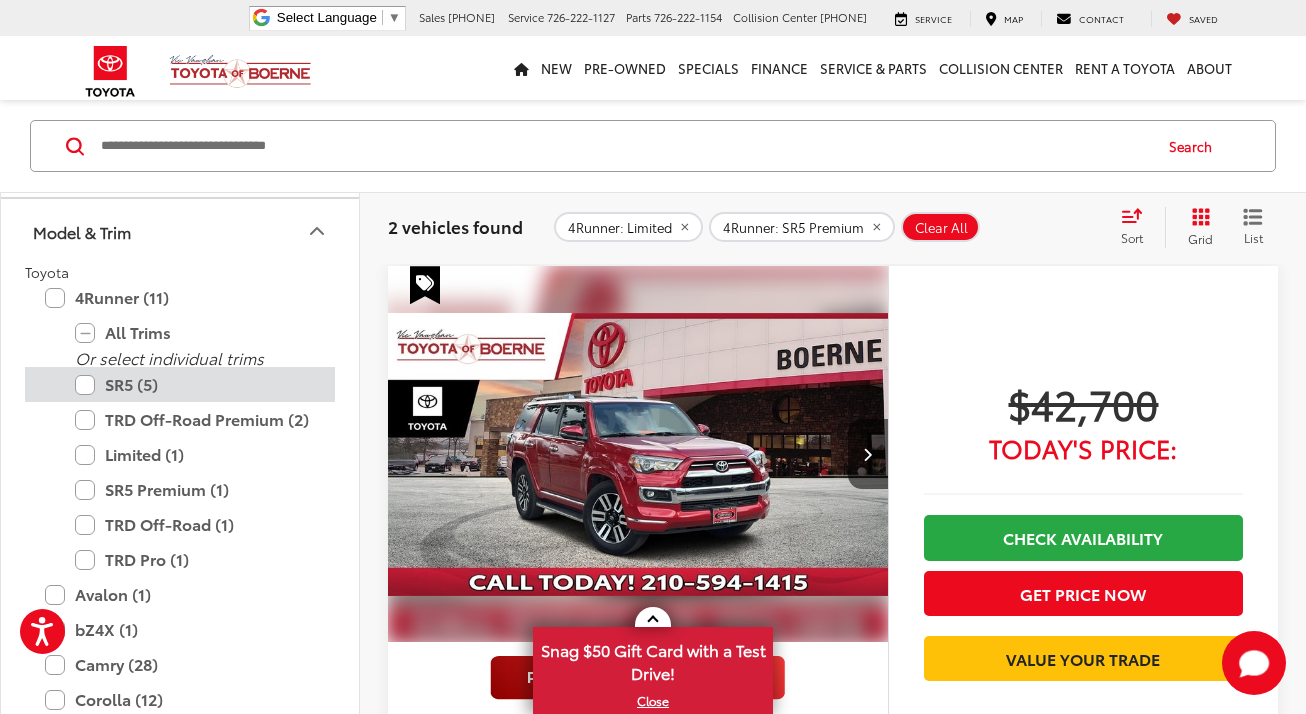 click on "SR5 (5)" at bounding box center (195, 384) 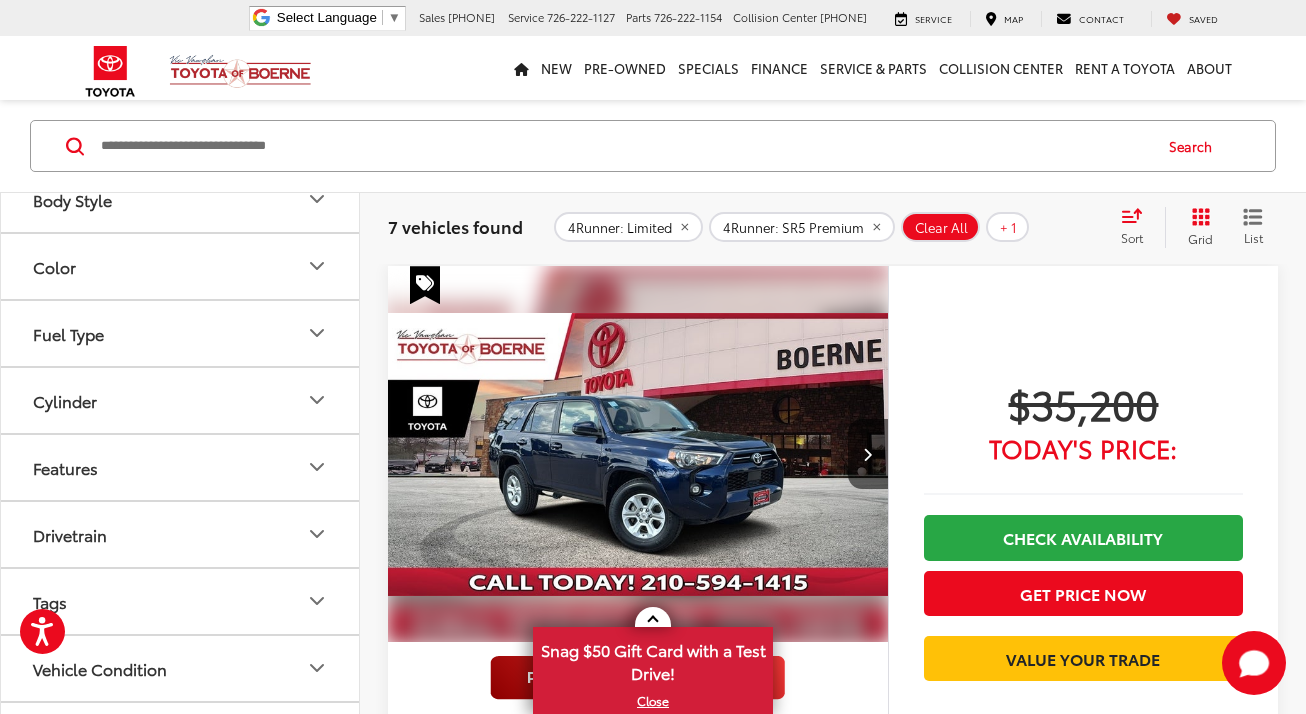 scroll, scrollTop: 361, scrollLeft: 0, axis: vertical 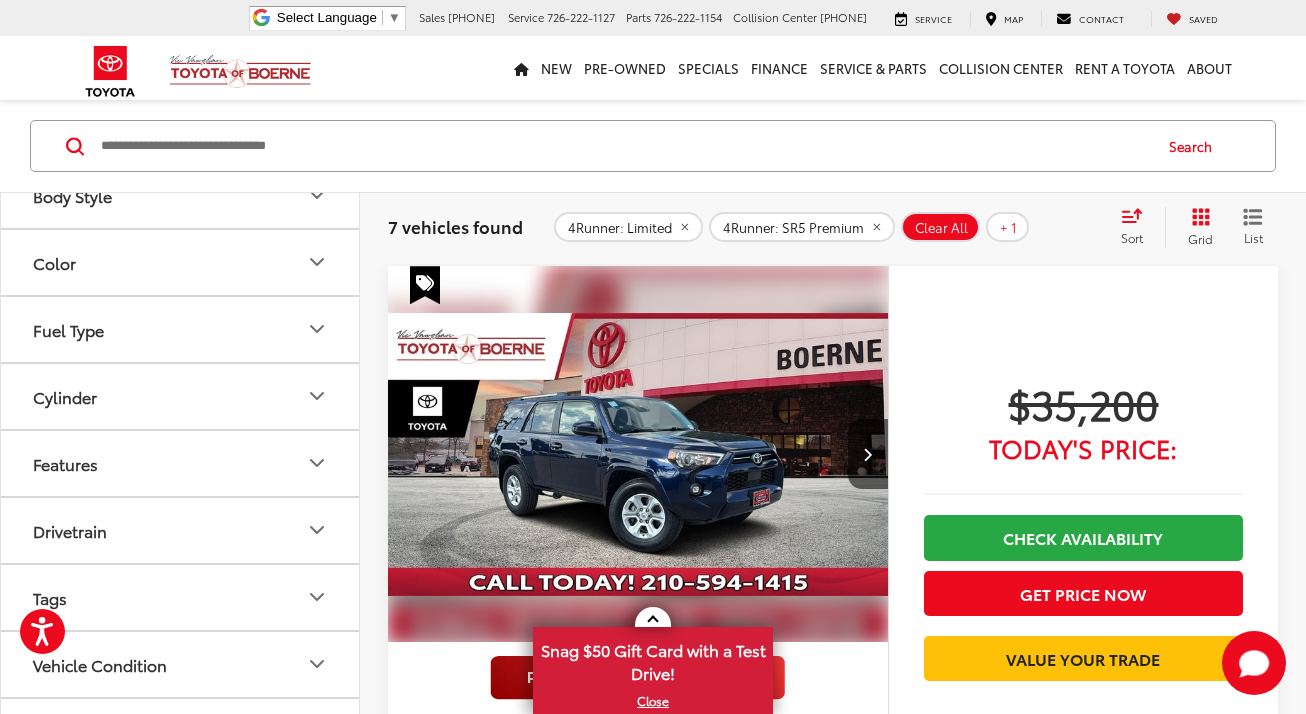 click on "Drivetrain" at bounding box center (181, 530) 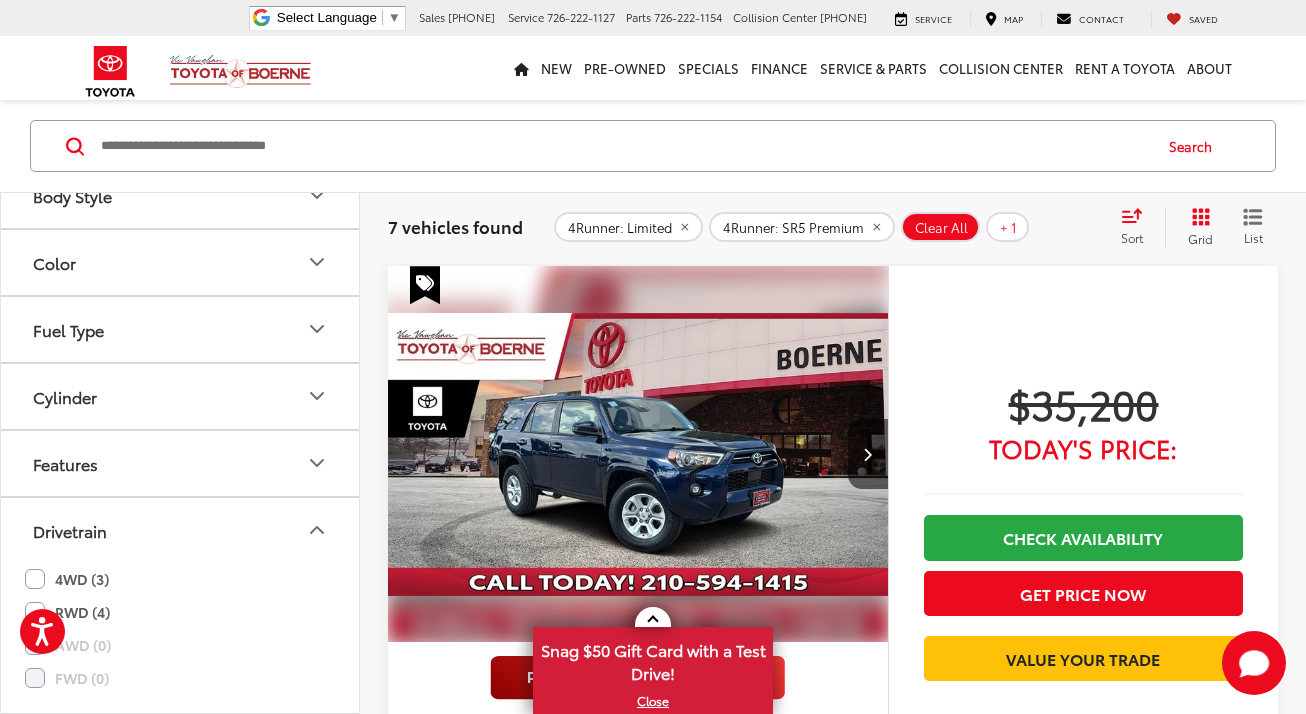 click on "4WD (3)" 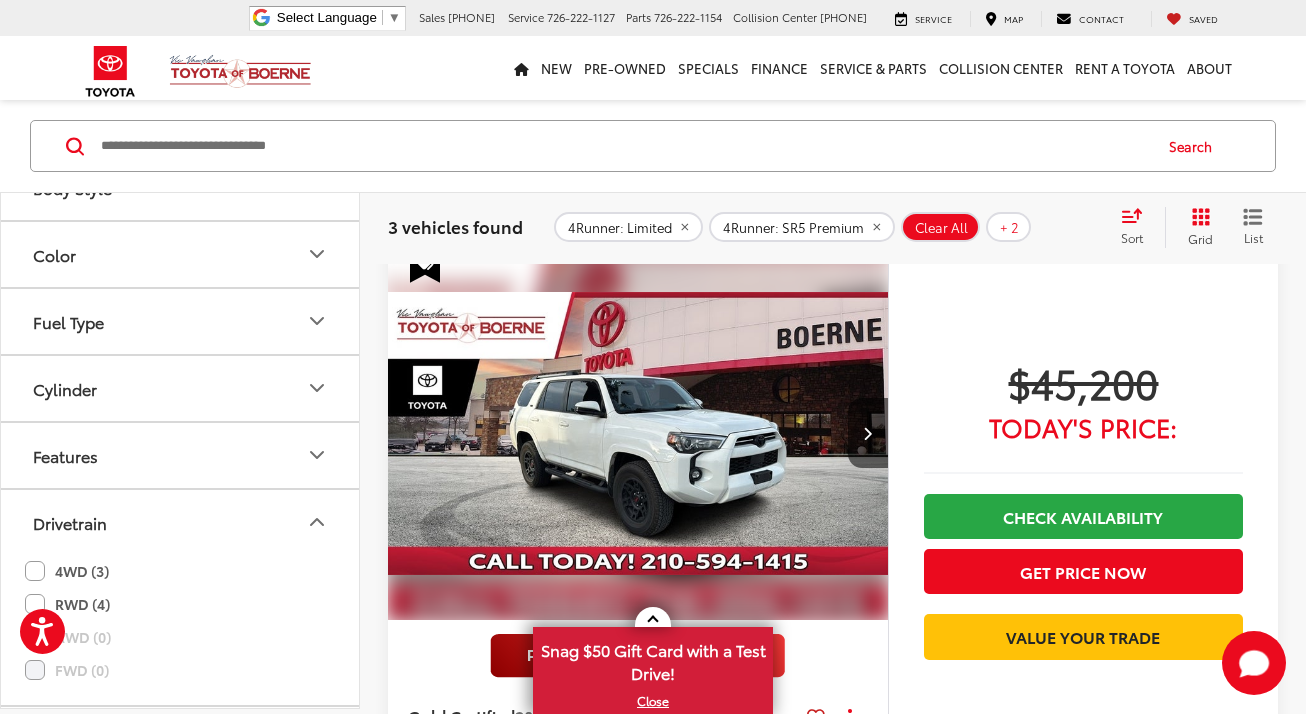 scroll, scrollTop: 873, scrollLeft: 0, axis: vertical 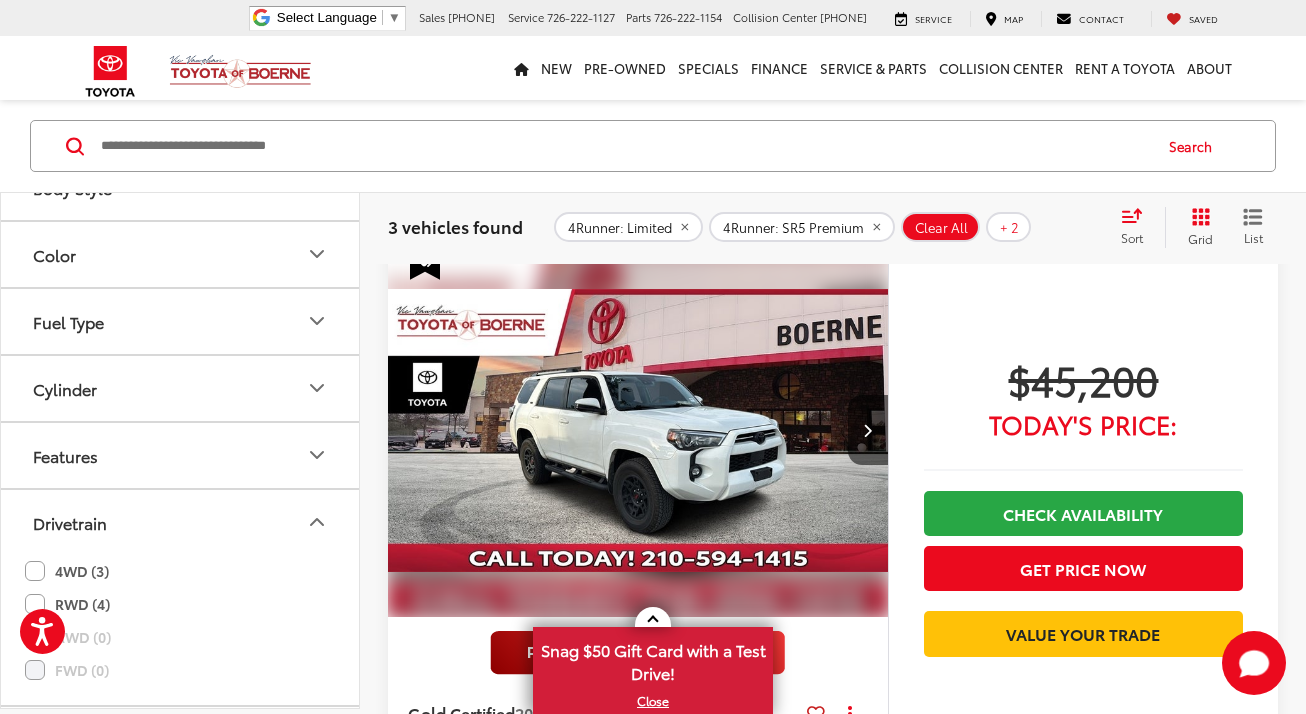 click at bounding box center (638, 430) 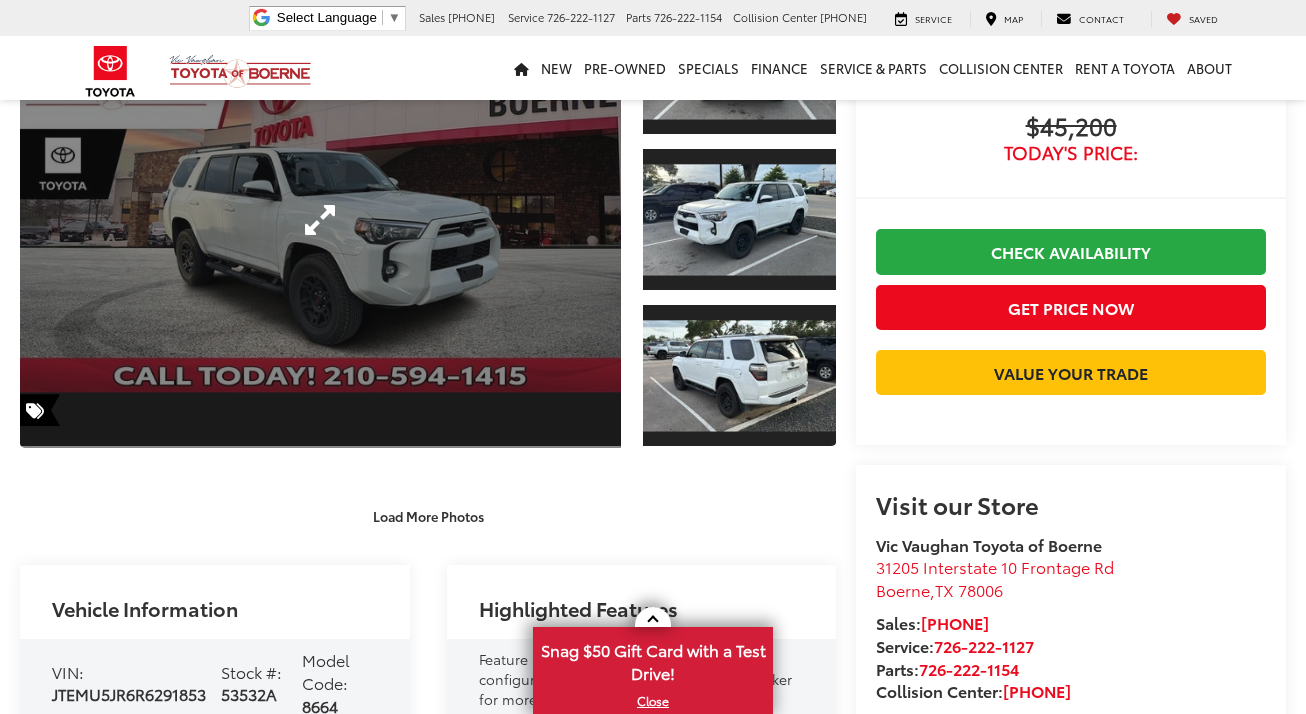 scroll, scrollTop: 270, scrollLeft: 0, axis: vertical 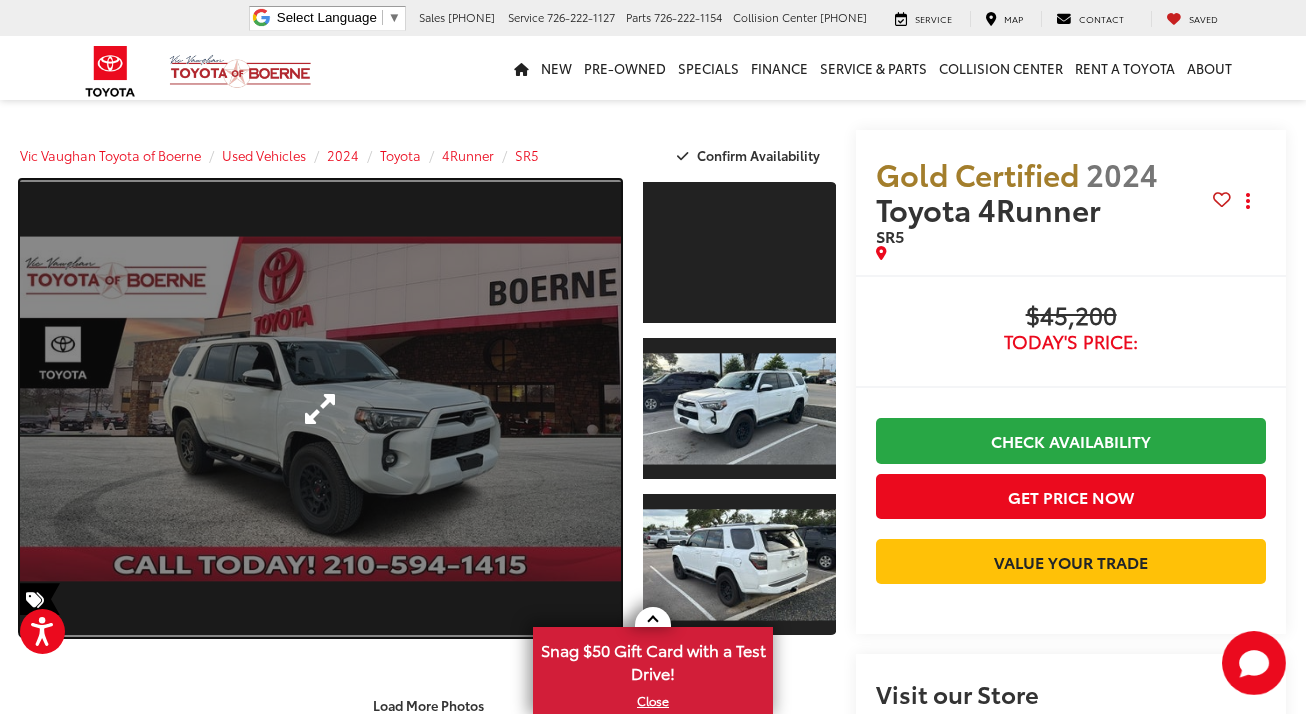 click at bounding box center [320, 408] 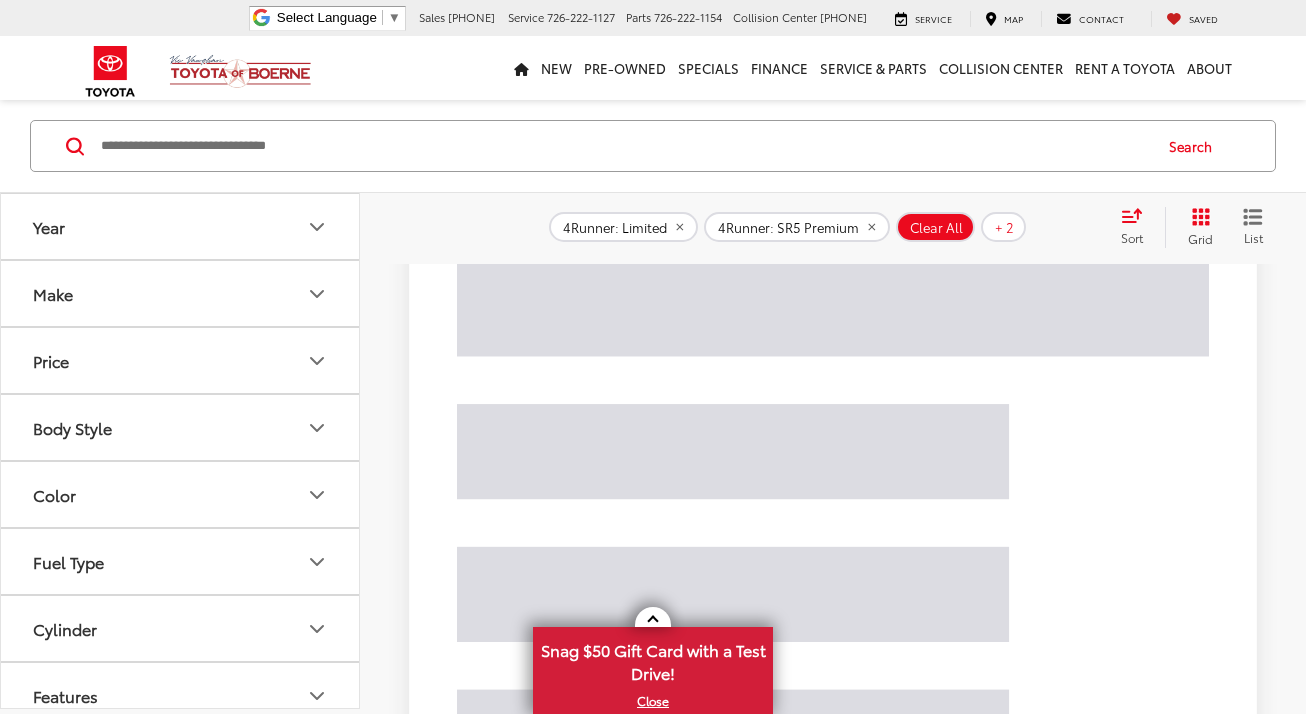 scroll, scrollTop: 852, scrollLeft: 0, axis: vertical 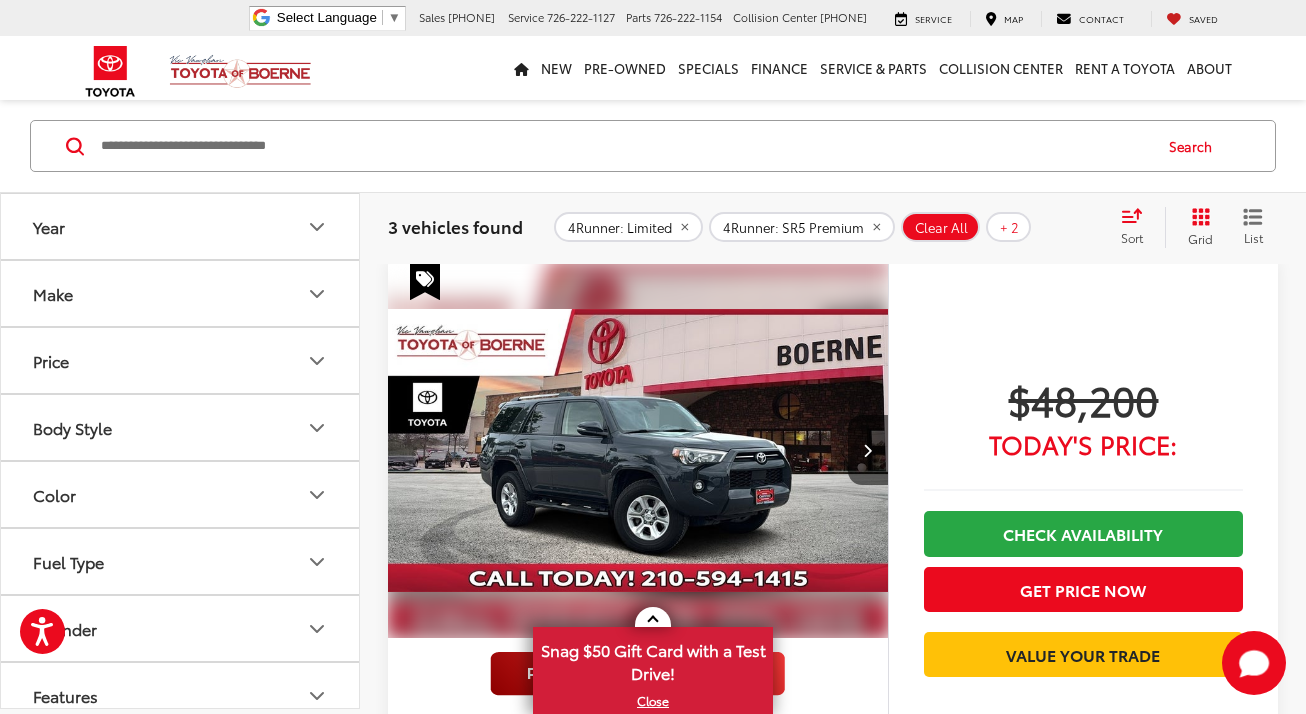 click at bounding box center [638, 450] 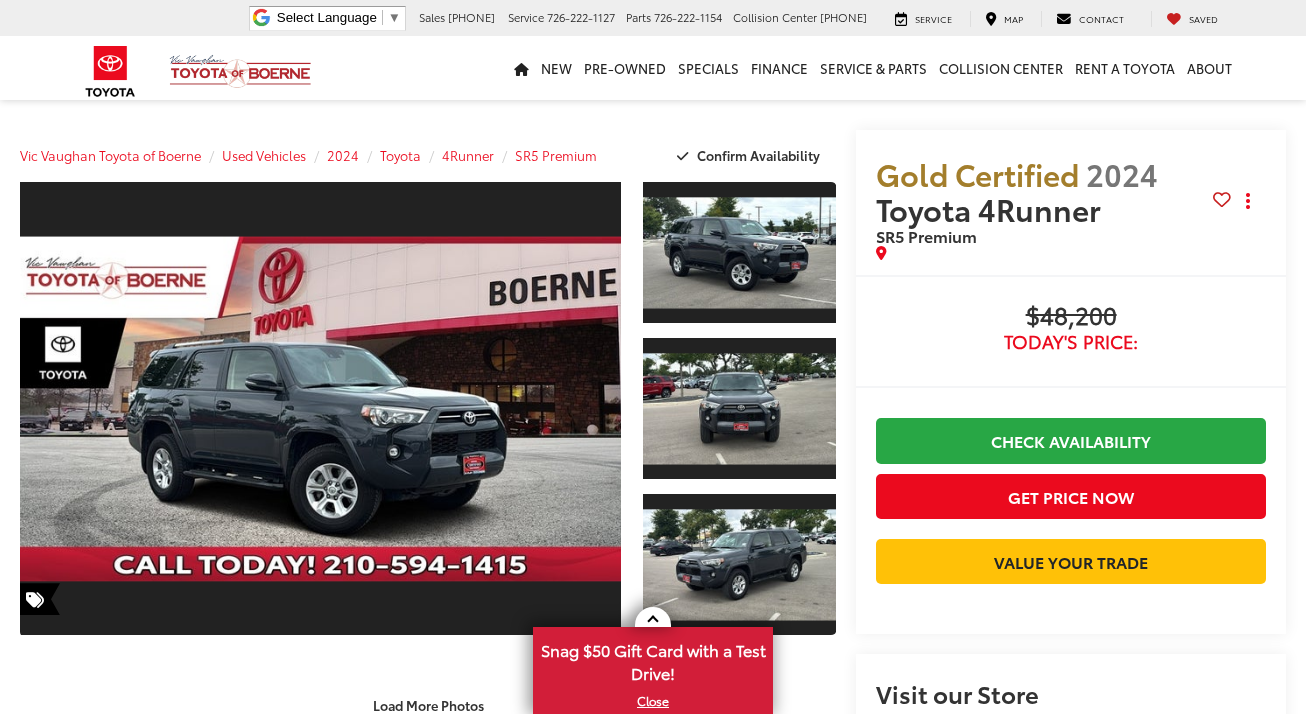 scroll, scrollTop: 21, scrollLeft: 0, axis: vertical 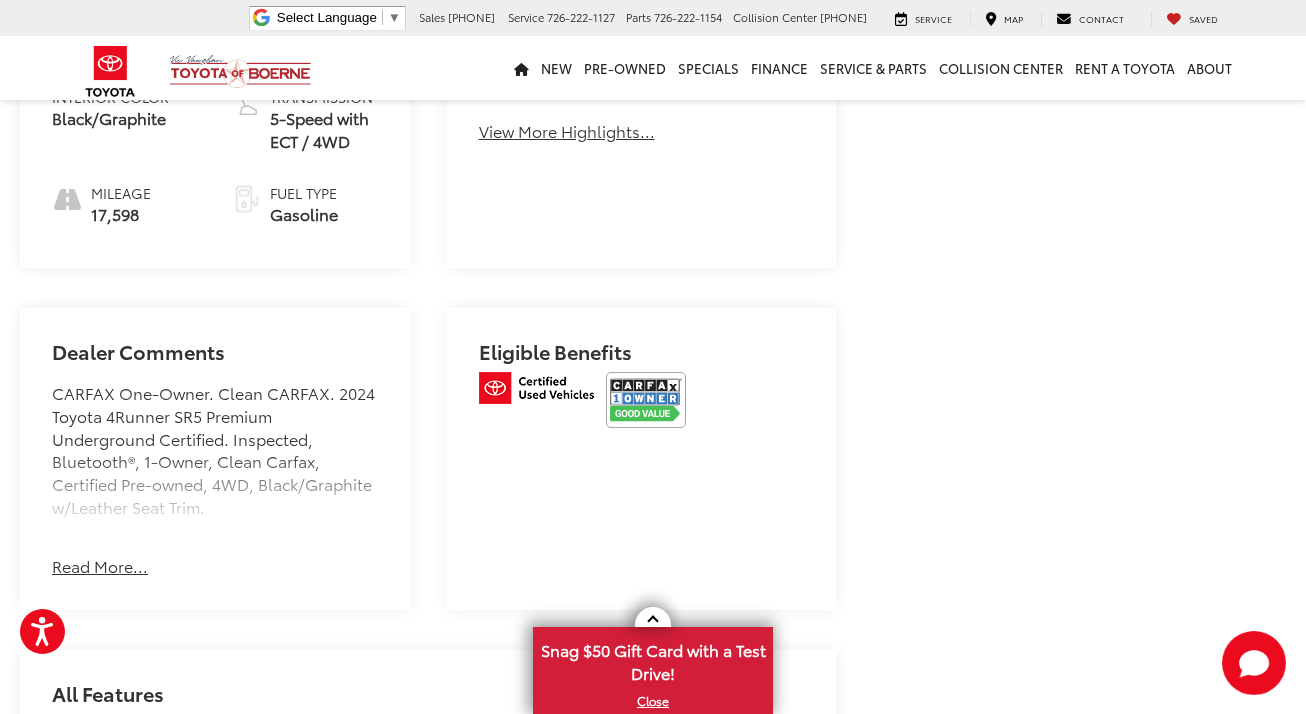 click on "Read More..." at bounding box center [100, 566] 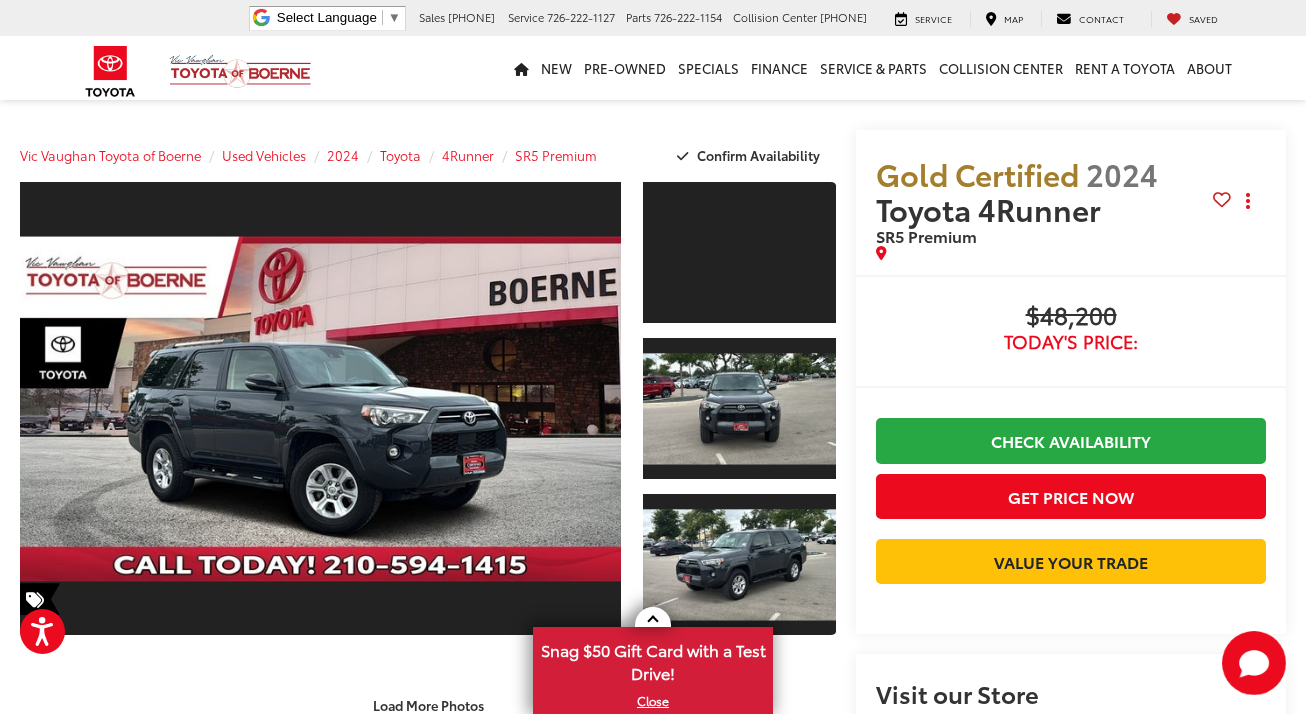 scroll, scrollTop: 1, scrollLeft: 0, axis: vertical 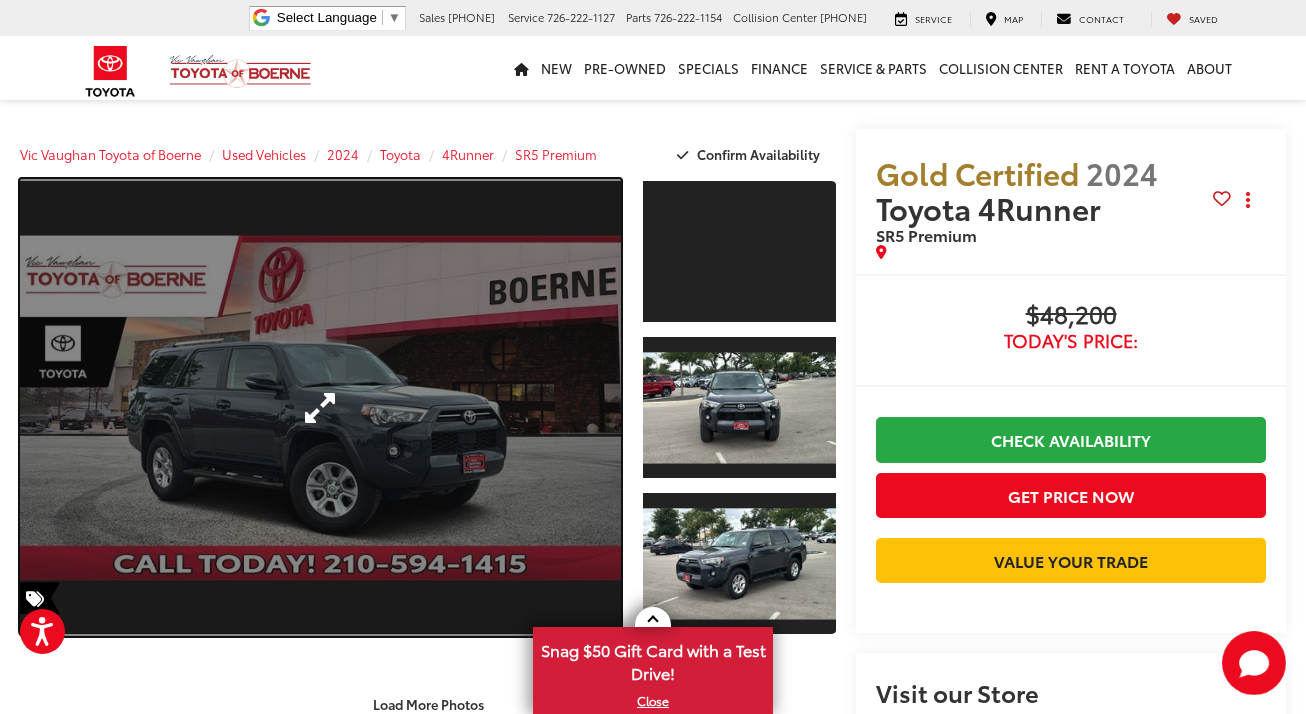 click at bounding box center (320, 407) 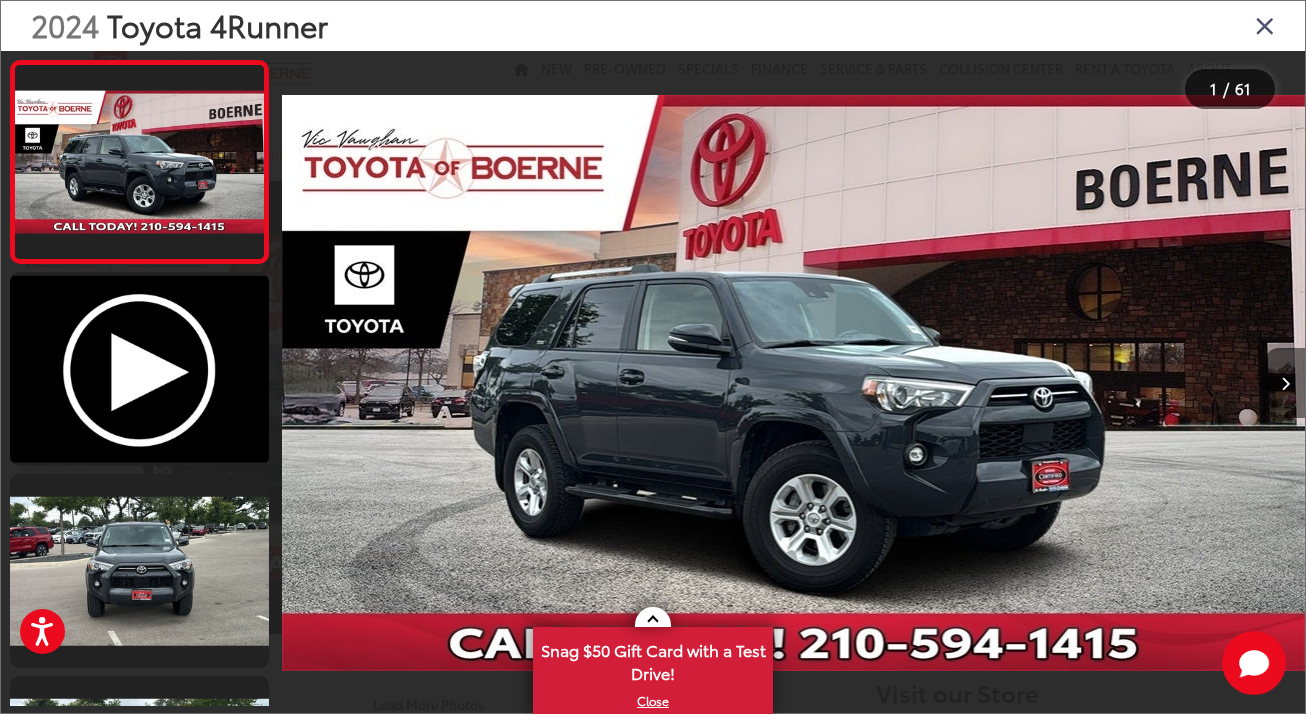 click at bounding box center [1285, 384] 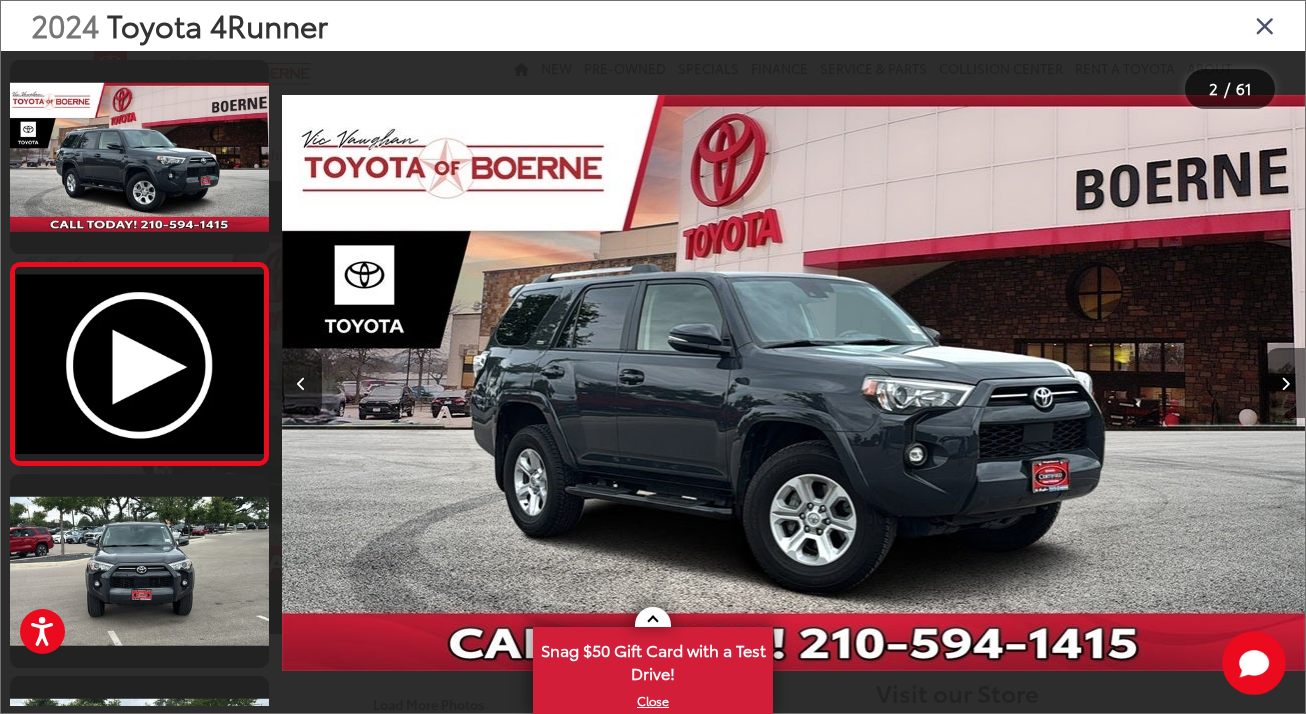 scroll, scrollTop: 0, scrollLeft: 402, axis: horizontal 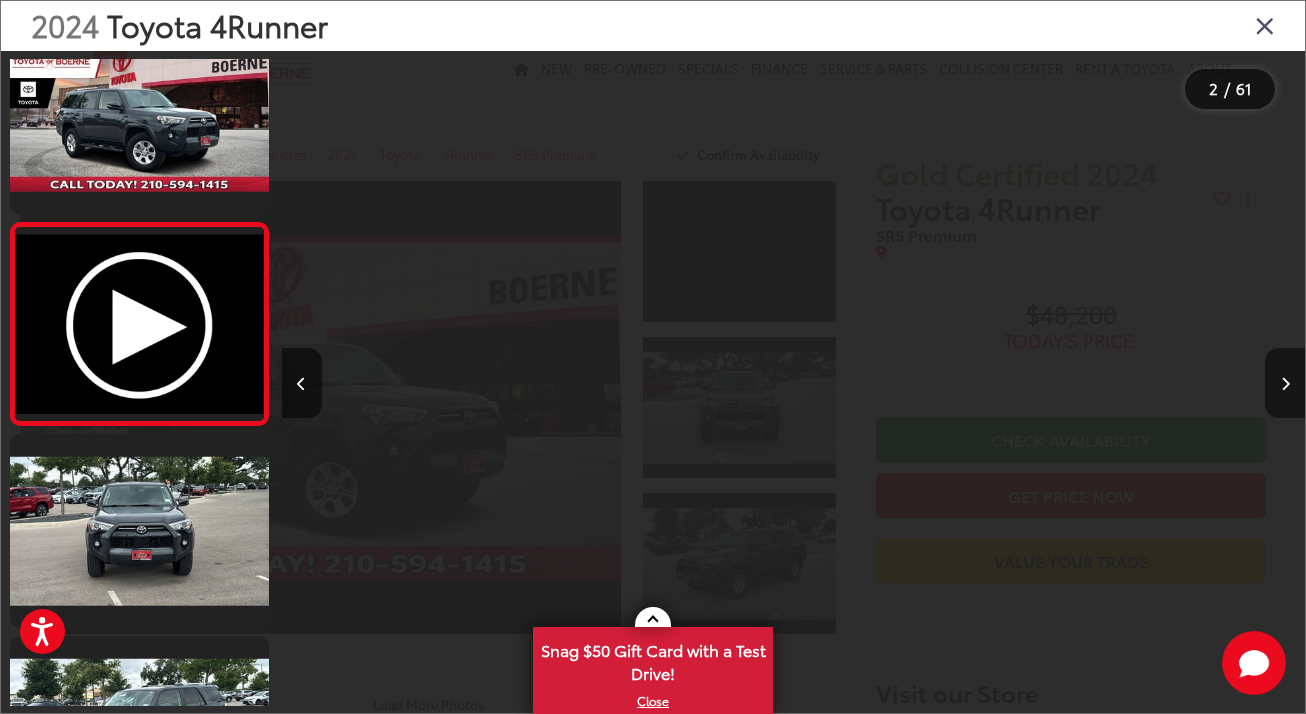 click at bounding box center (1285, 384) 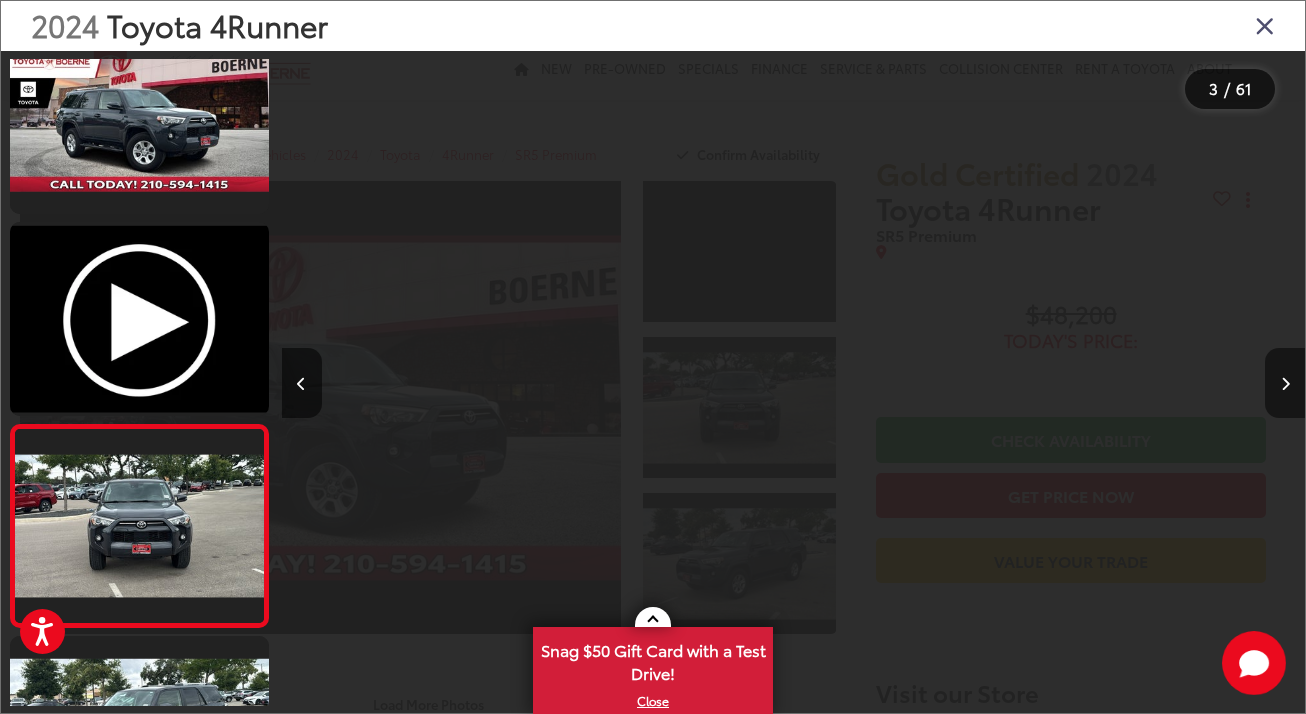 scroll, scrollTop: 0, scrollLeft: 1376, axis: horizontal 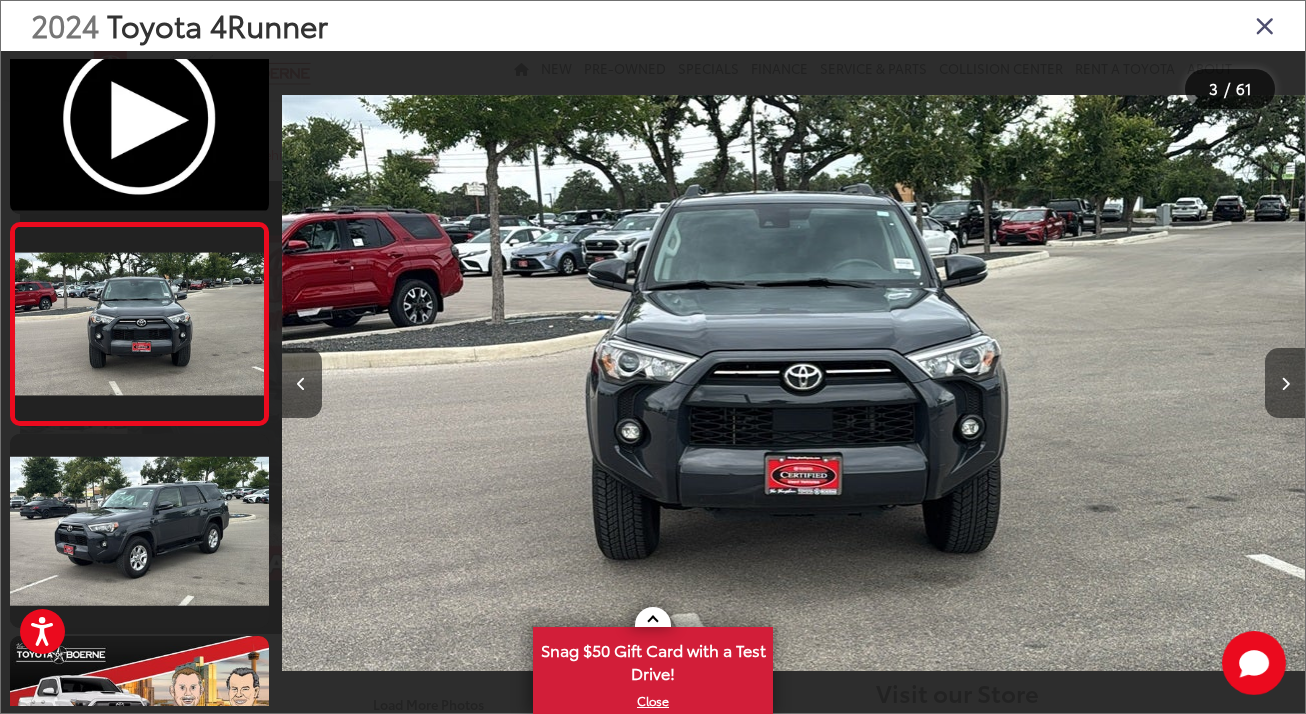 click at bounding box center (1285, 384) 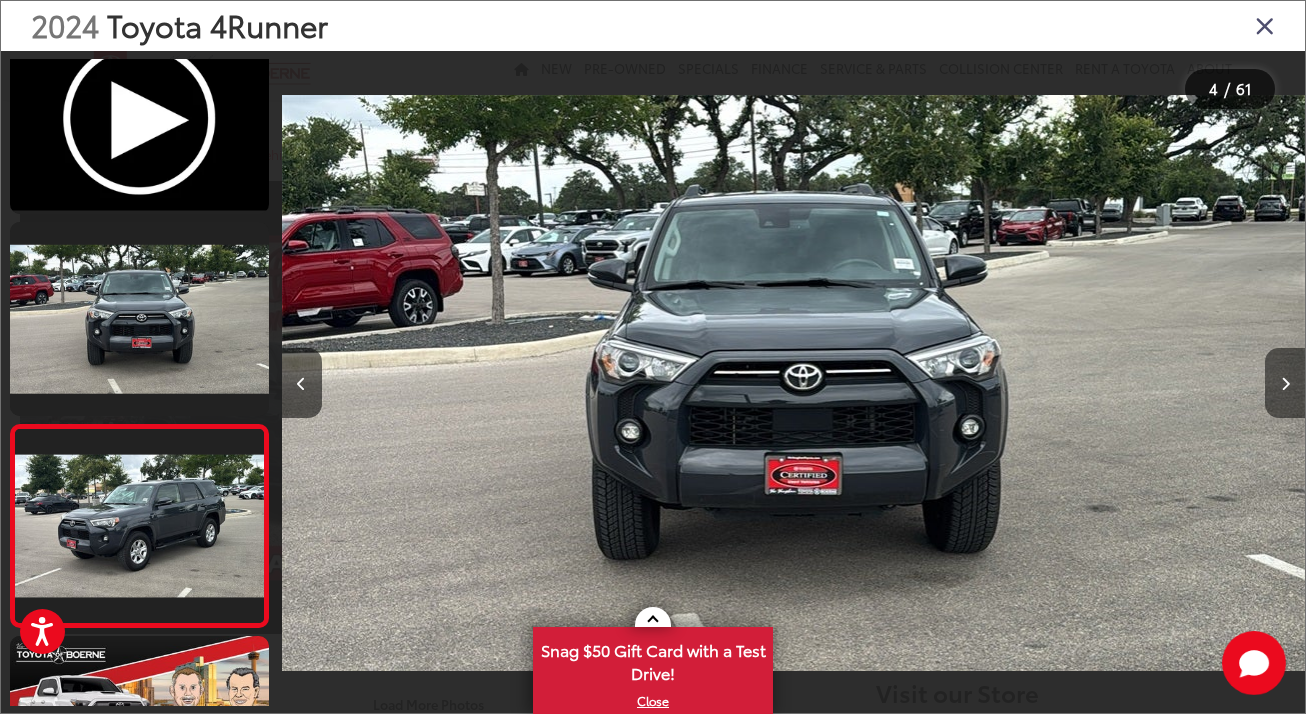 scroll, scrollTop: 0, scrollLeft: 2146, axis: horizontal 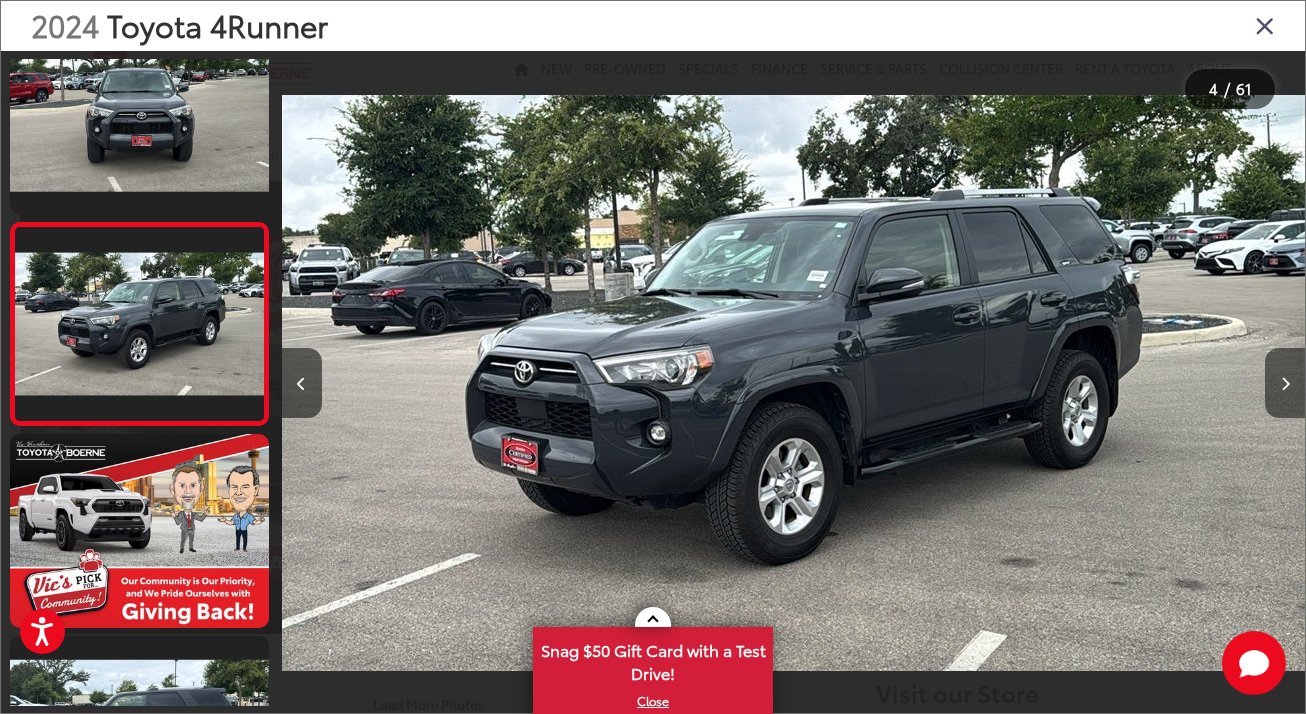 click at bounding box center (1285, 384) 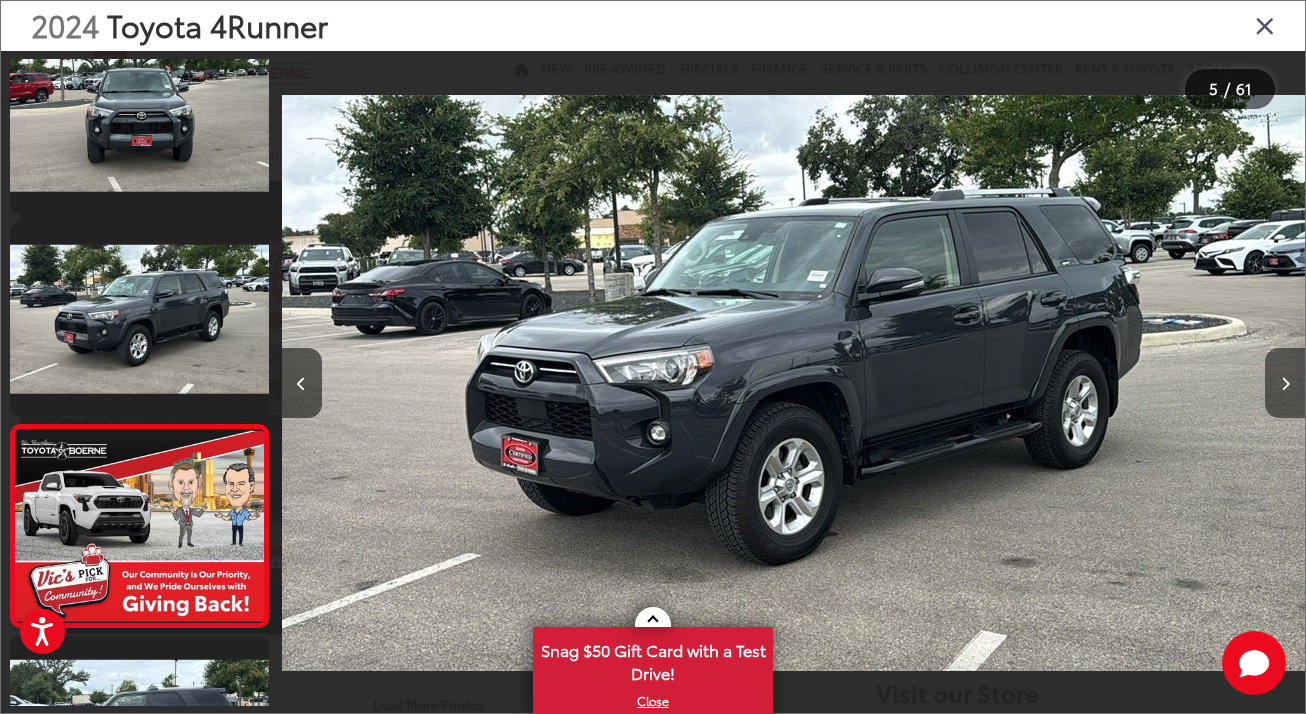 scroll, scrollTop: 0, scrollLeft: 3169, axis: horizontal 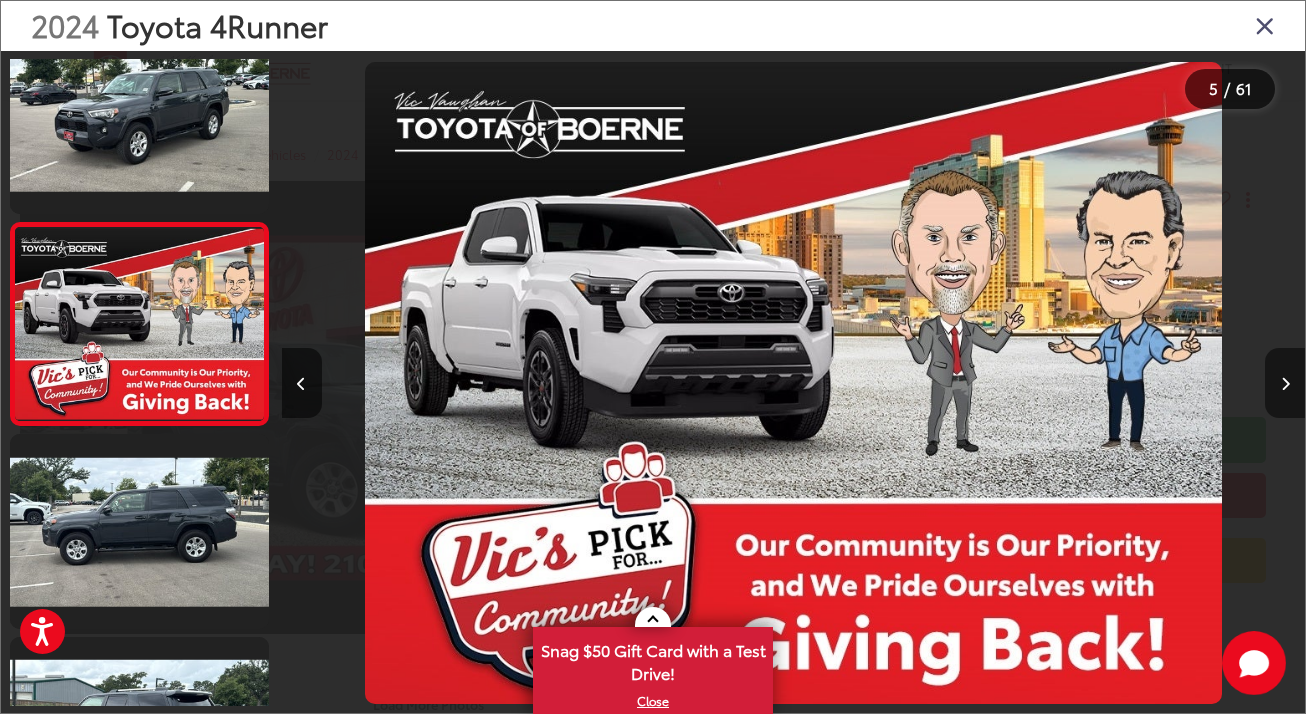 click at bounding box center [1285, 384] 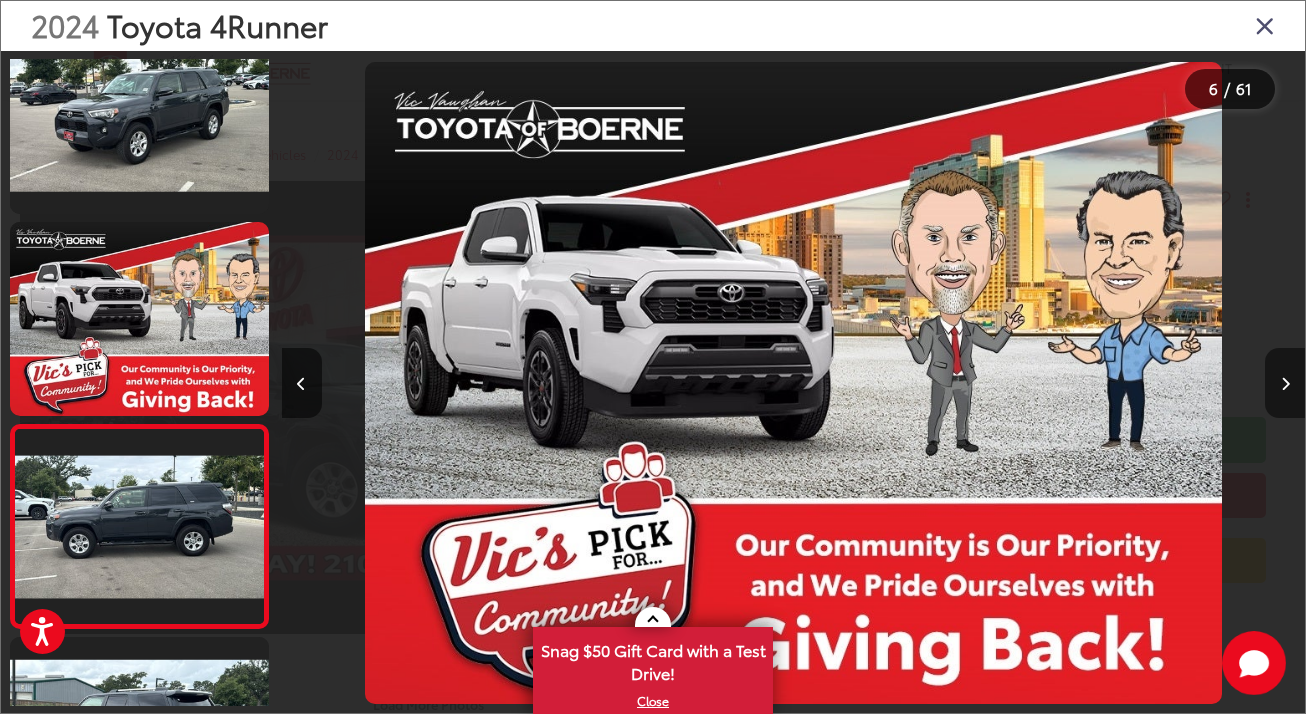 scroll, scrollTop: 0, scrollLeft: 4496, axis: horizontal 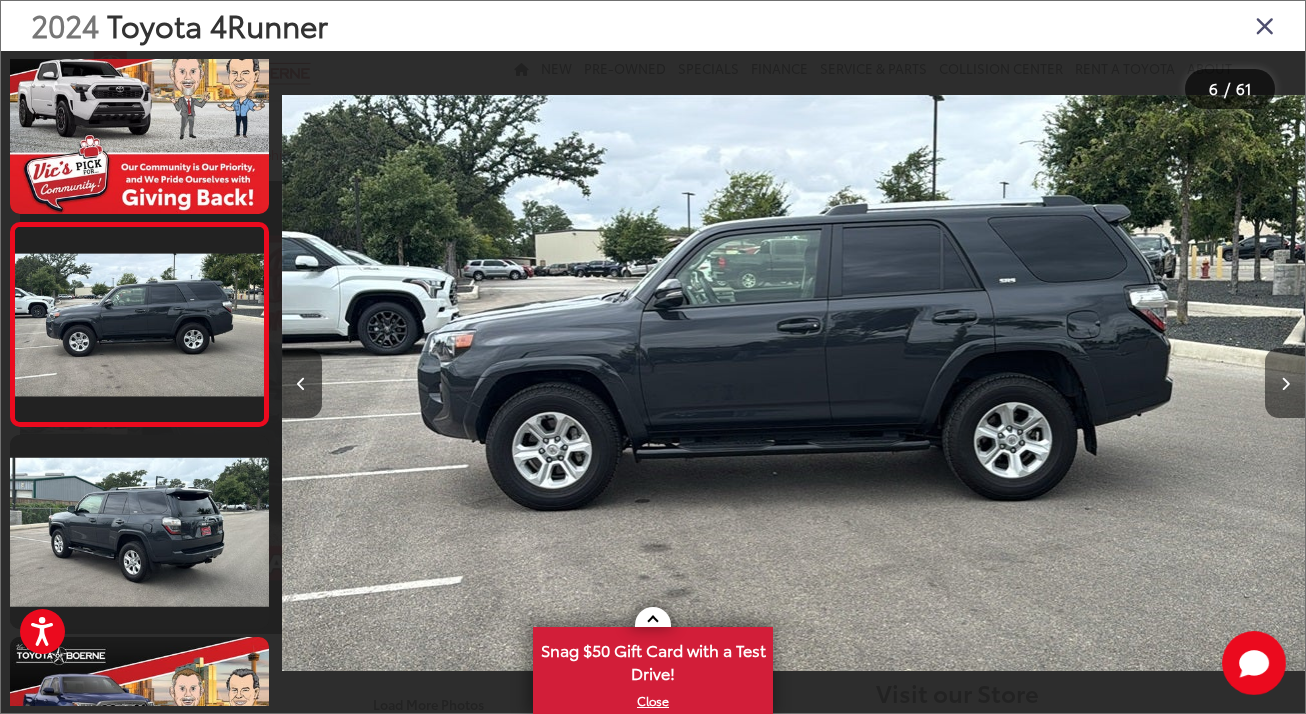 click at bounding box center [1285, 384] 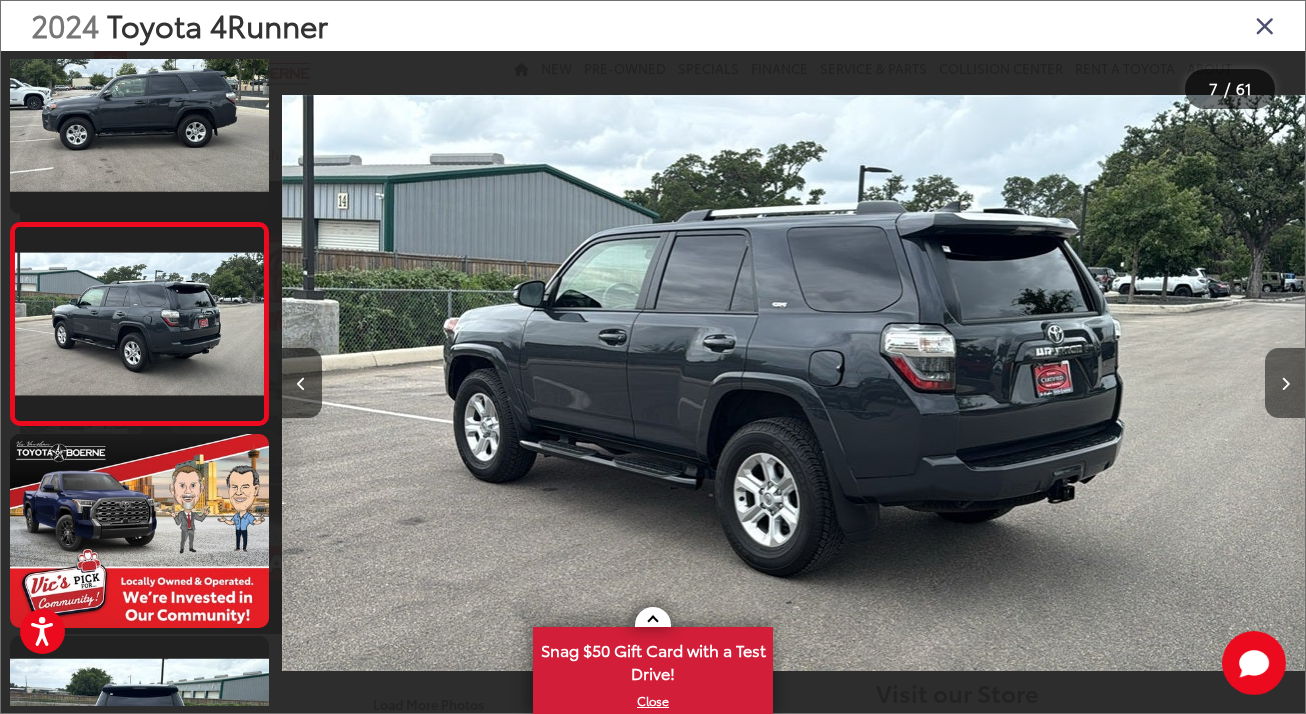 click at bounding box center (1285, 384) 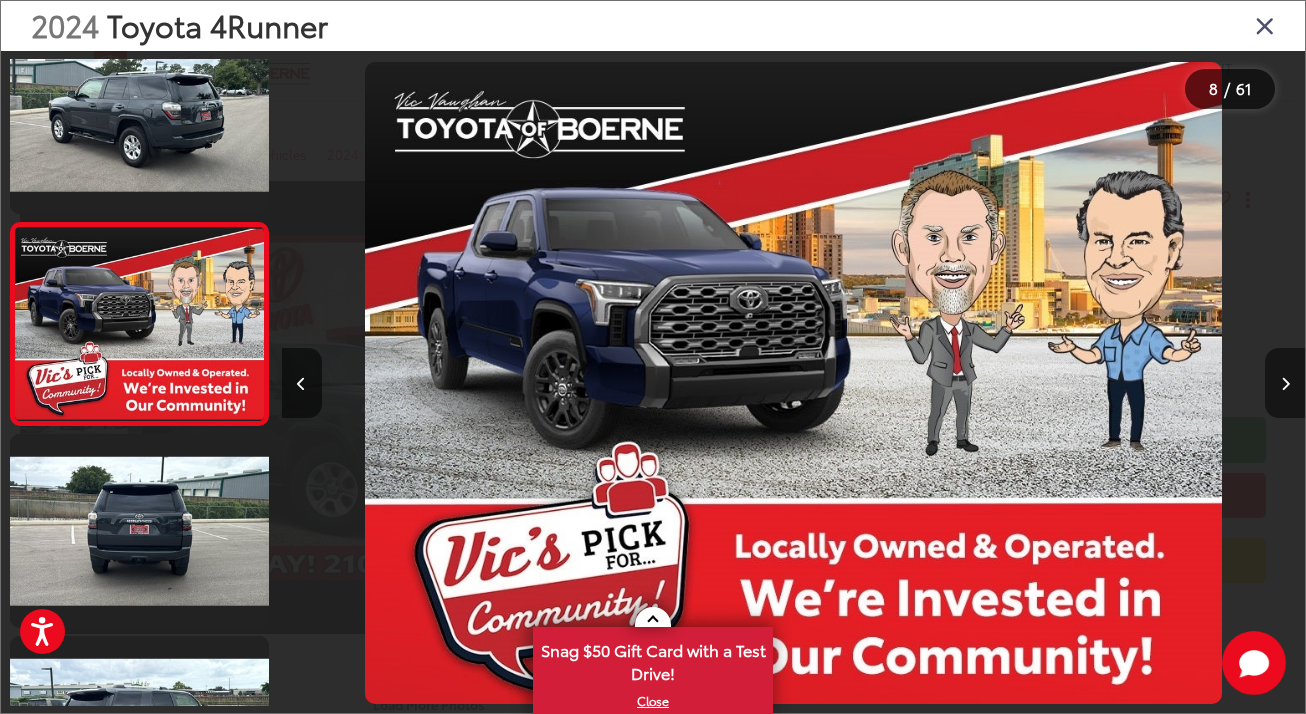 click at bounding box center (1285, 384) 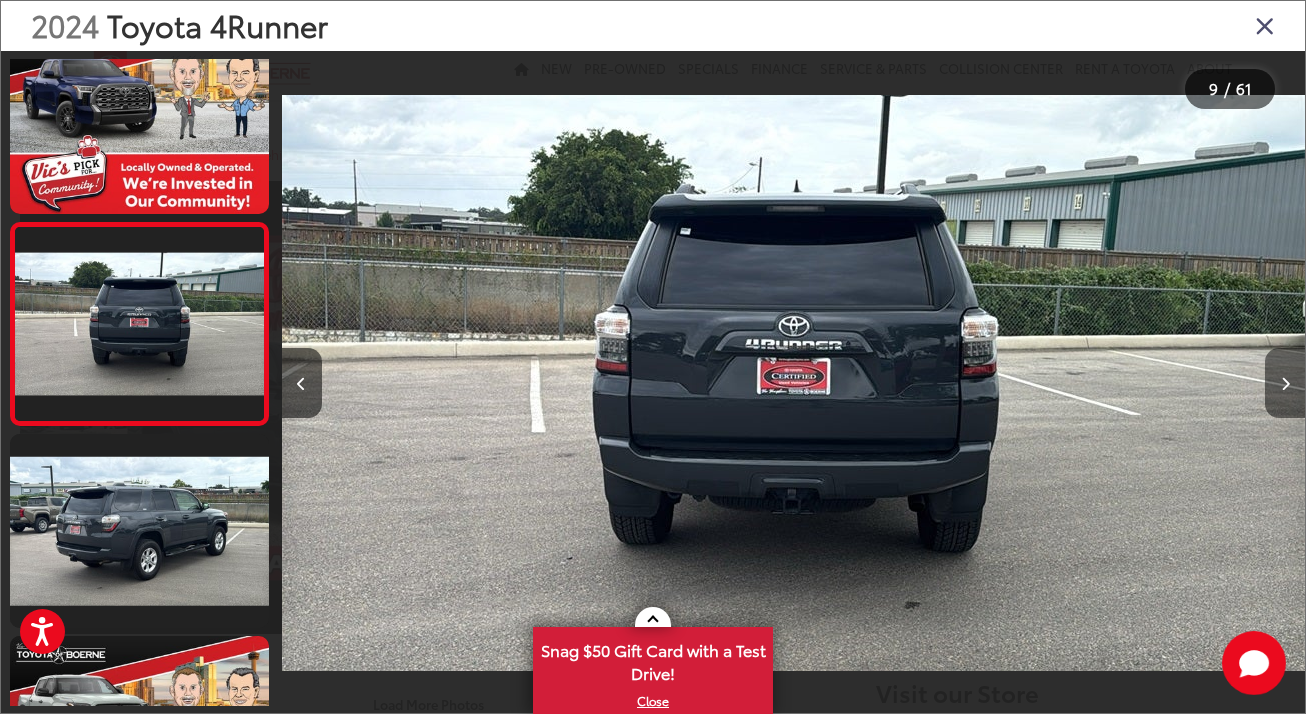 click at bounding box center [1285, 384] 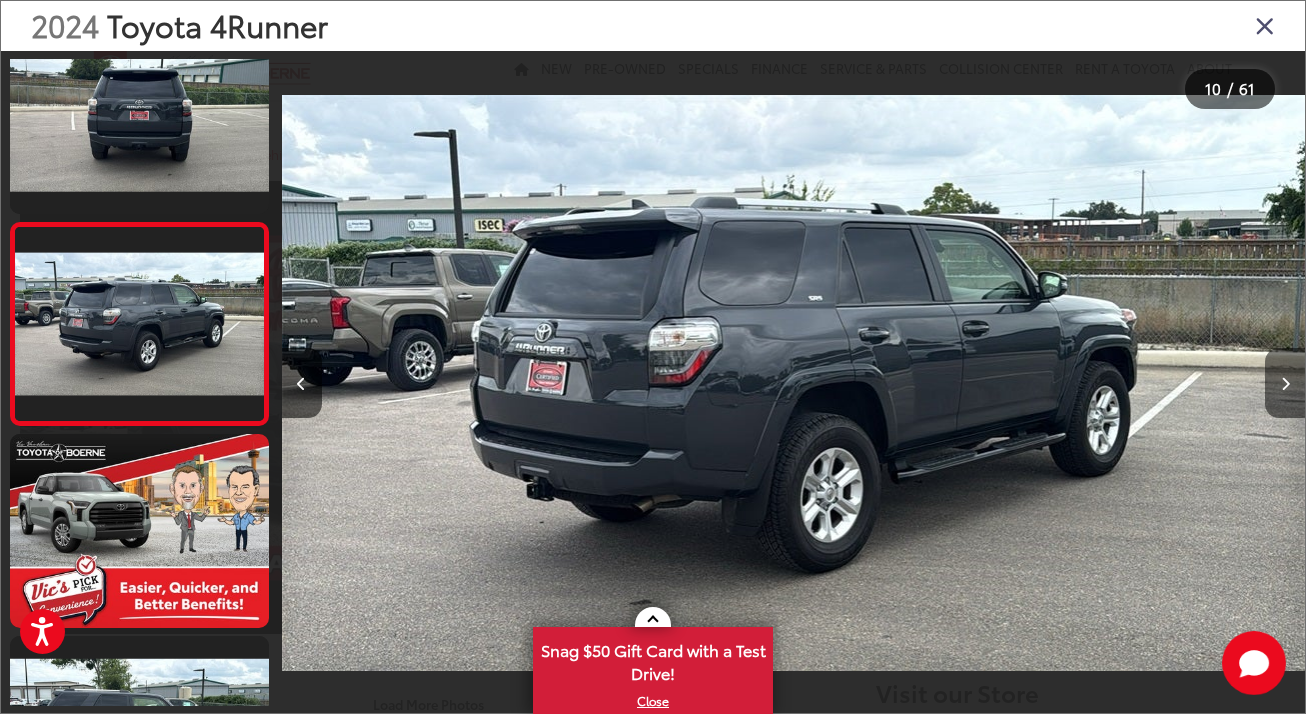 click at bounding box center (1285, 384) 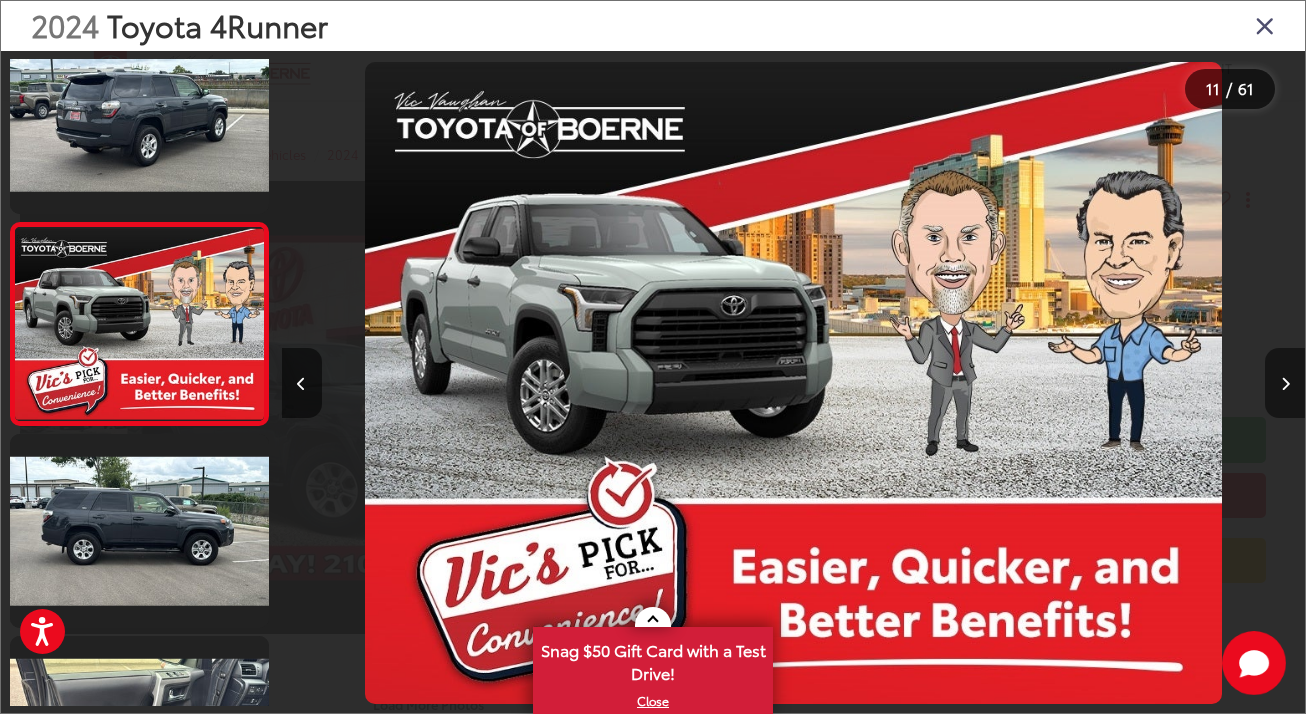 click at bounding box center (1285, 384) 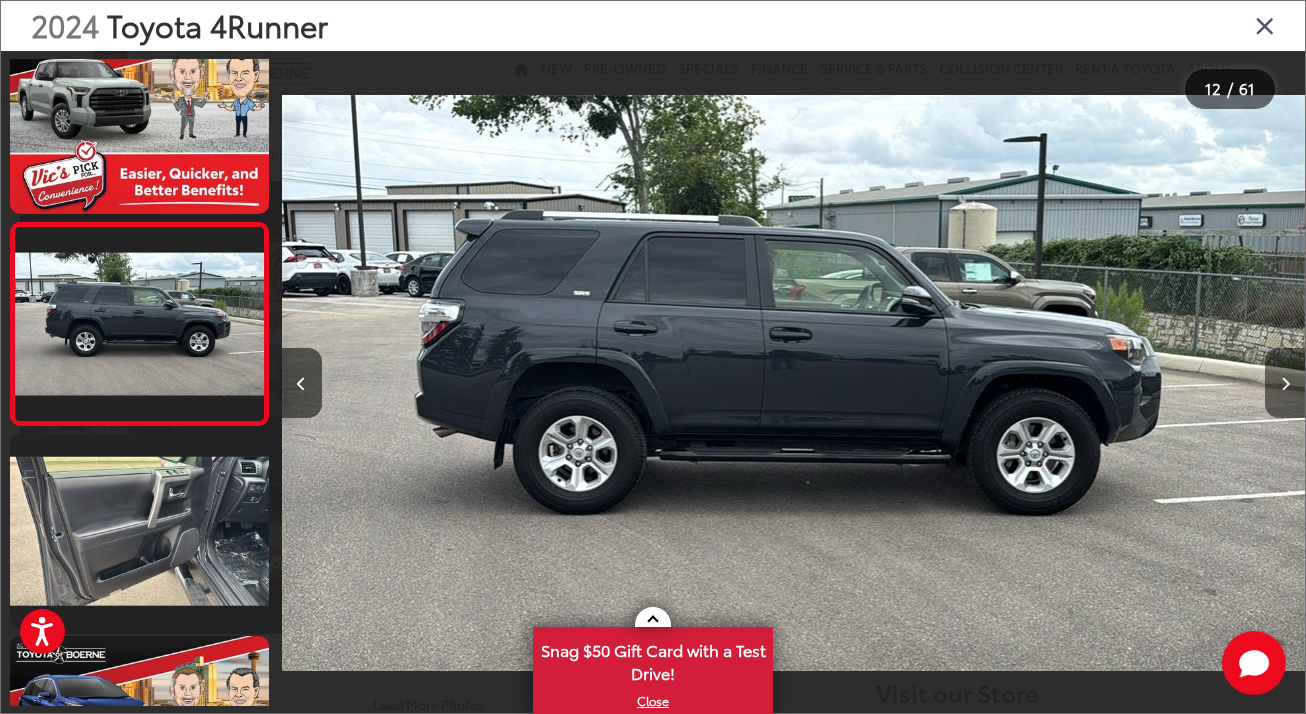 click at bounding box center [1285, 384] 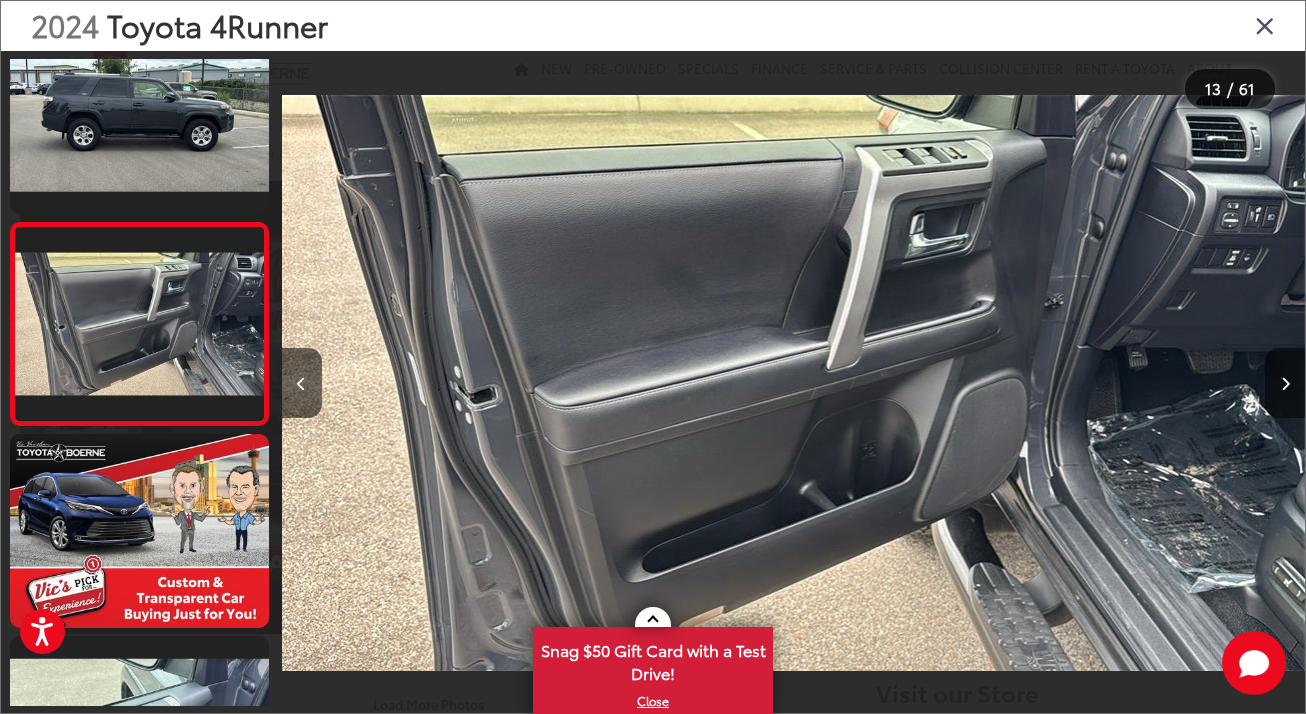 click at bounding box center [1285, 384] 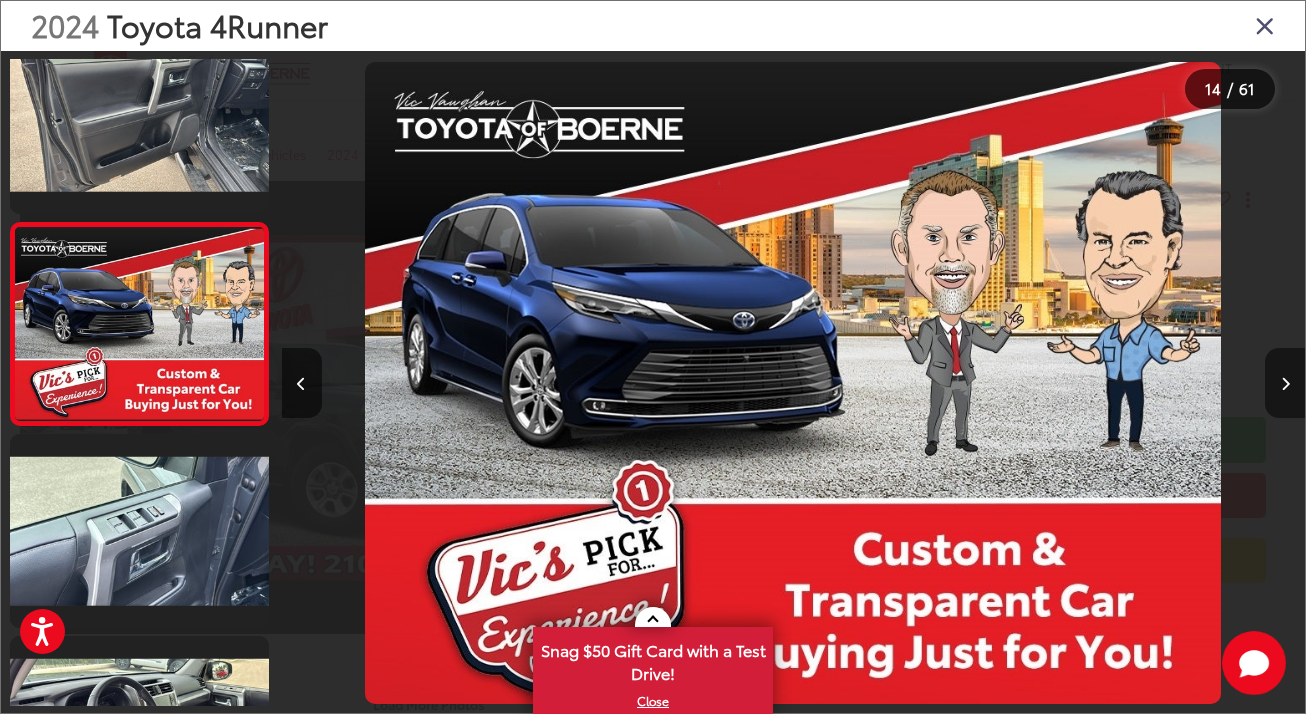 click at bounding box center [1285, 384] 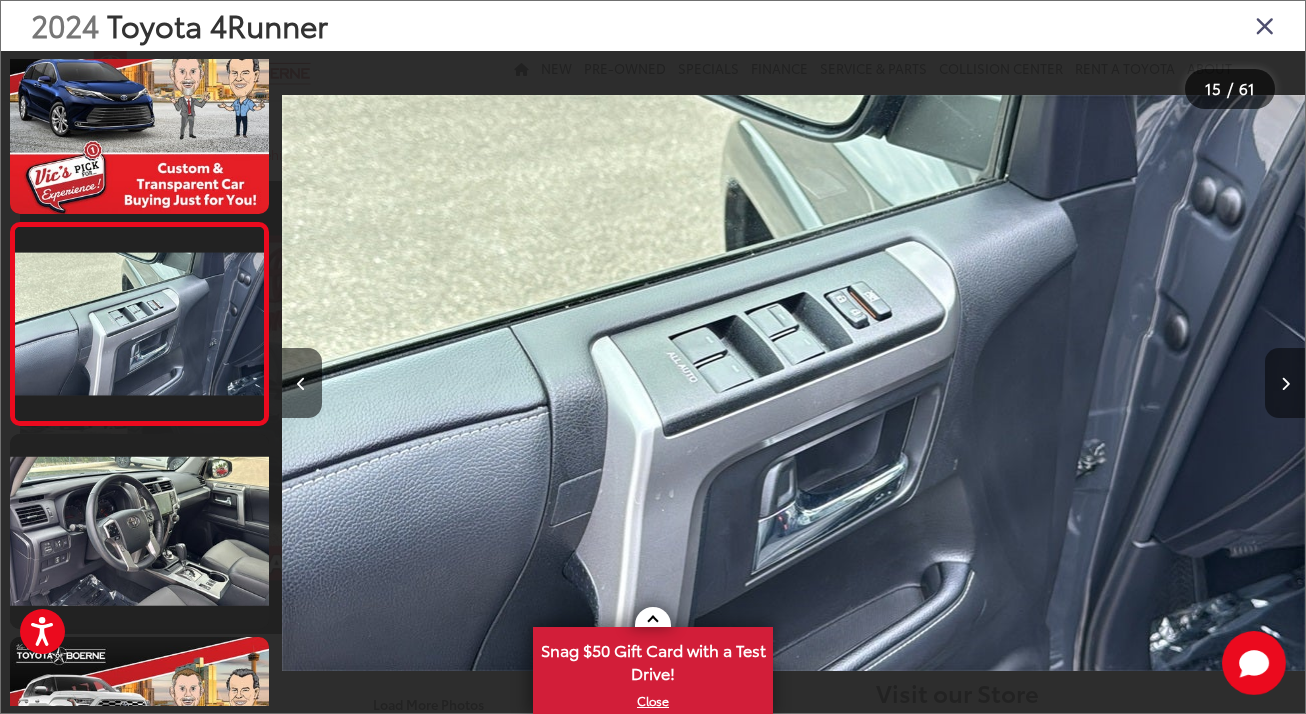 click at bounding box center [1285, 384] 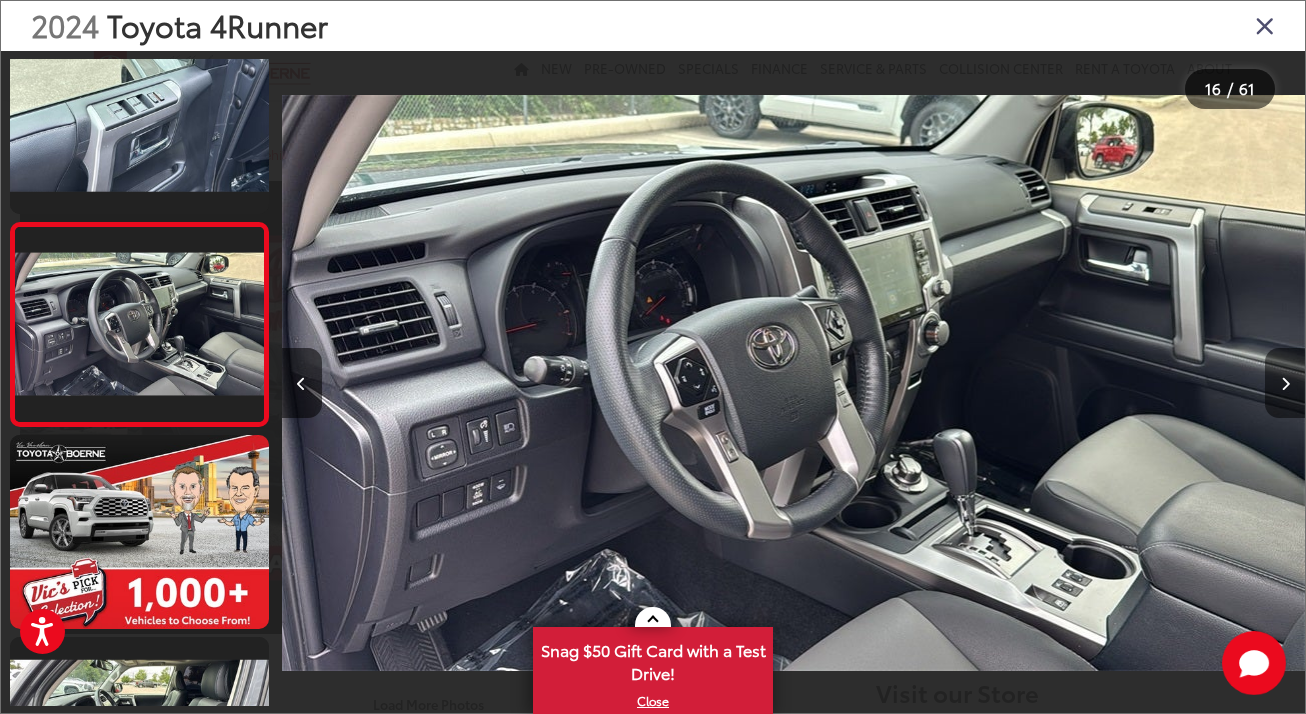 click at bounding box center [1285, 384] 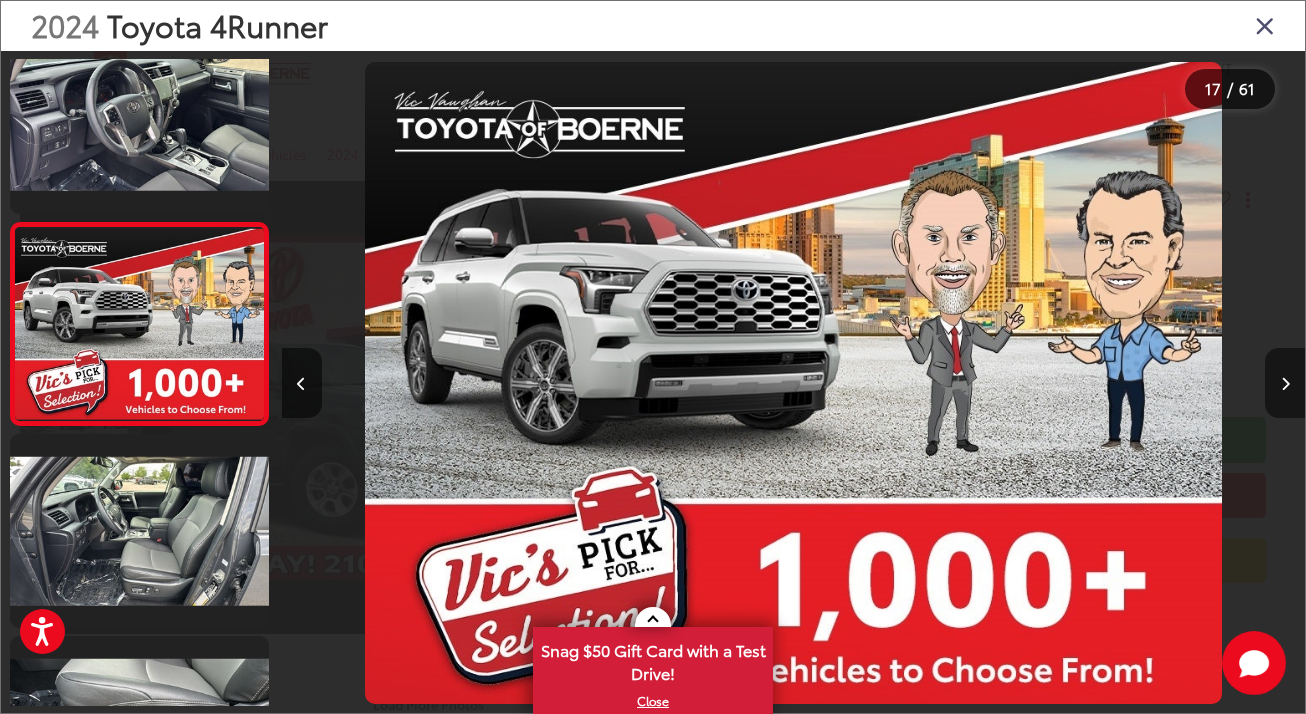 click at bounding box center [1285, 384] 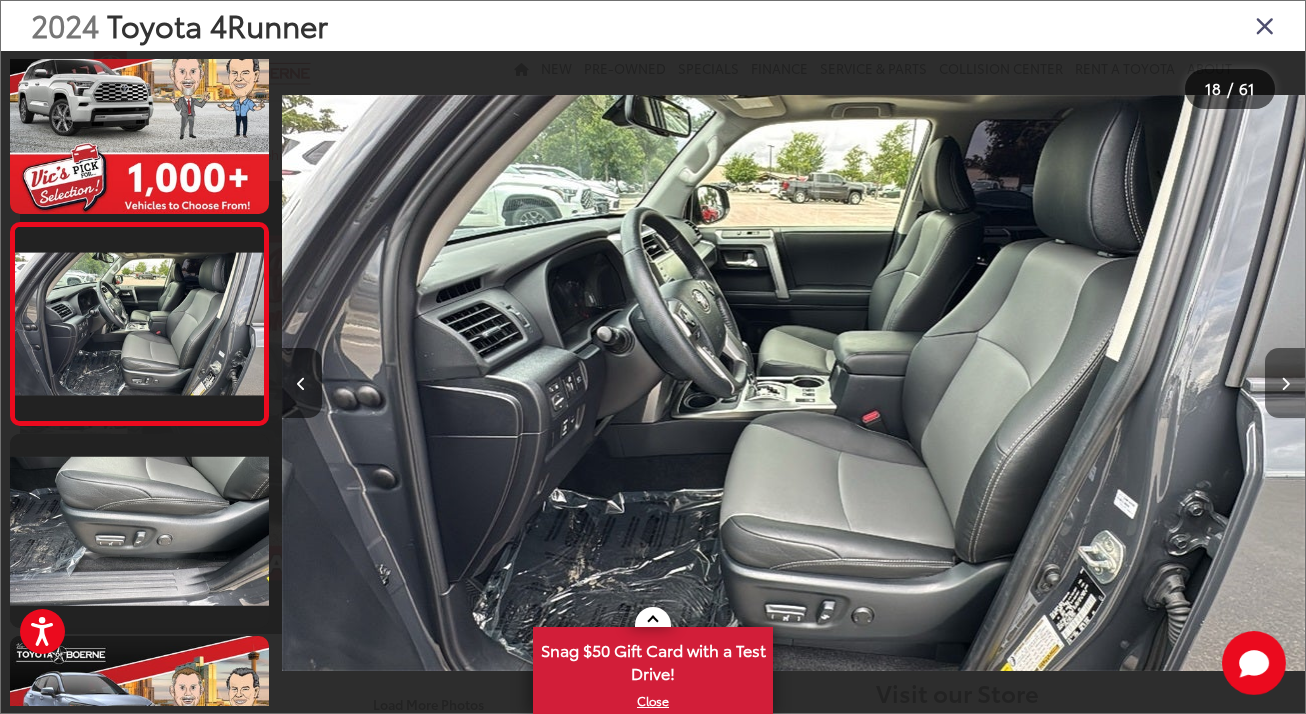 click at bounding box center (1285, 384) 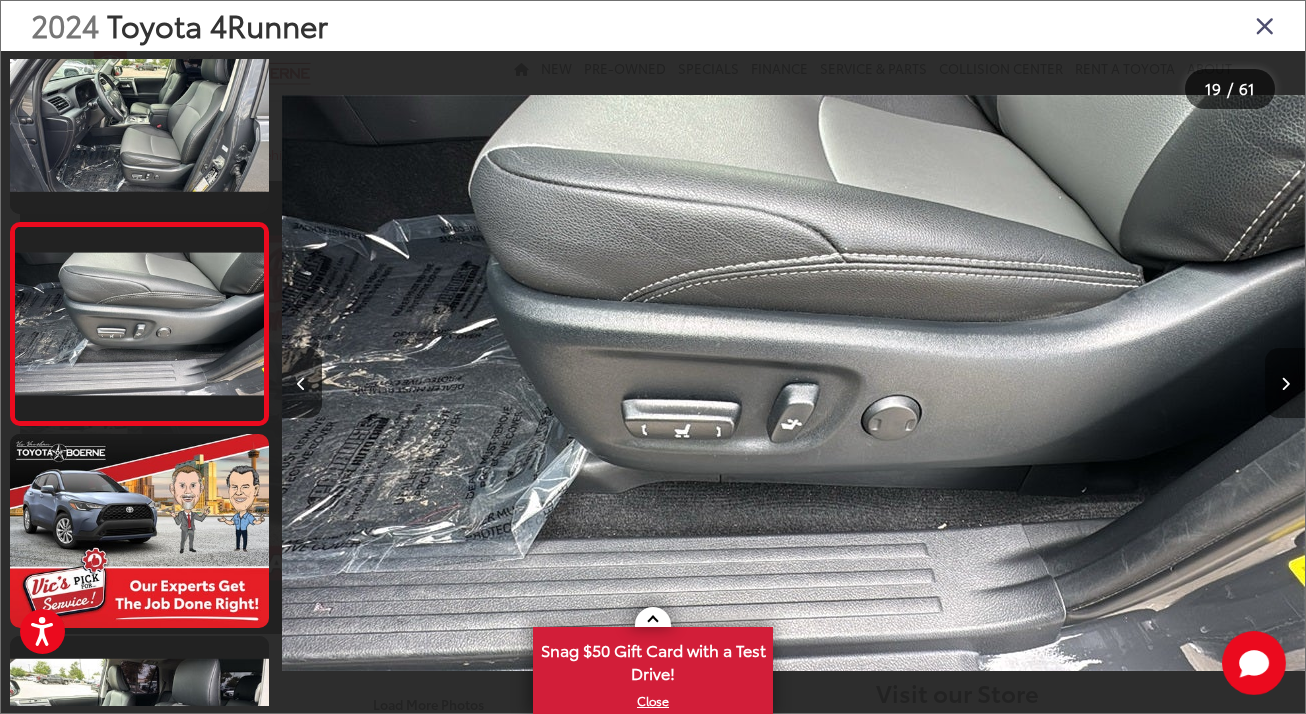 click at bounding box center (1285, 384) 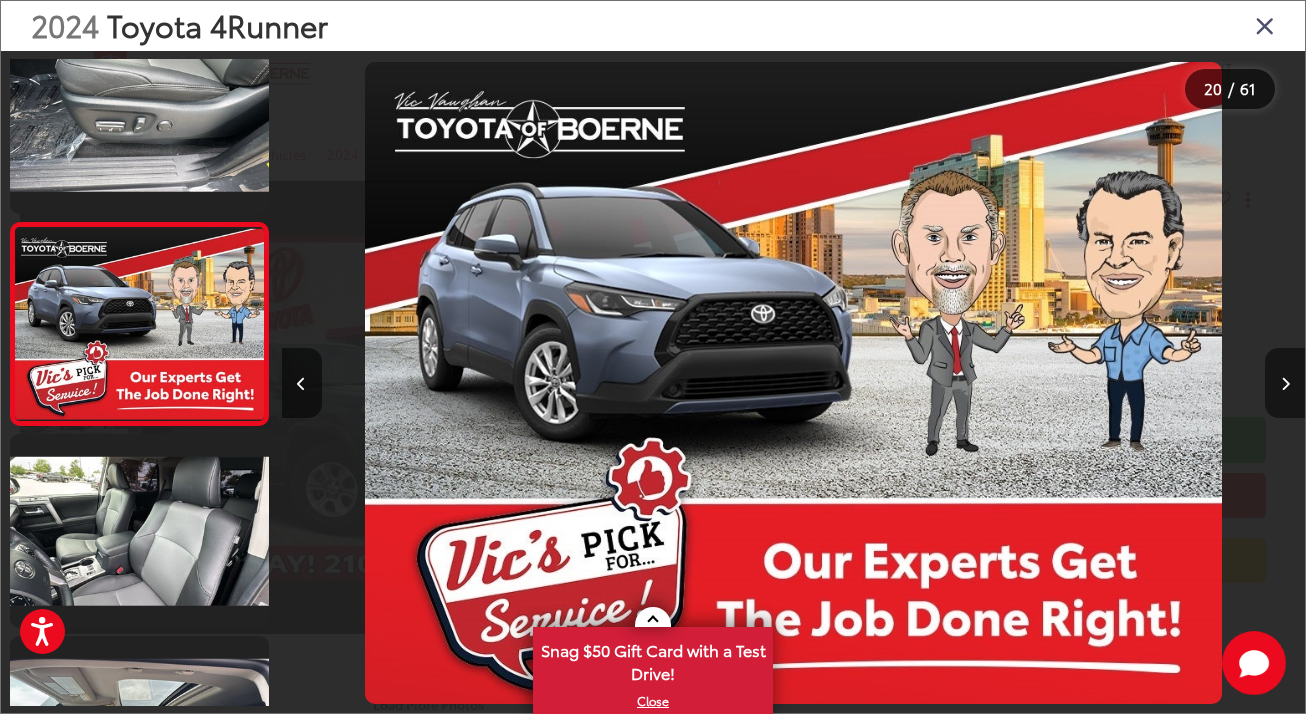 click at bounding box center [1285, 384] 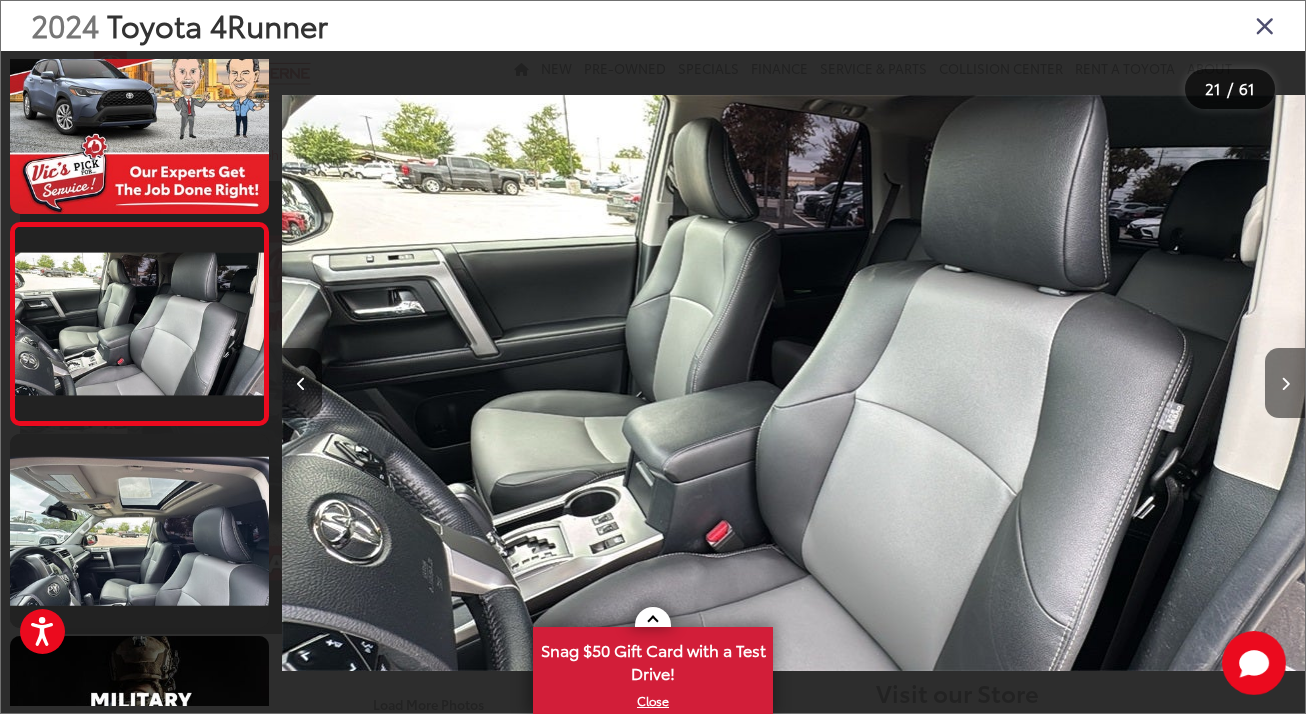 click at bounding box center (1285, 384) 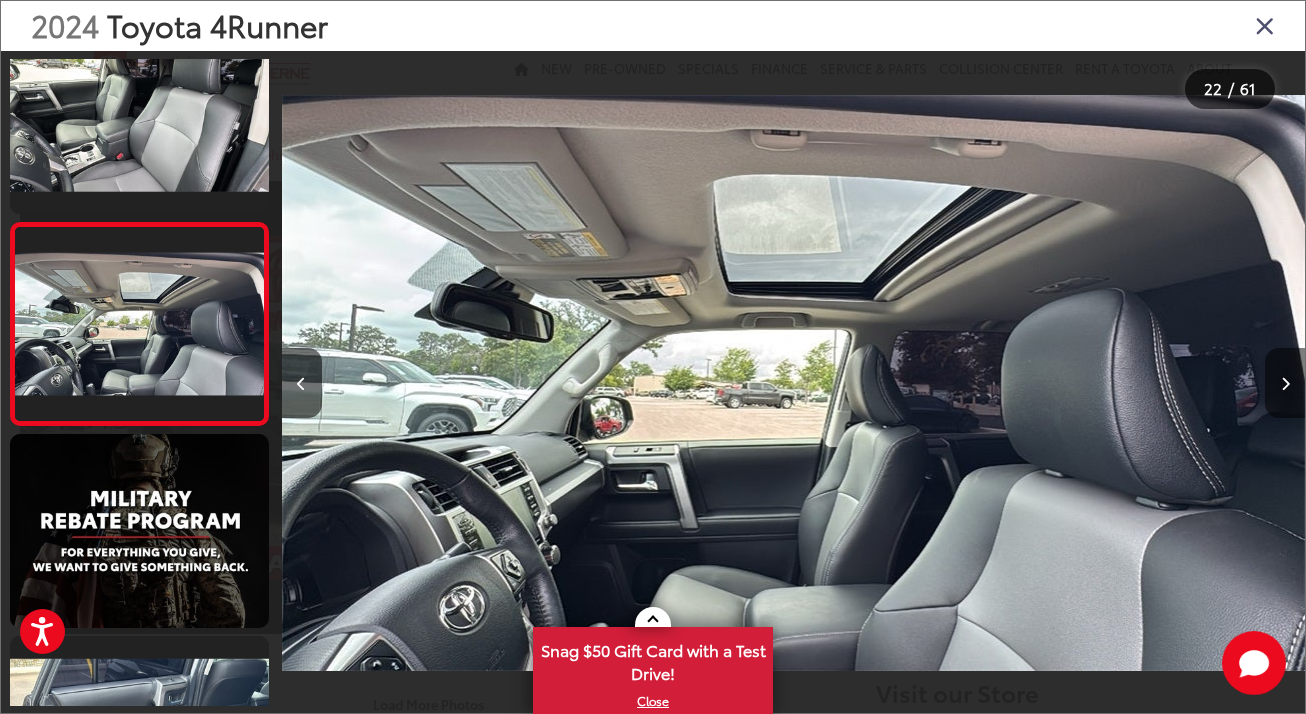 click at bounding box center [1285, 384] 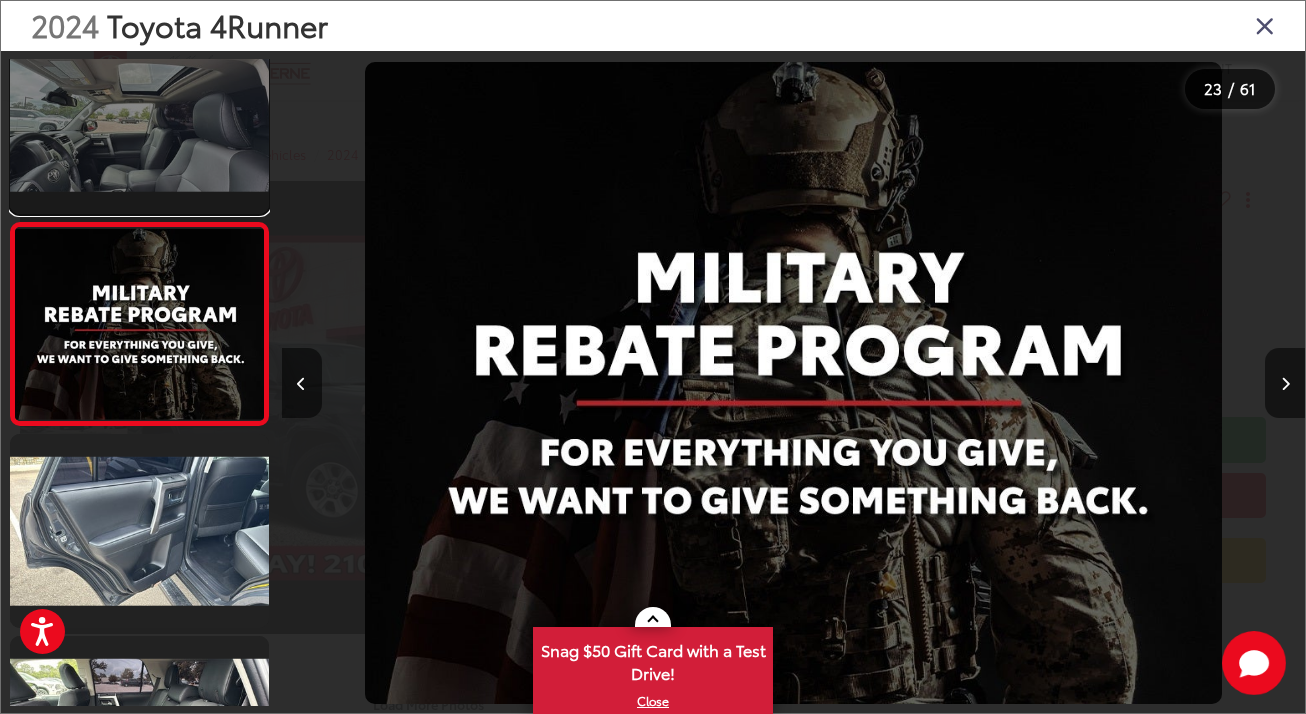 click at bounding box center [139, 117] 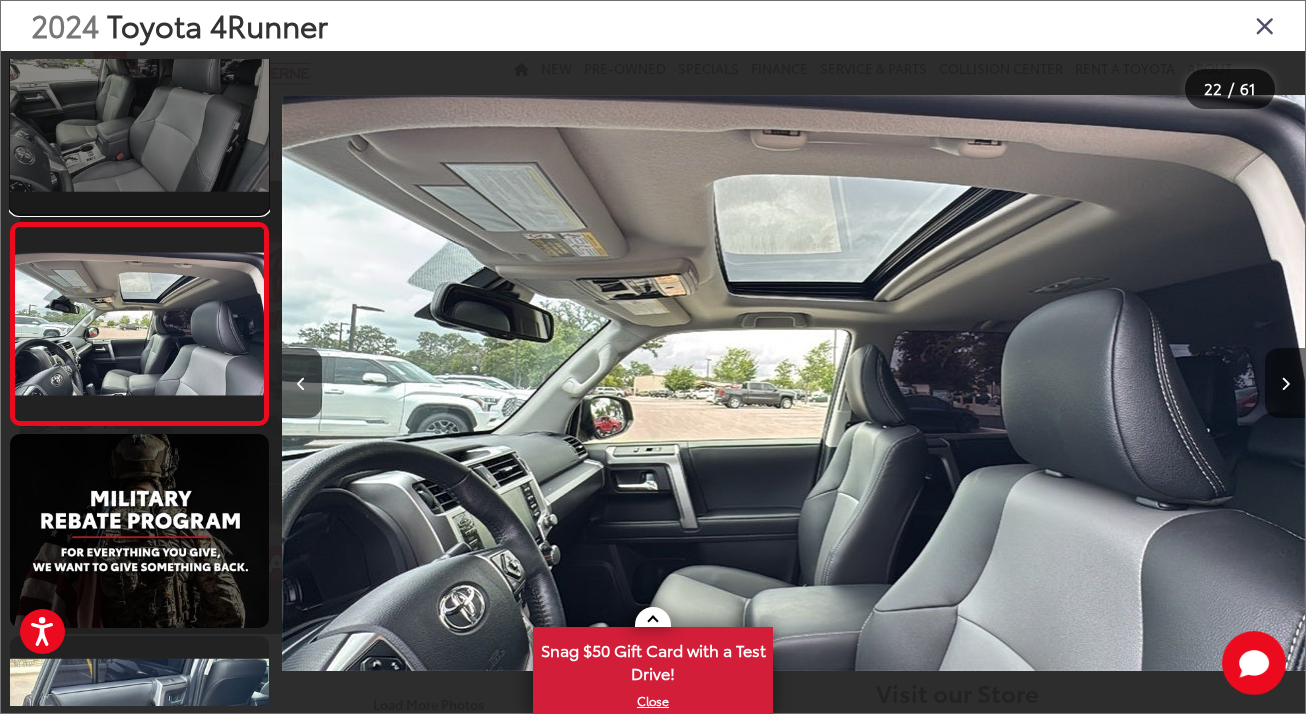 click at bounding box center (139, 117) 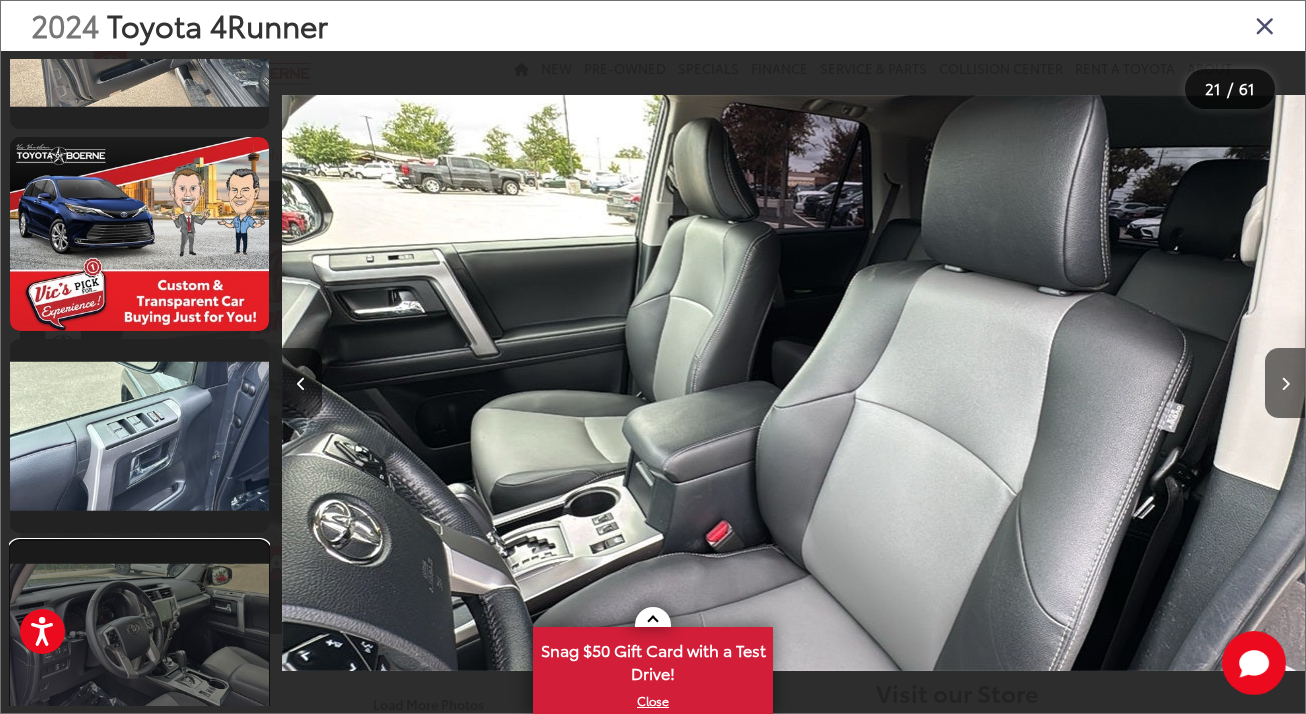 click at bounding box center [139, 638] 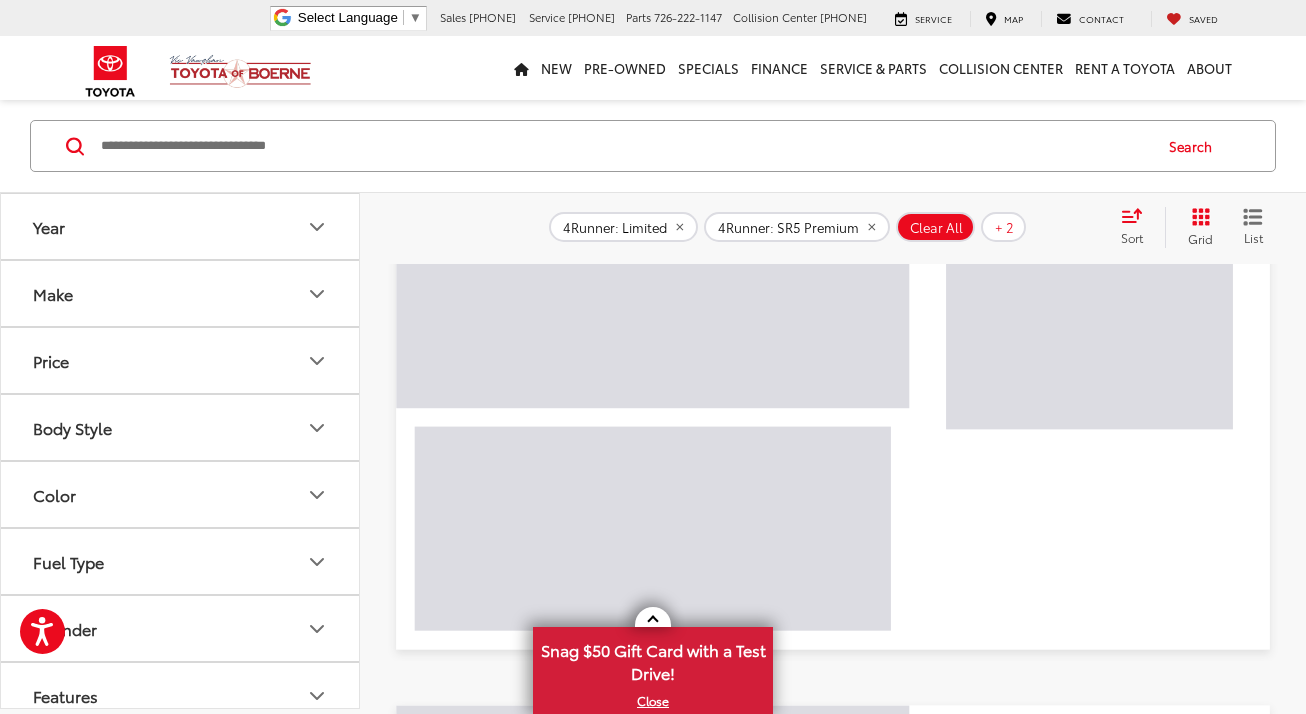 scroll, scrollTop: 1569, scrollLeft: 0, axis: vertical 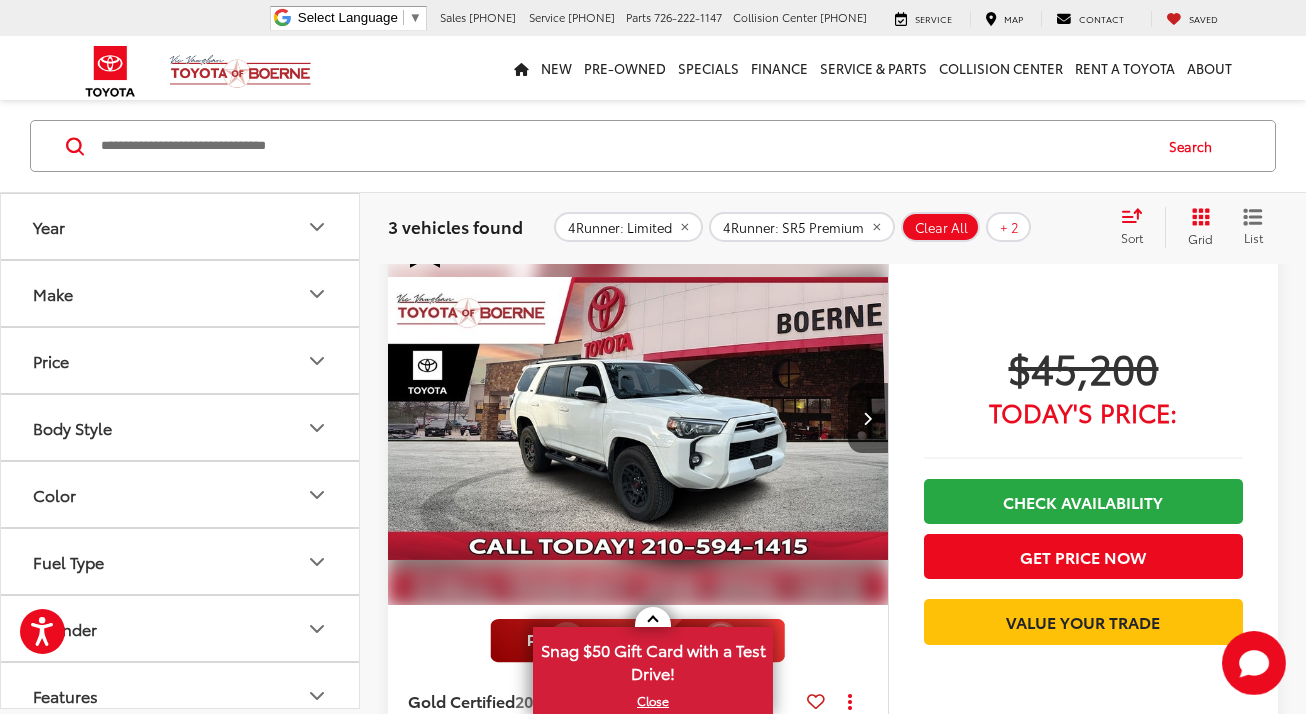 click at bounding box center [638, 418] 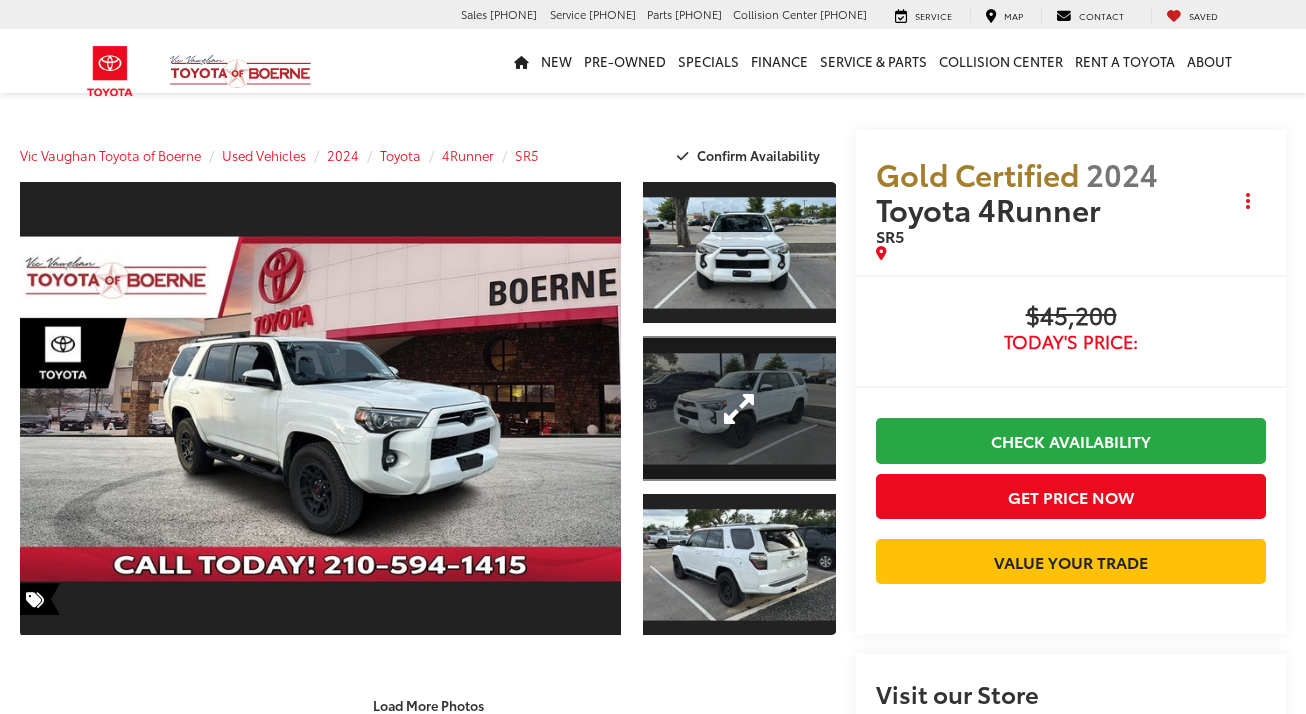 scroll, scrollTop: 0, scrollLeft: 0, axis: both 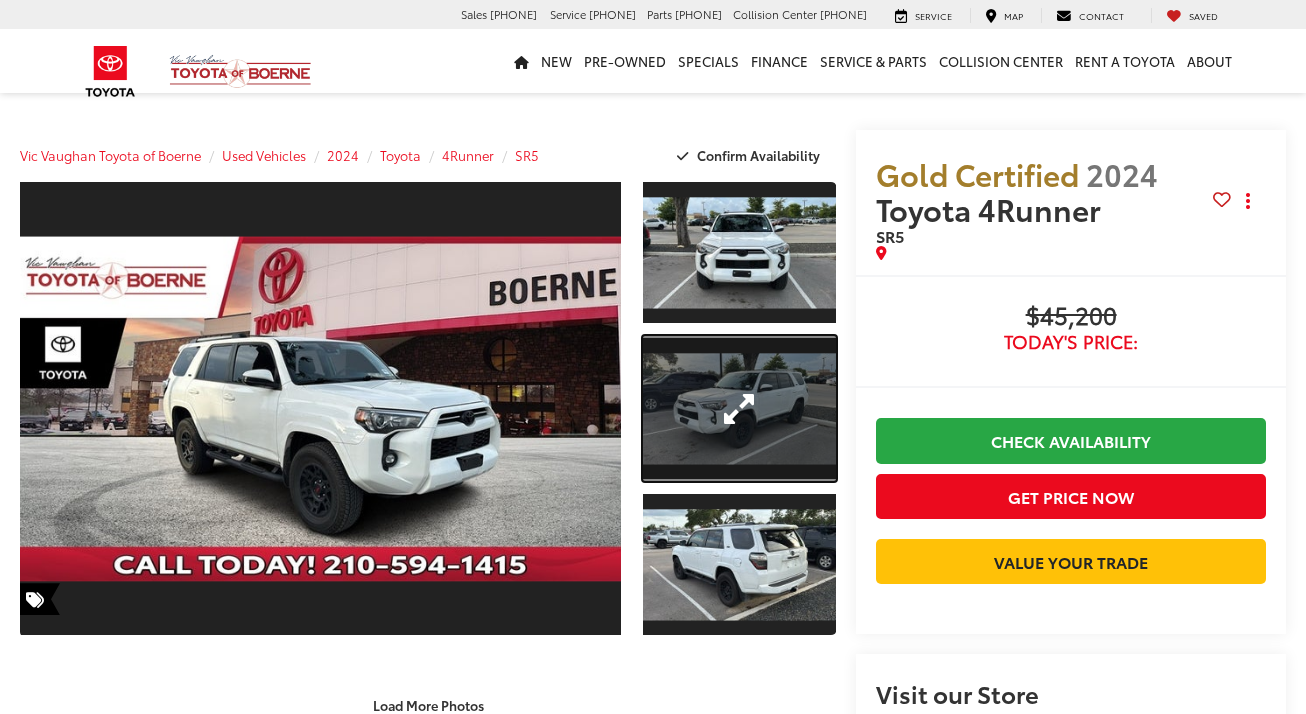 click at bounding box center [740, 408] 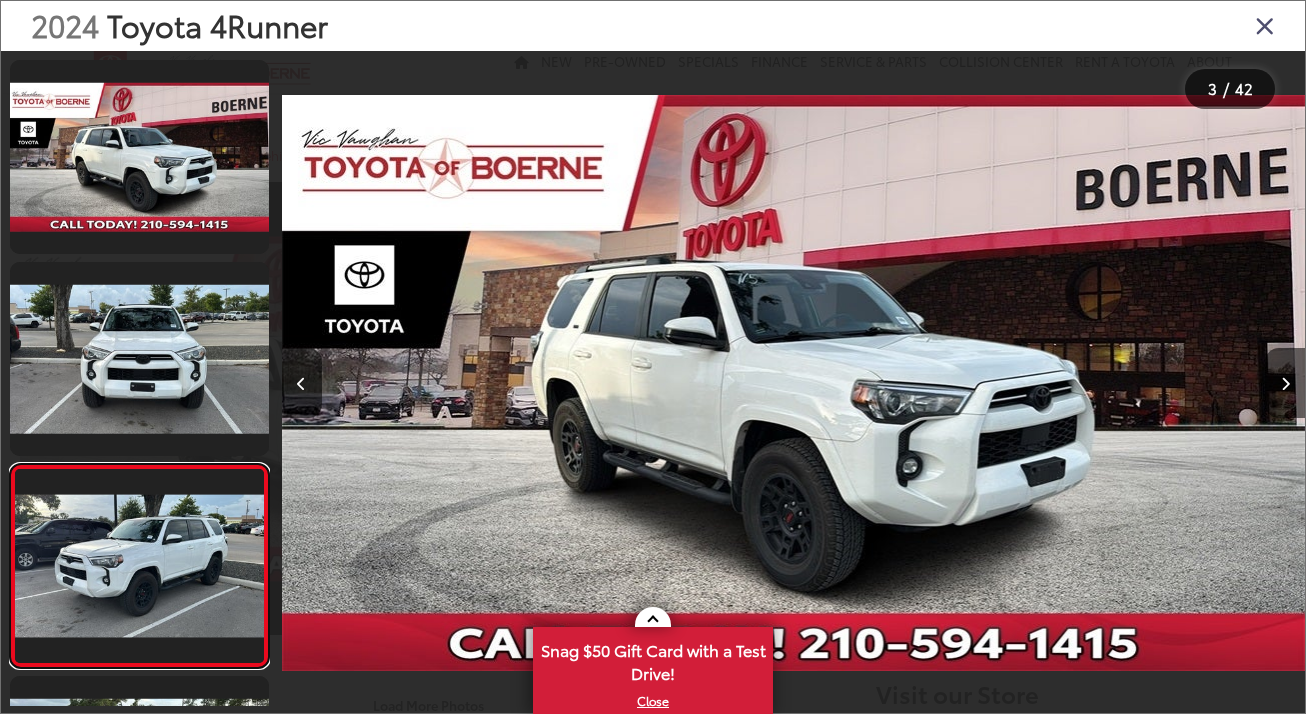 scroll, scrollTop: 0, scrollLeft: 2046, axis: horizontal 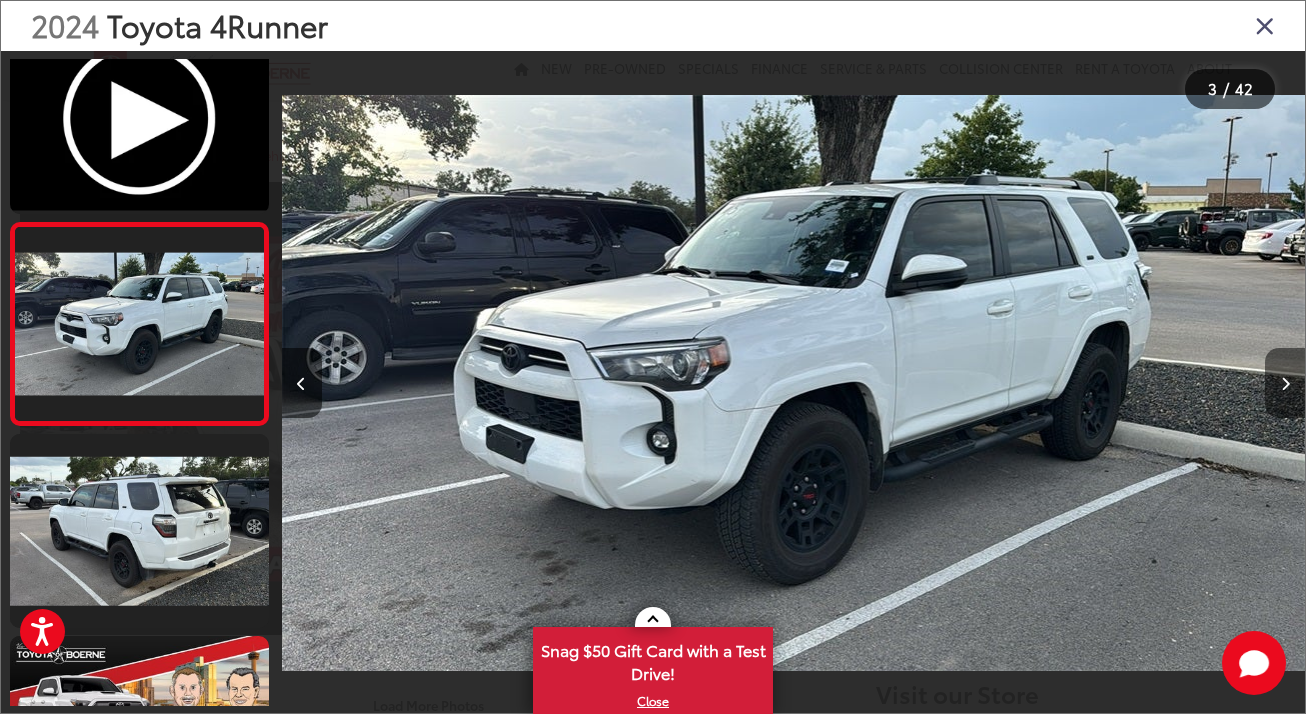 click at bounding box center [1285, 383] 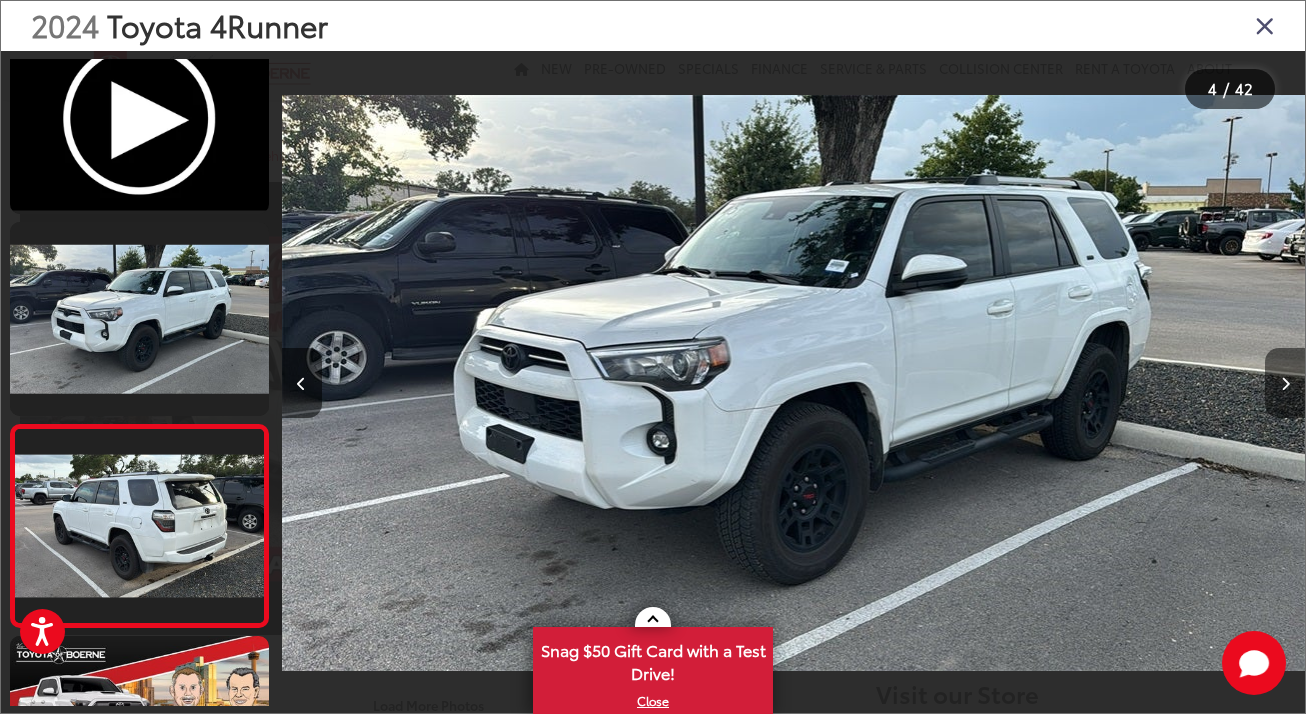 scroll, scrollTop: 0, scrollLeft: 2346, axis: horizontal 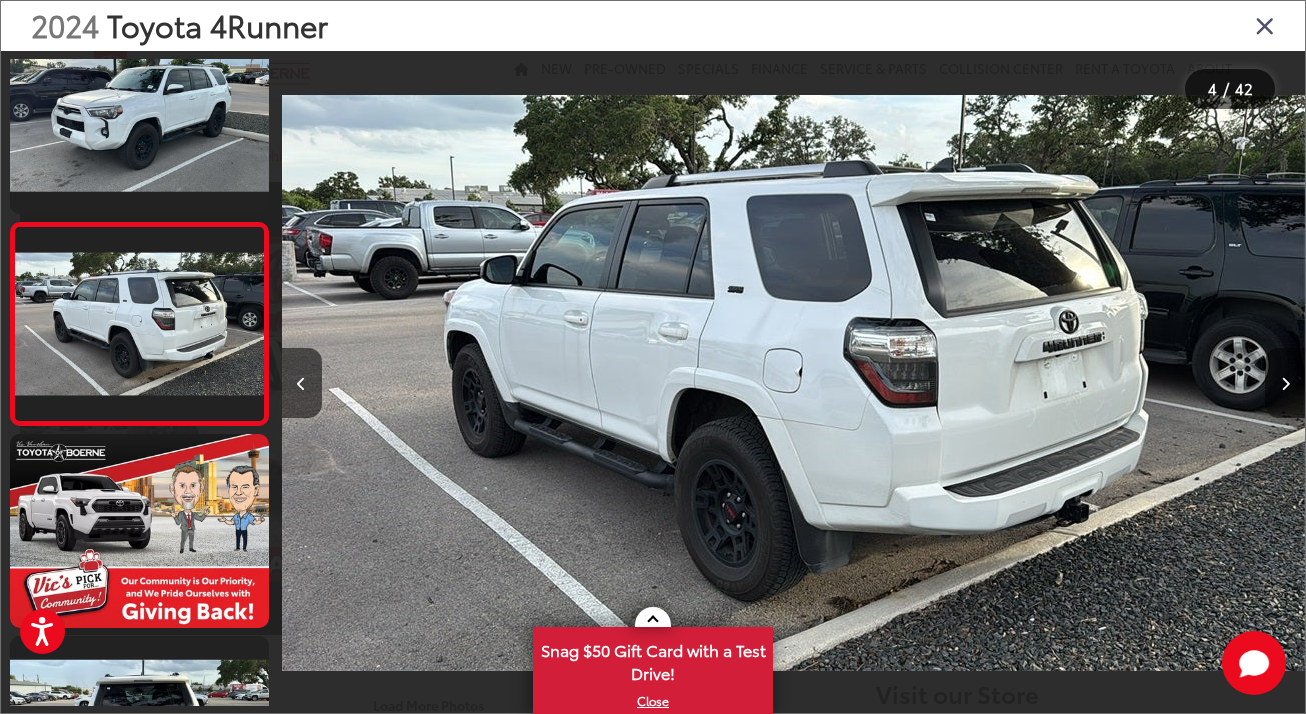 click at bounding box center [1285, 383] 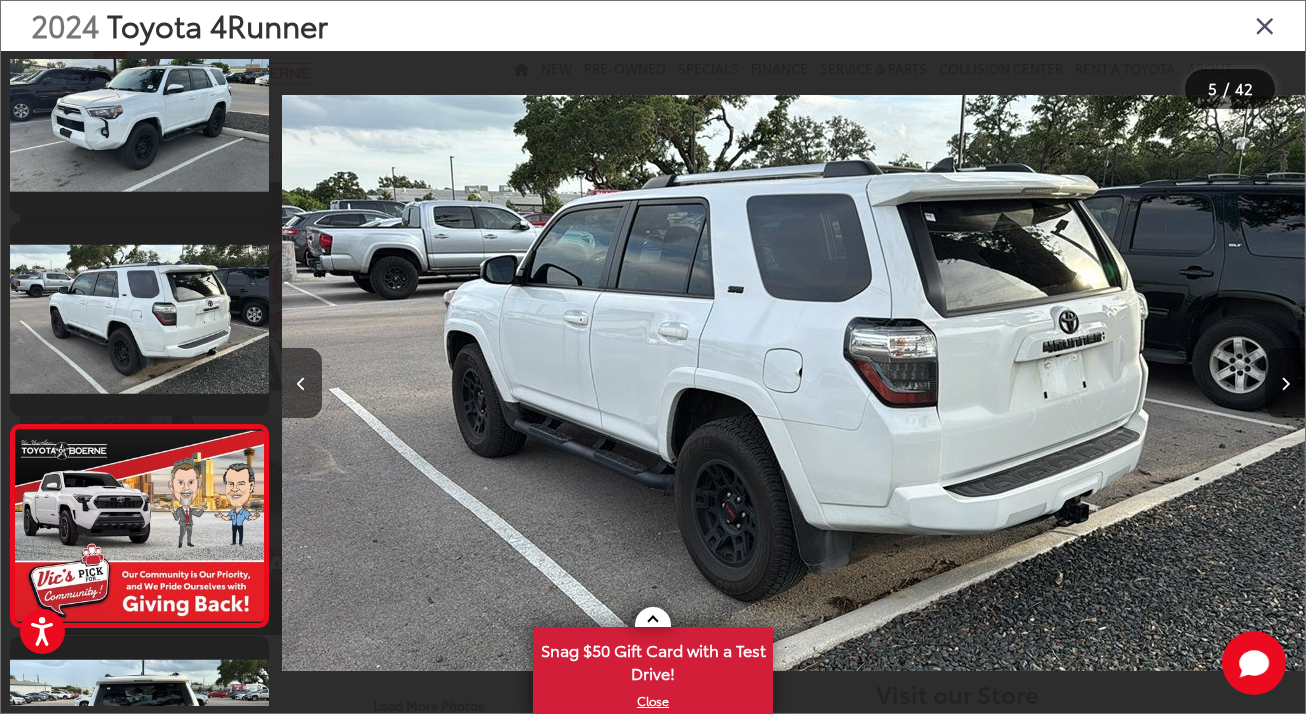 scroll, scrollTop: 0, scrollLeft: 3202, axis: horizontal 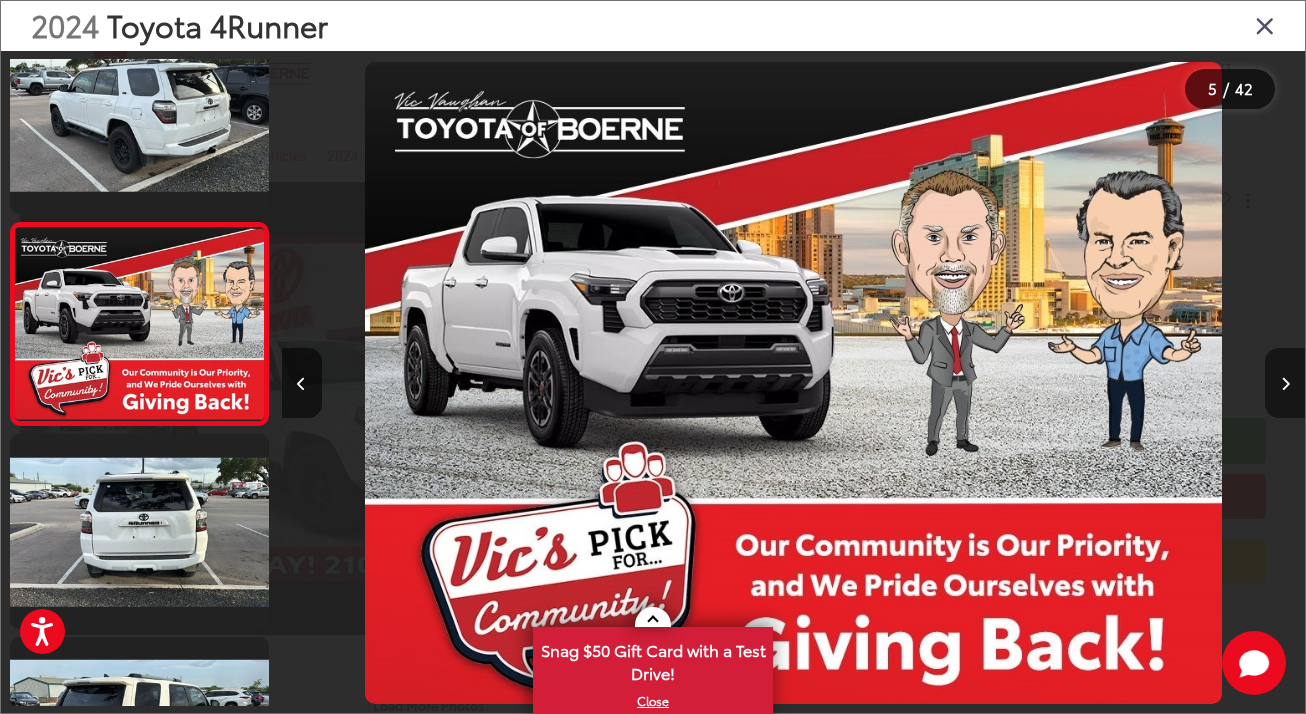 click at bounding box center (1285, 383) 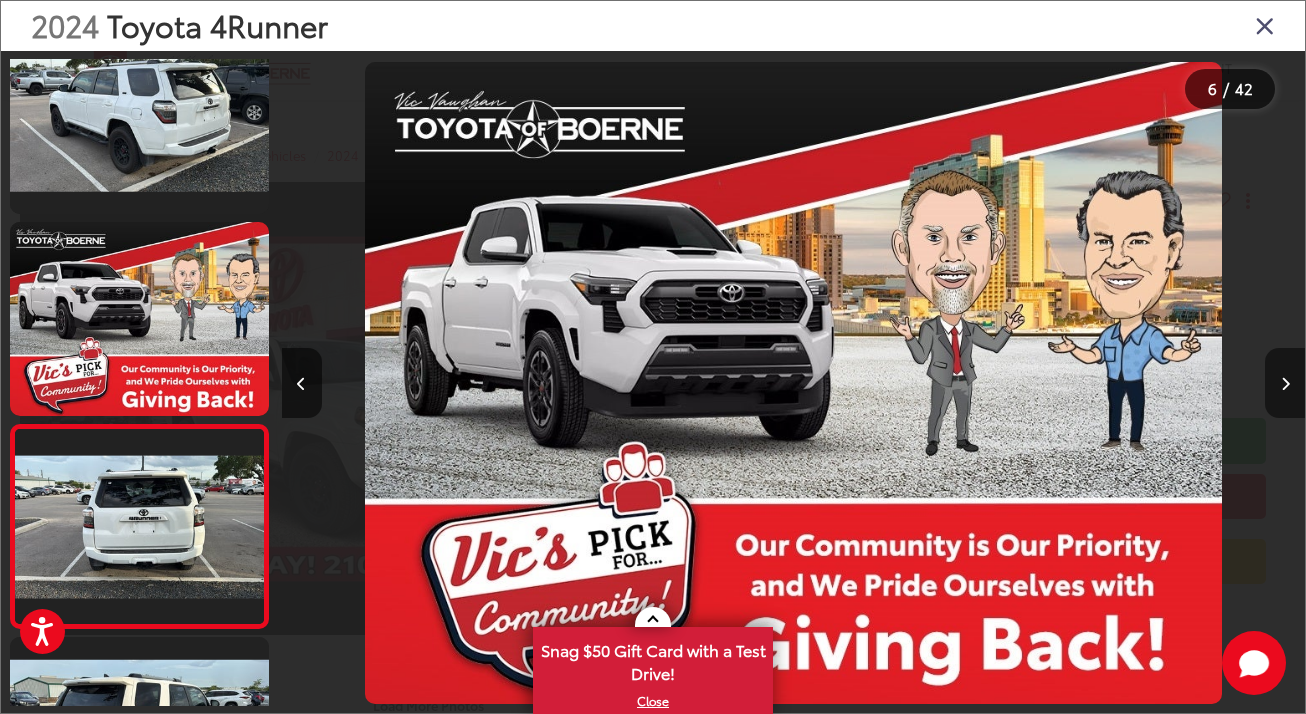 scroll, scrollTop: 0, scrollLeft: 4347, axis: horizontal 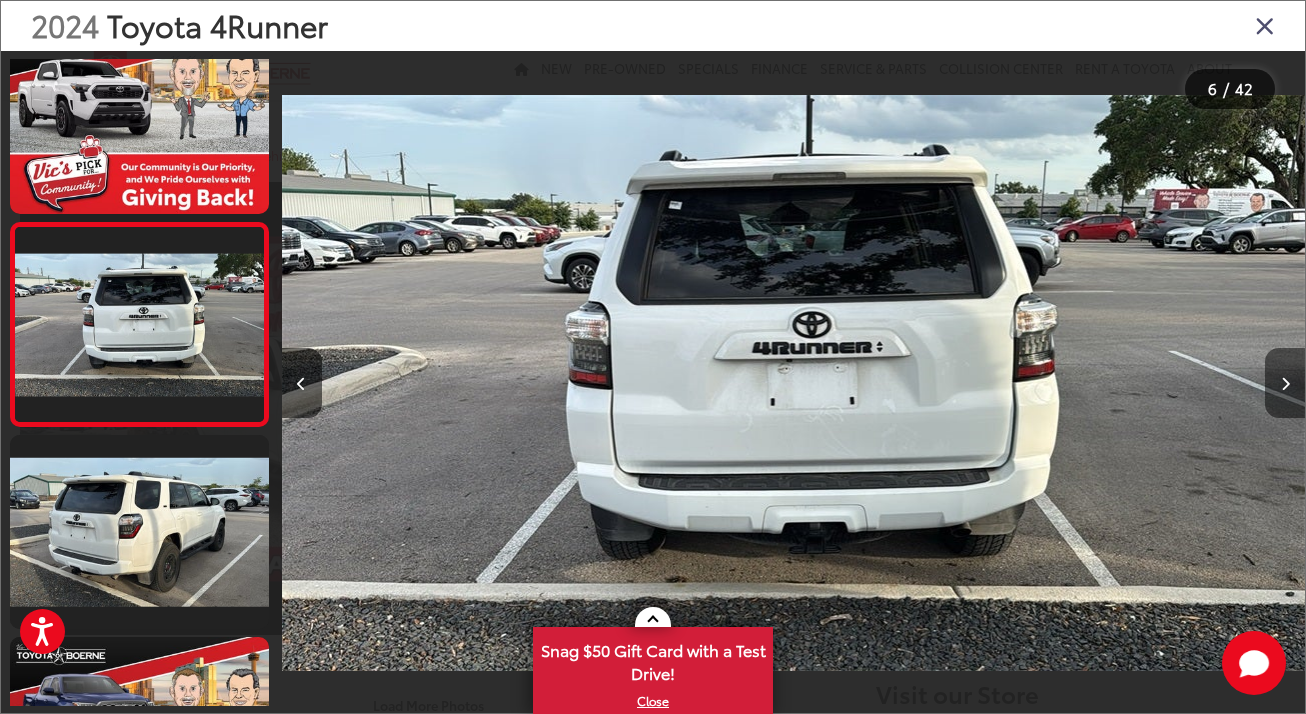 click at bounding box center [1285, 383] 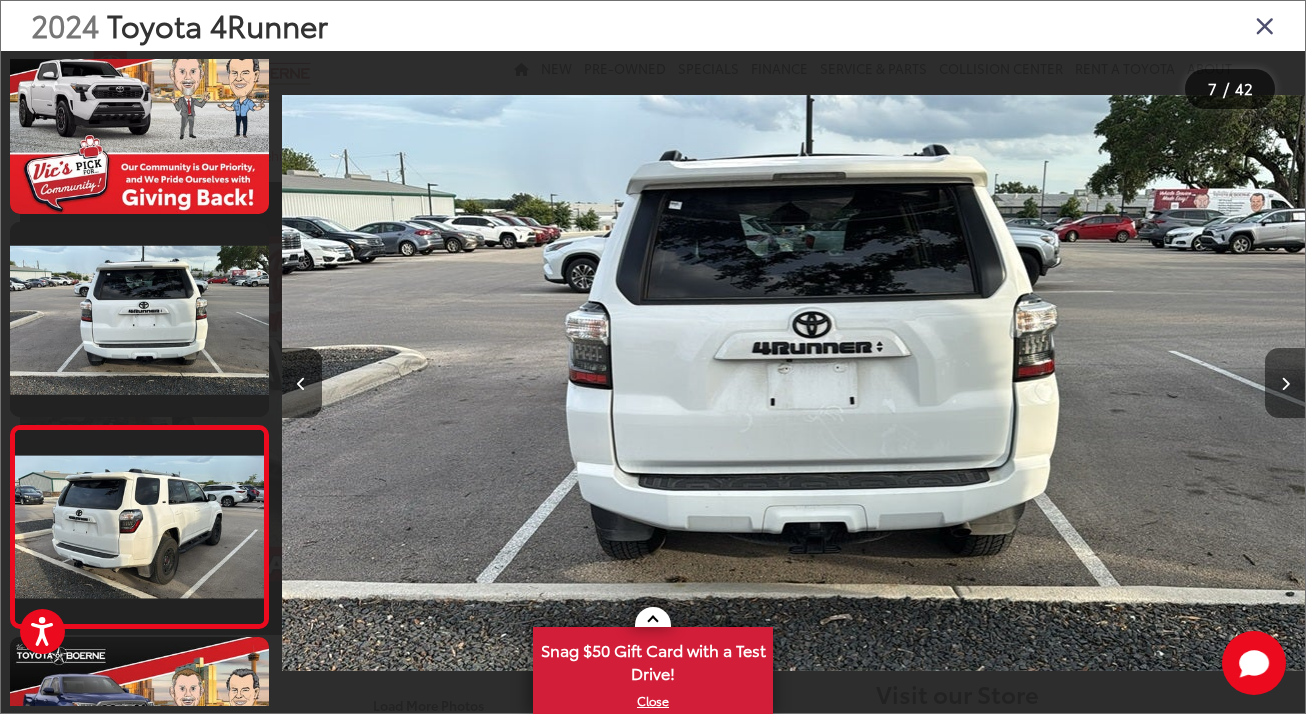 scroll, scrollTop: 0, scrollLeft: 5570, axis: horizontal 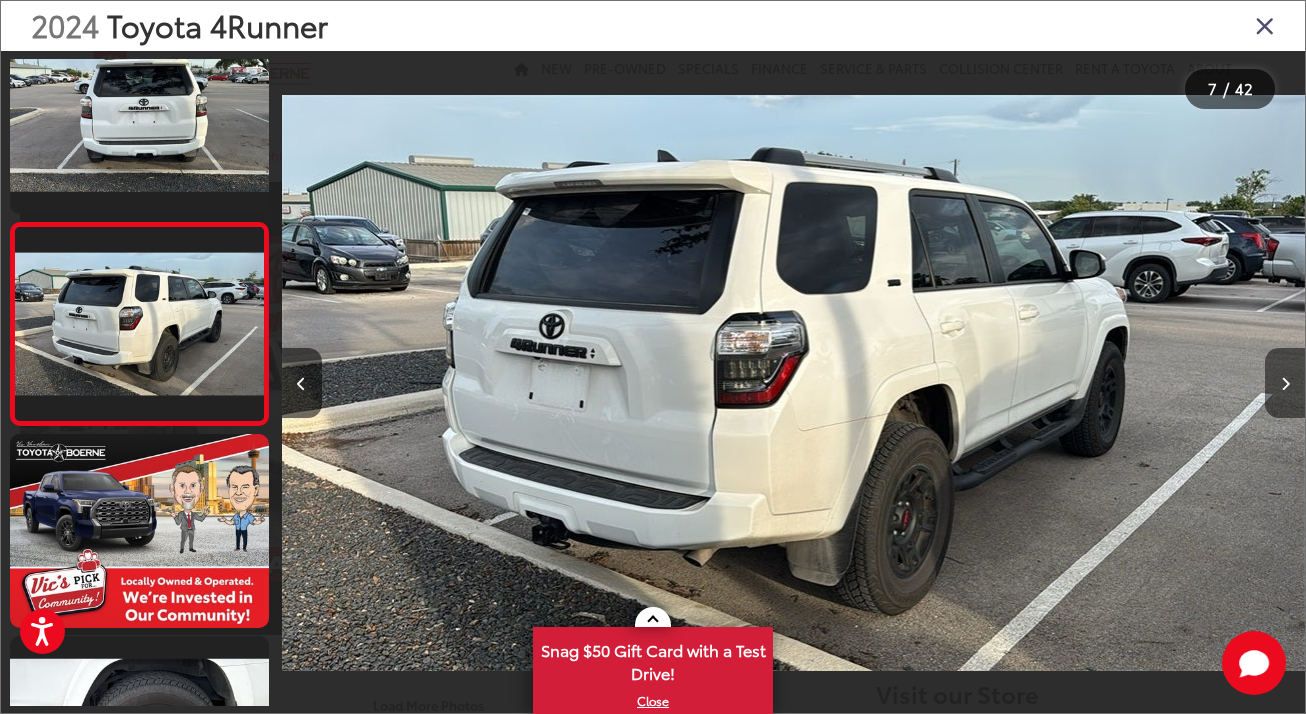 click at bounding box center (1285, 383) 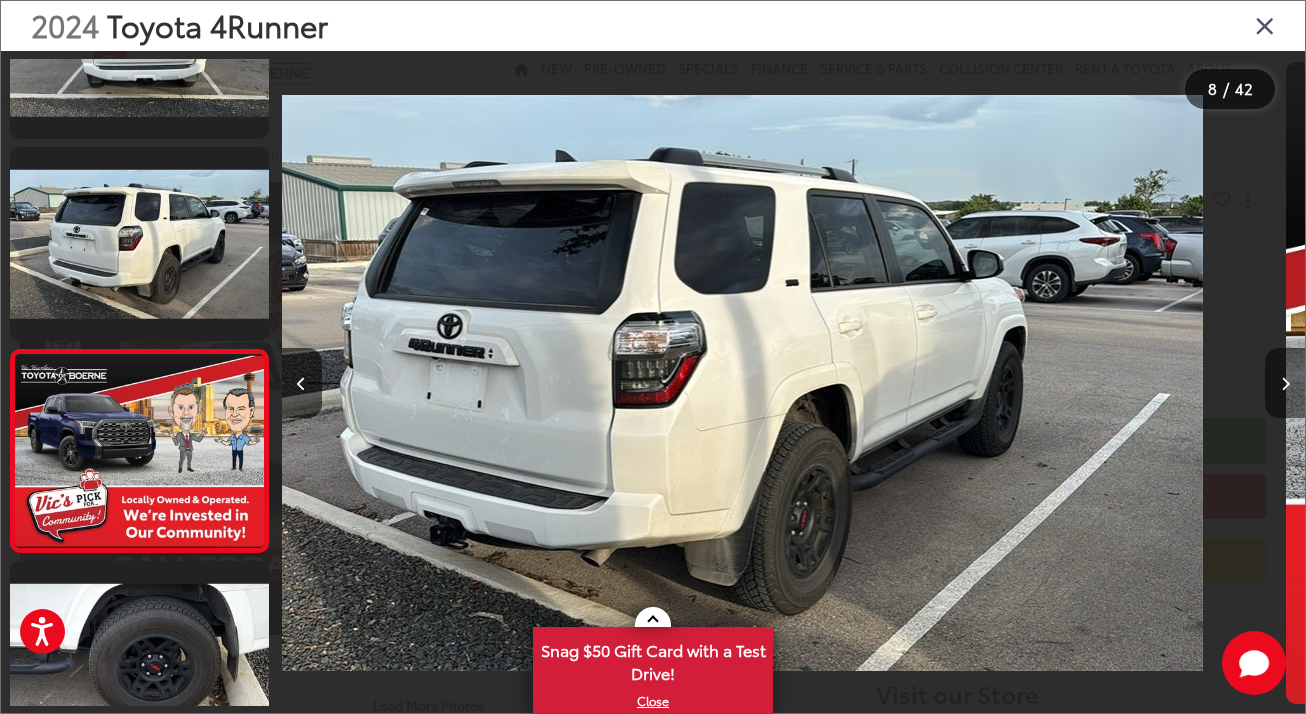 scroll, scrollTop: 1250, scrollLeft: 0, axis: vertical 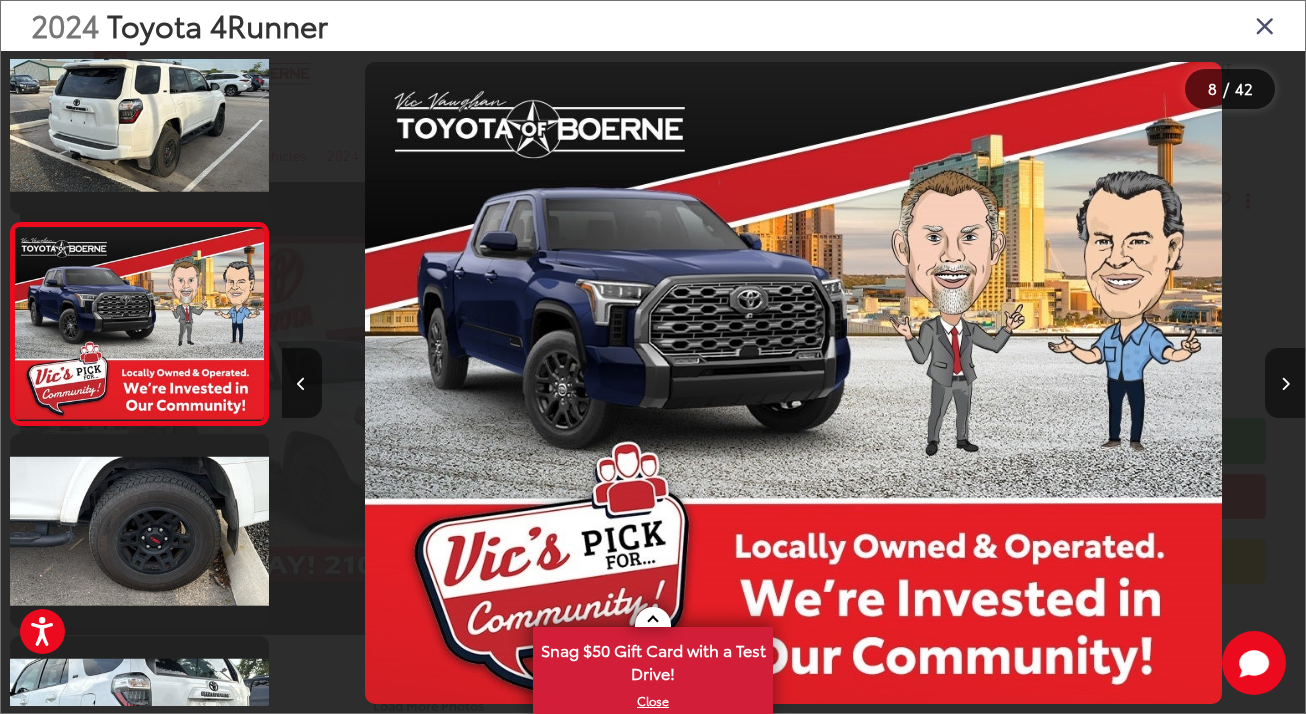 click at bounding box center [1285, 383] 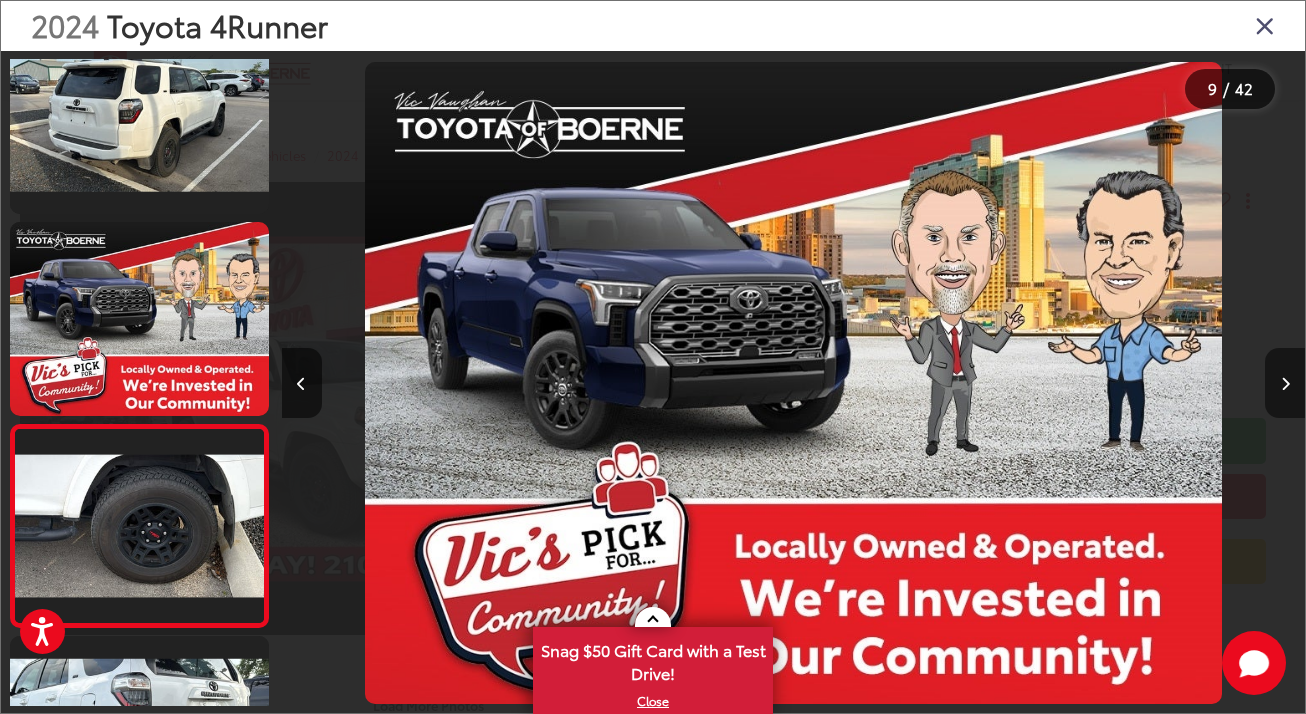 scroll, scrollTop: 0, scrollLeft: 7565, axis: horizontal 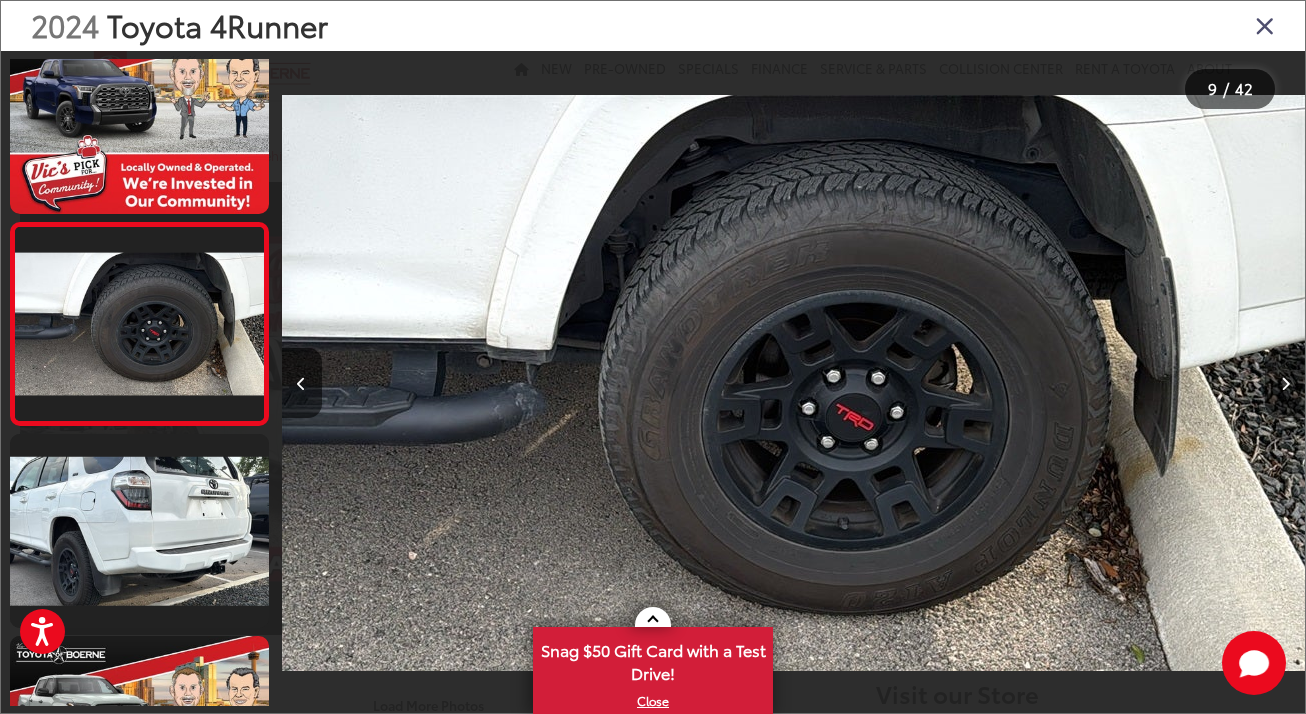 click at bounding box center [1285, 383] 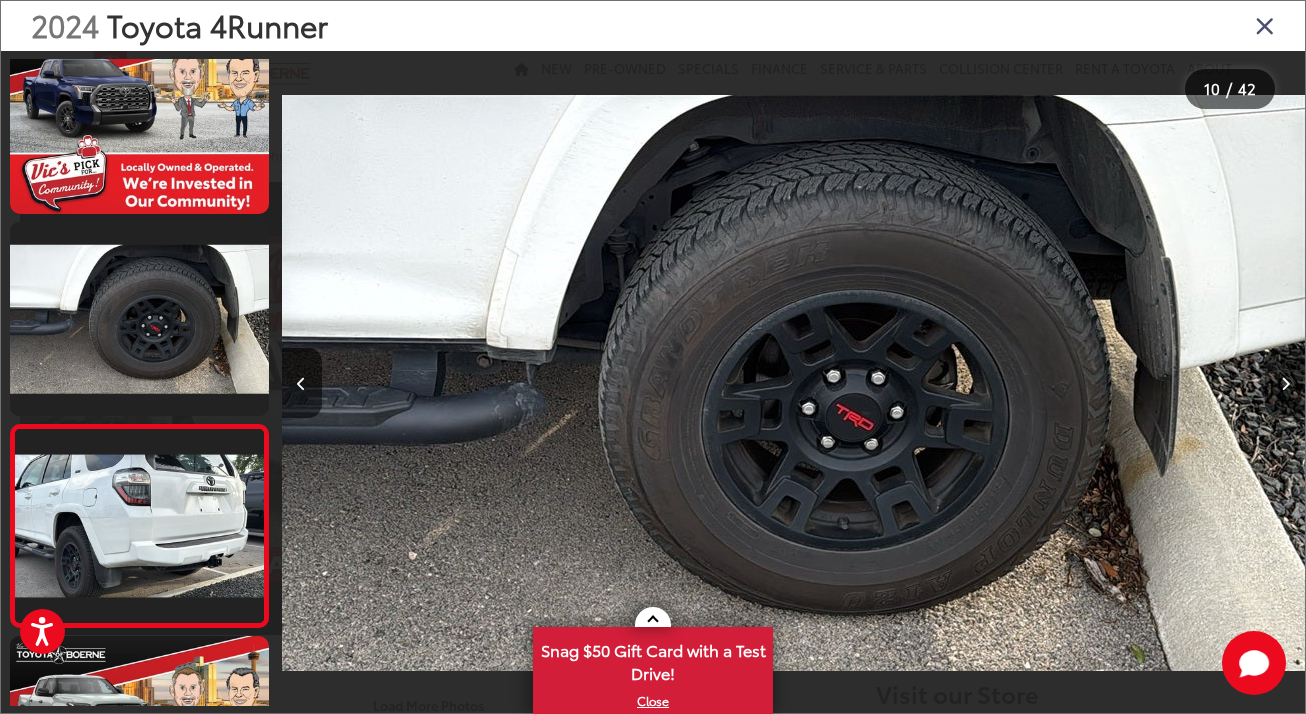 scroll, scrollTop: 0, scrollLeft: 8287, axis: horizontal 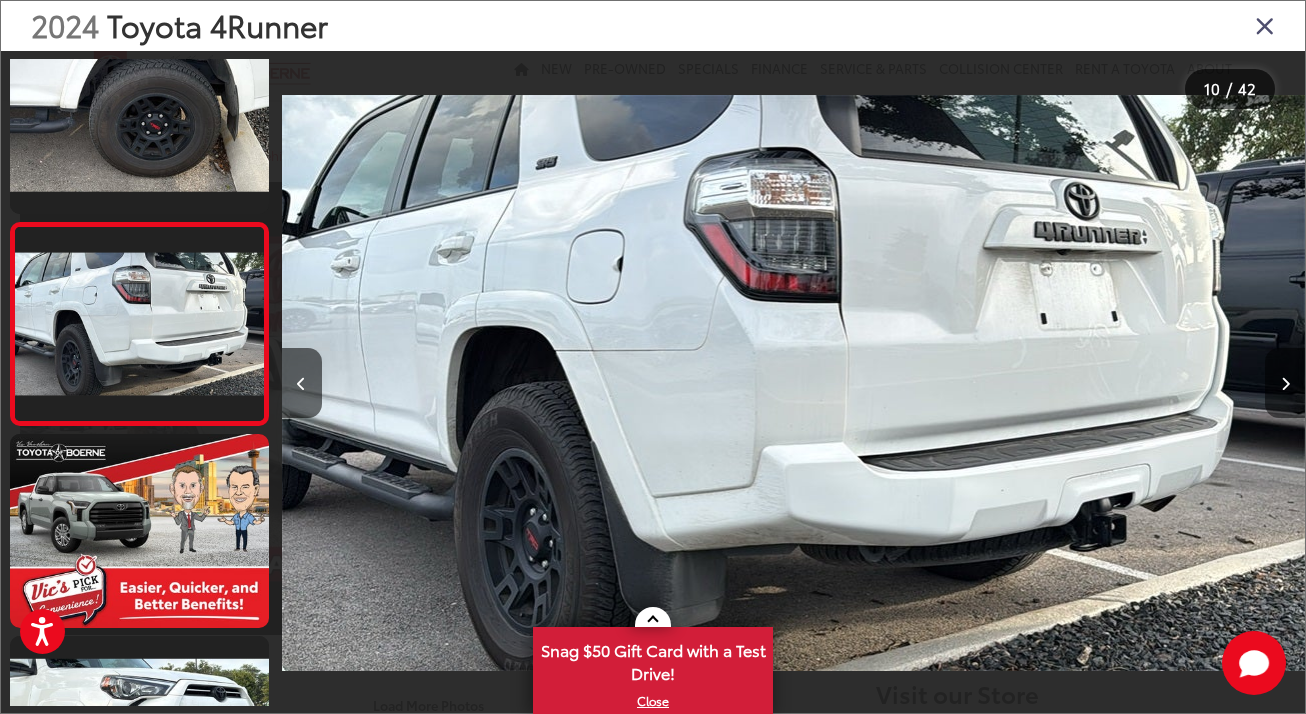 click at bounding box center [1285, 383] 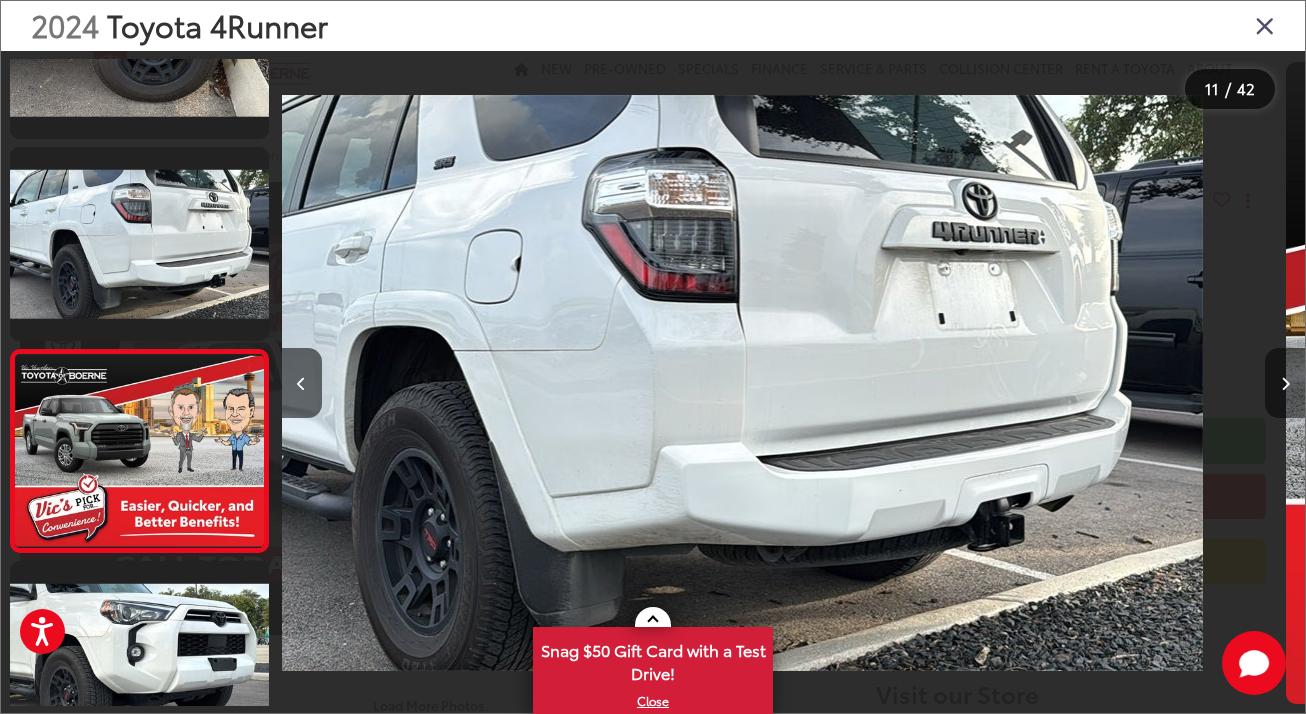 scroll, scrollTop: 1856, scrollLeft: 0, axis: vertical 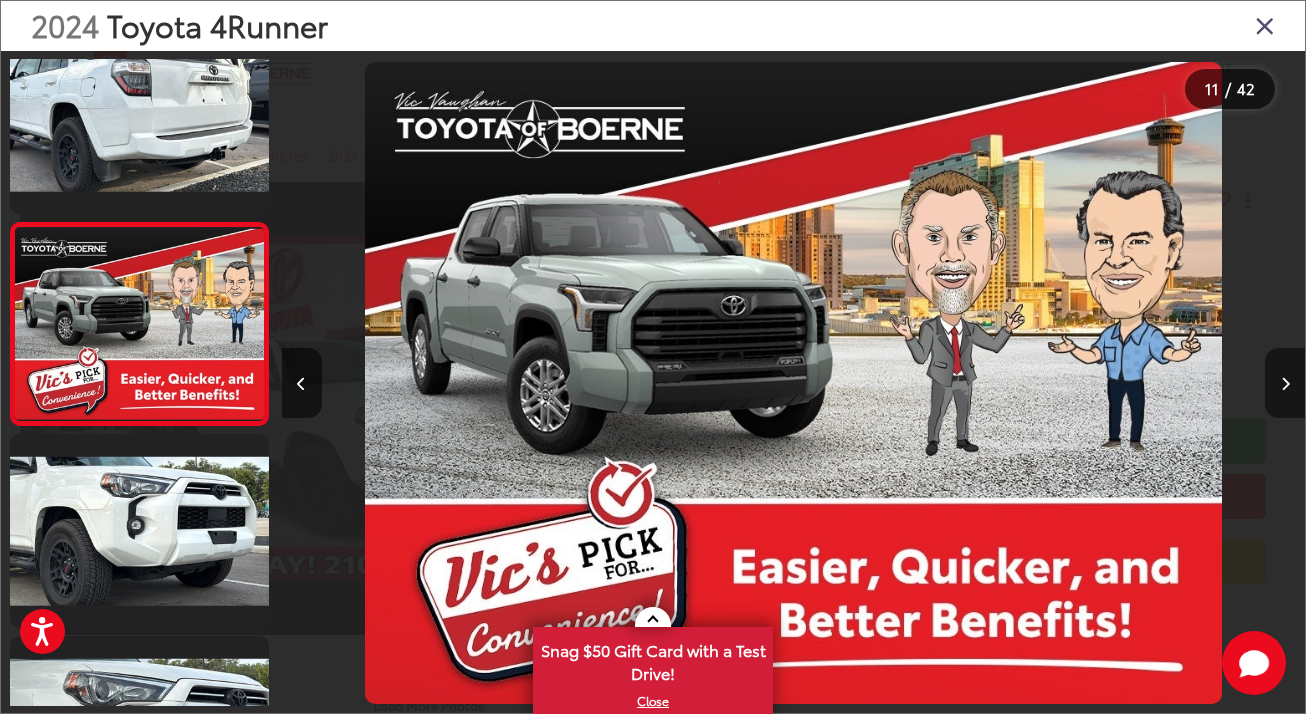 click at bounding box center [1285, 383] 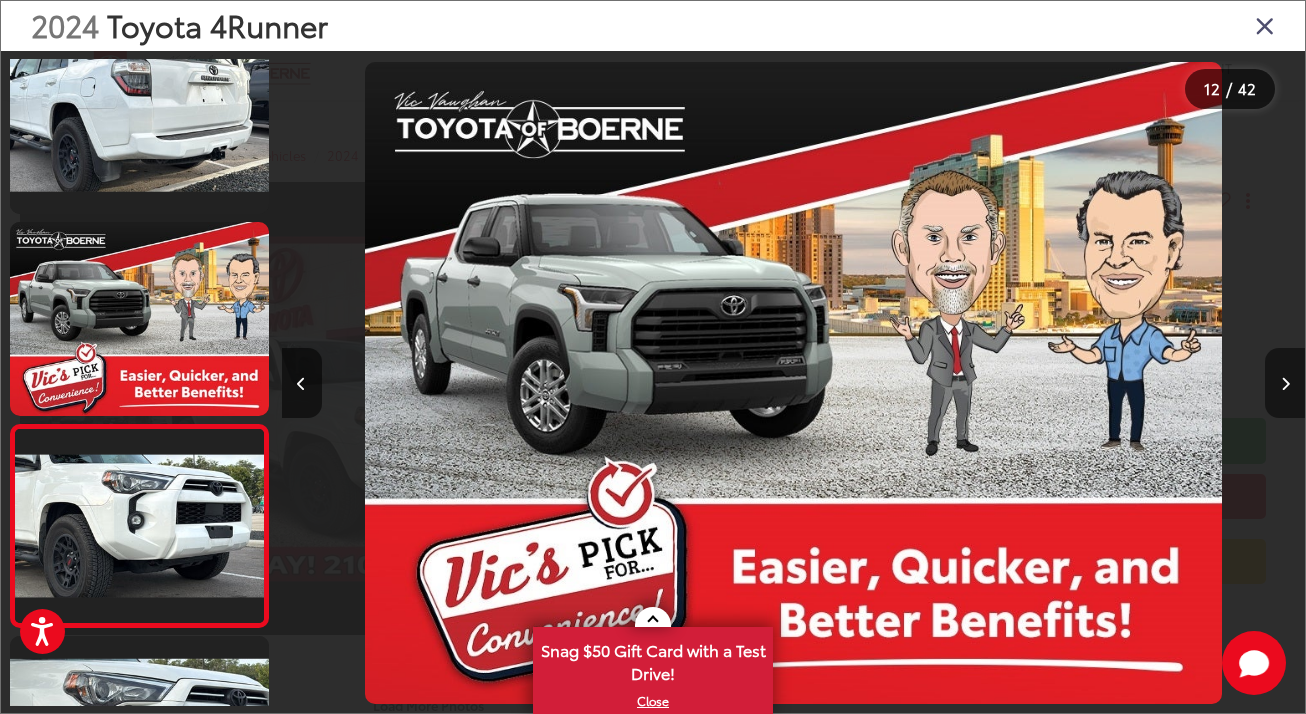 scroll 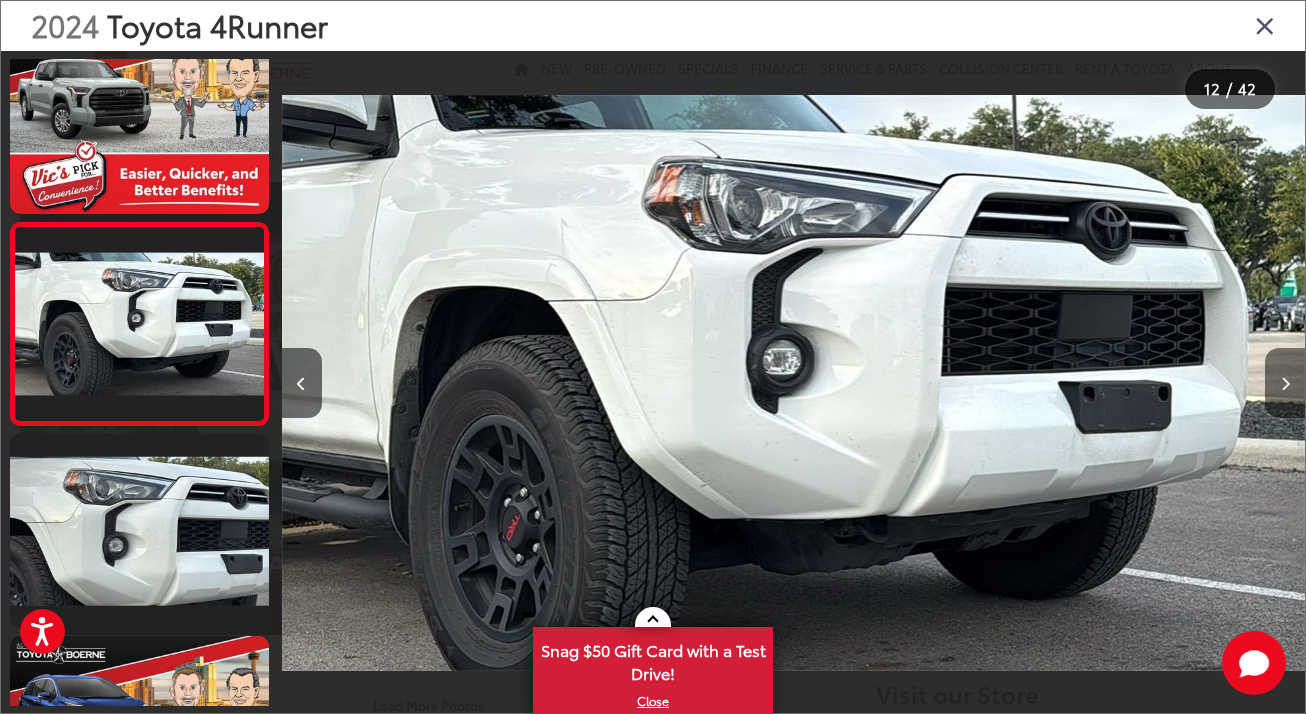 click at bounding box center [1285, 383] 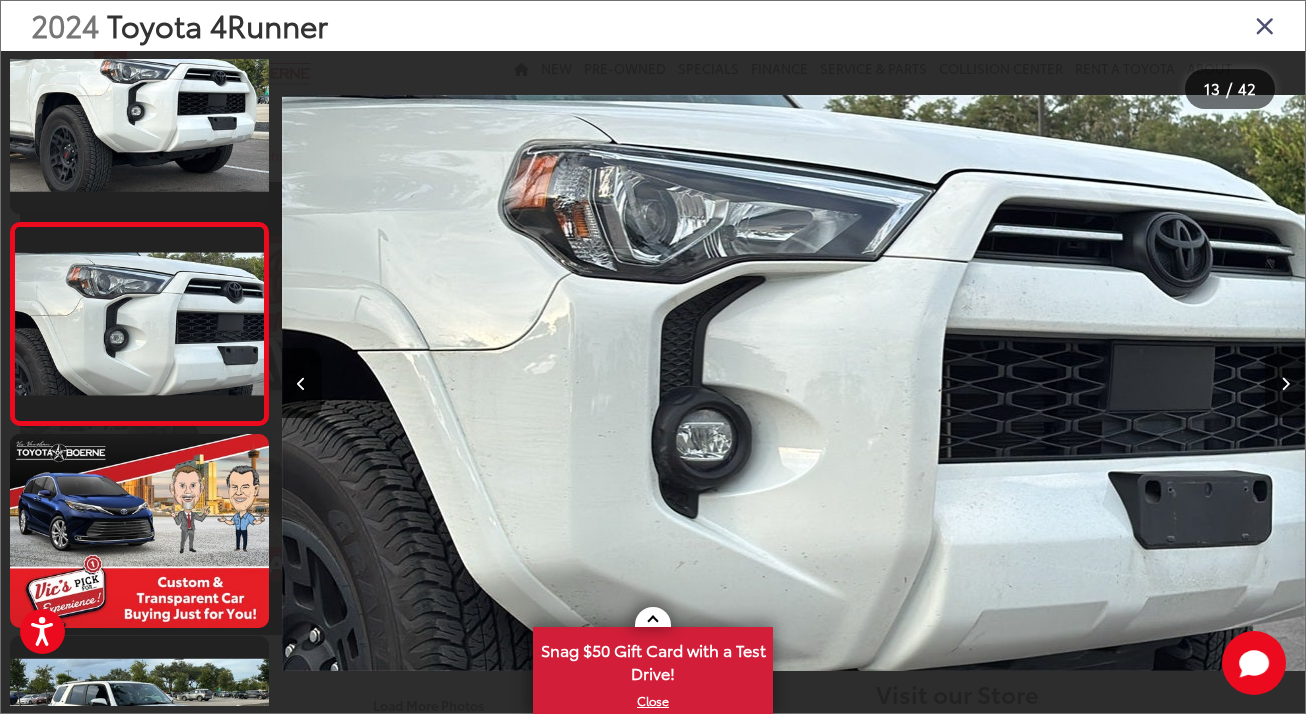 click at bounding box center (1285, 383) 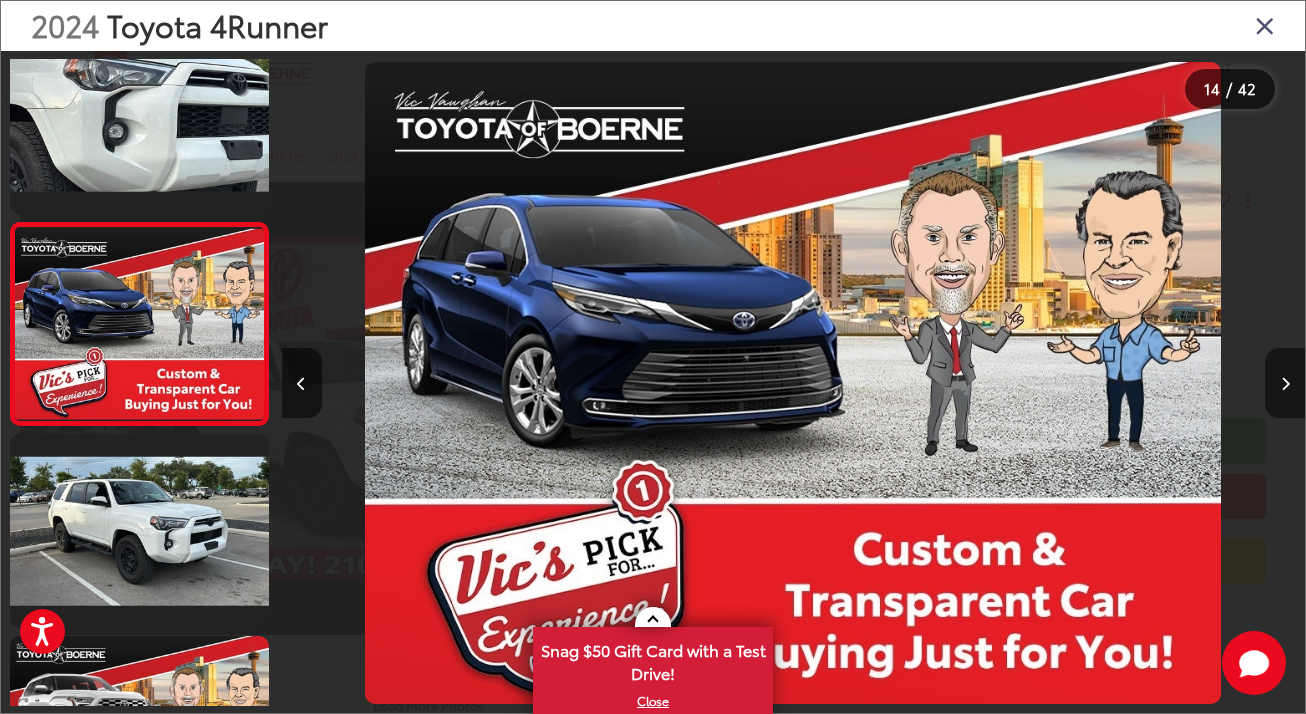 click at bounding box center [1285, 383] 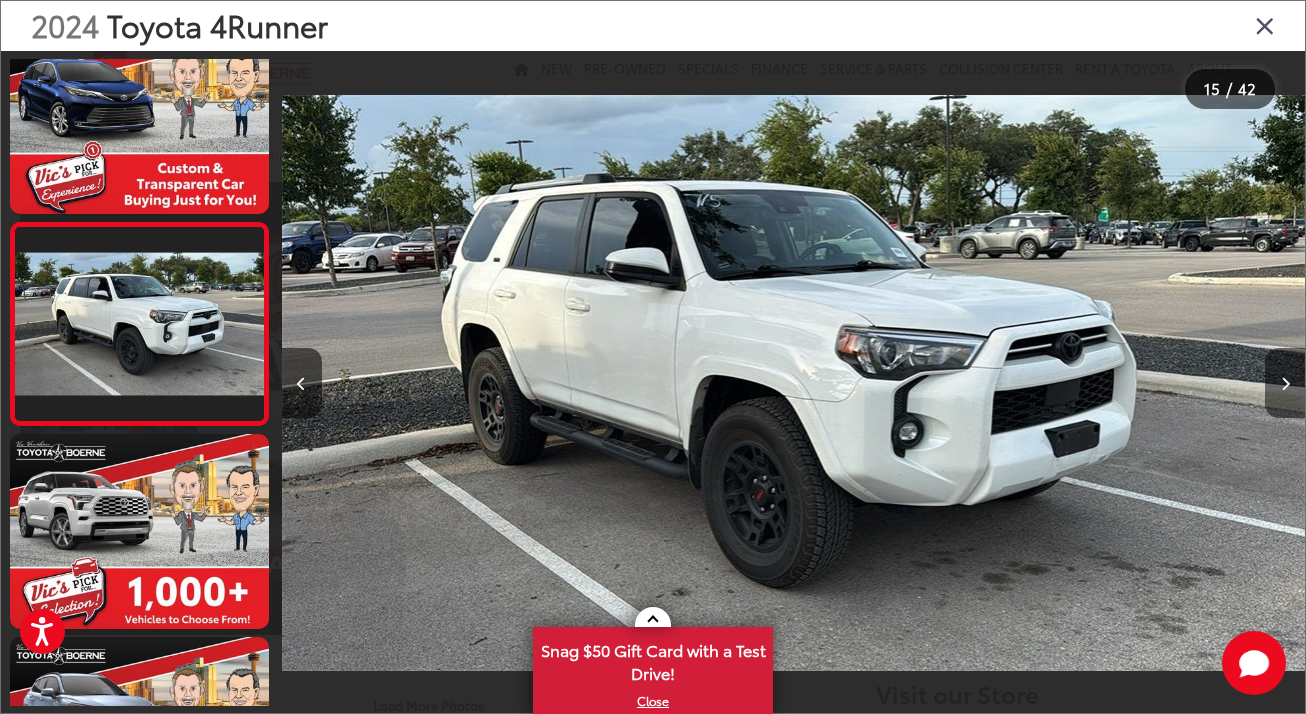 click at bounding box center [1285, 383] 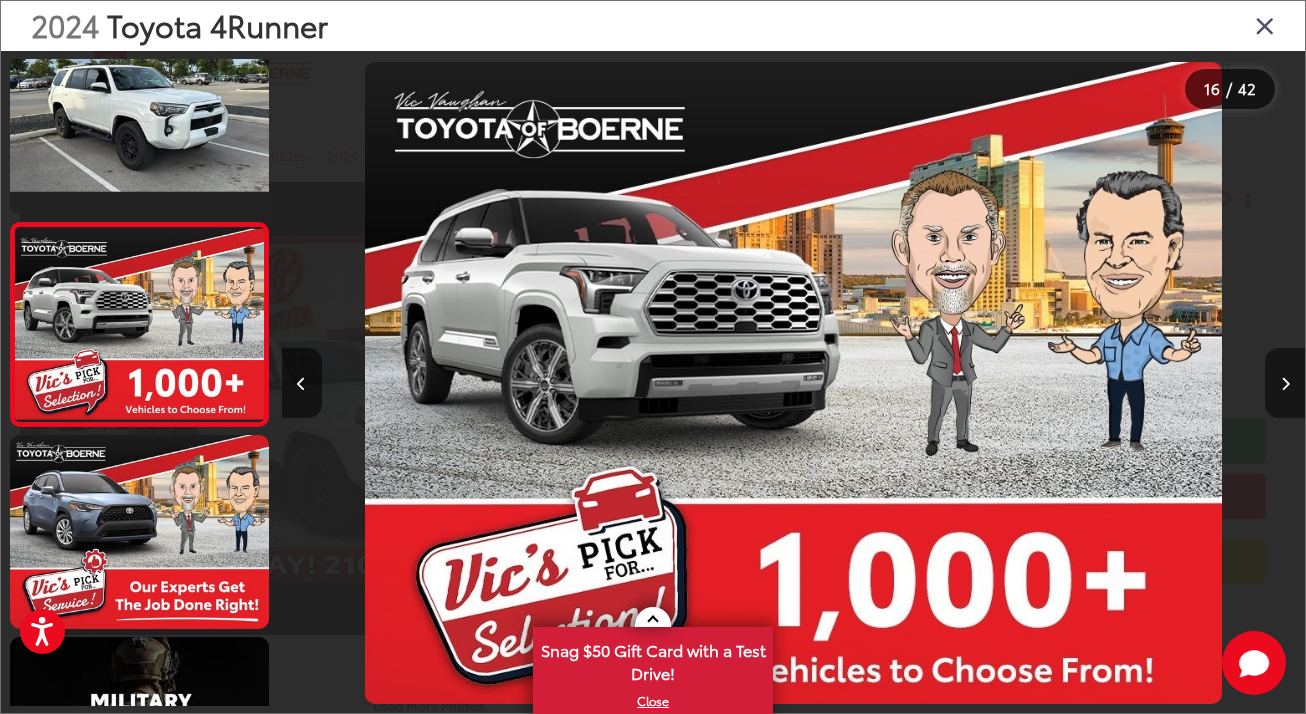 click at bounding box center (1285, 383) 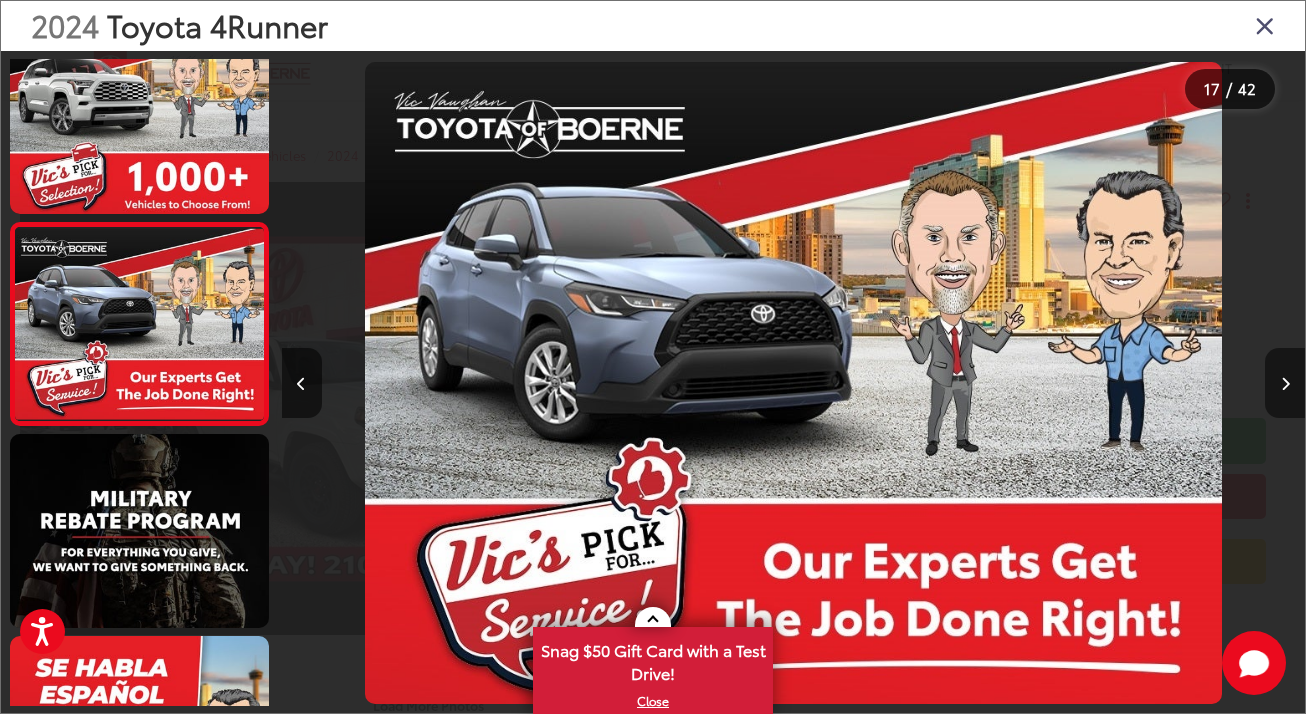 click at bounding box center [1285, 383] 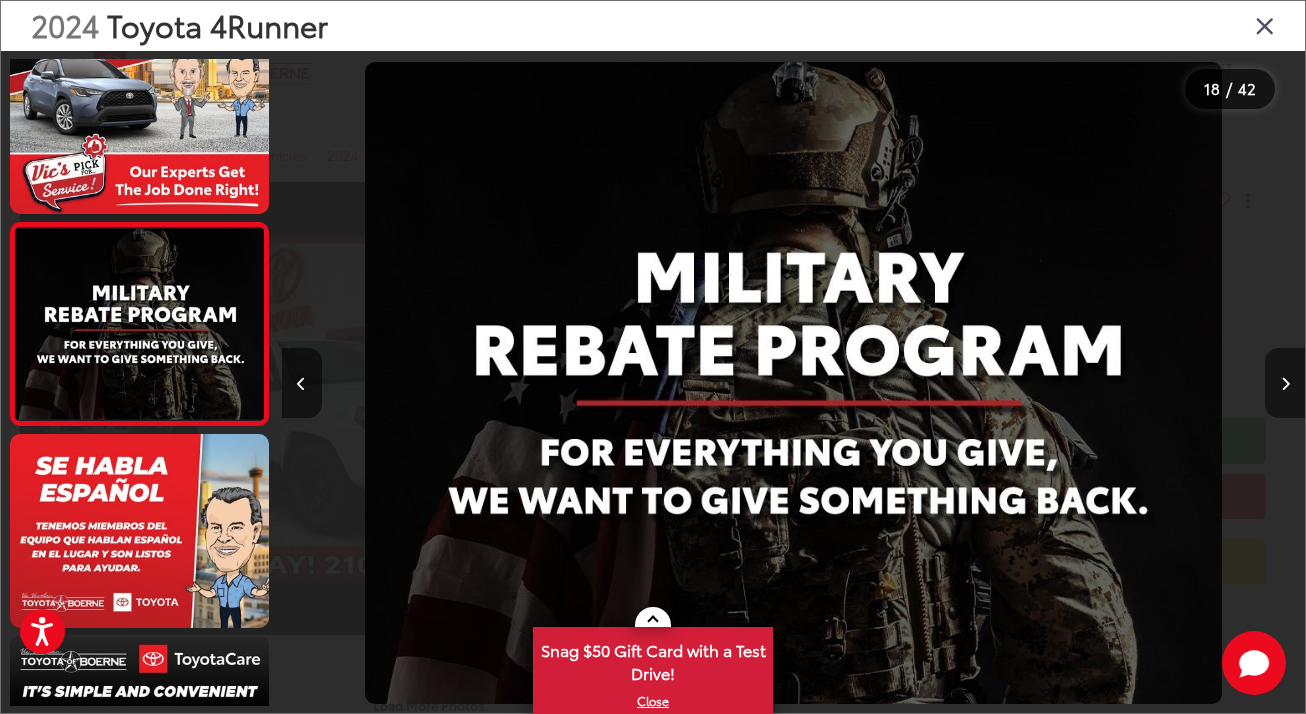 click at bounding box center (1285, 383) 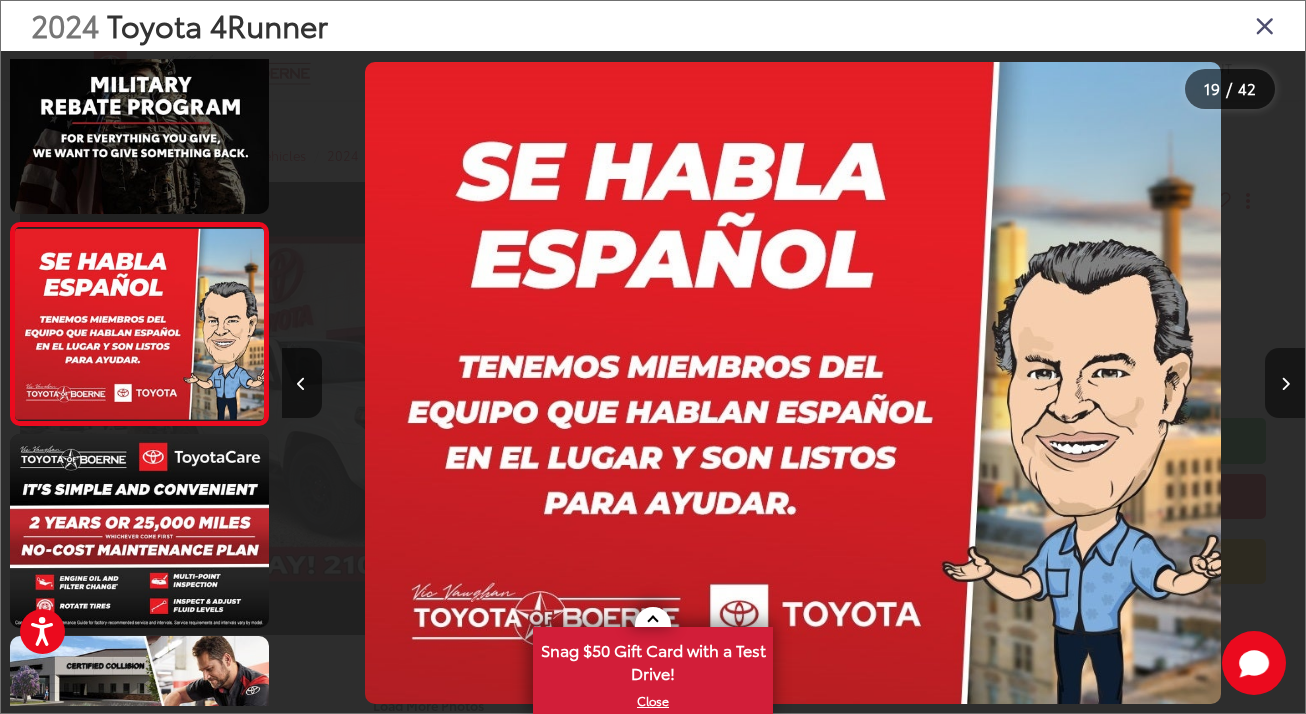 click at bounding box center [1285, 383] 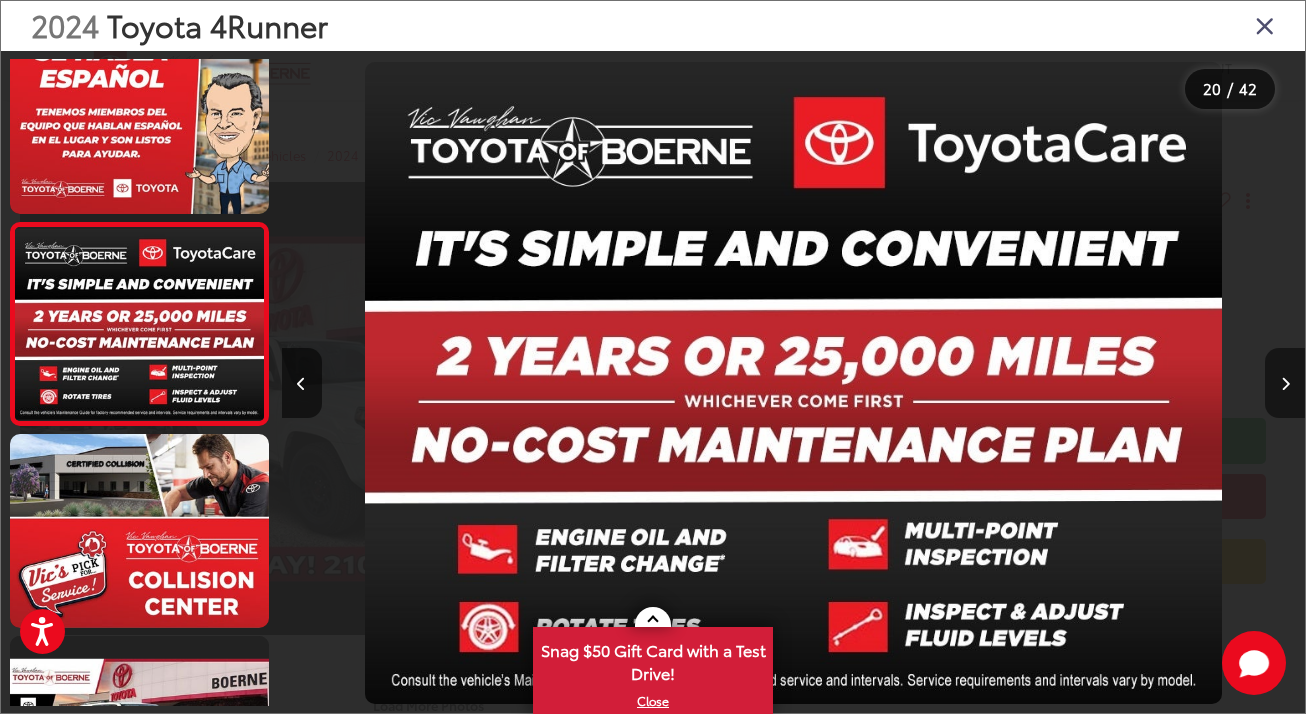 click at bounding box center [1285, 383] 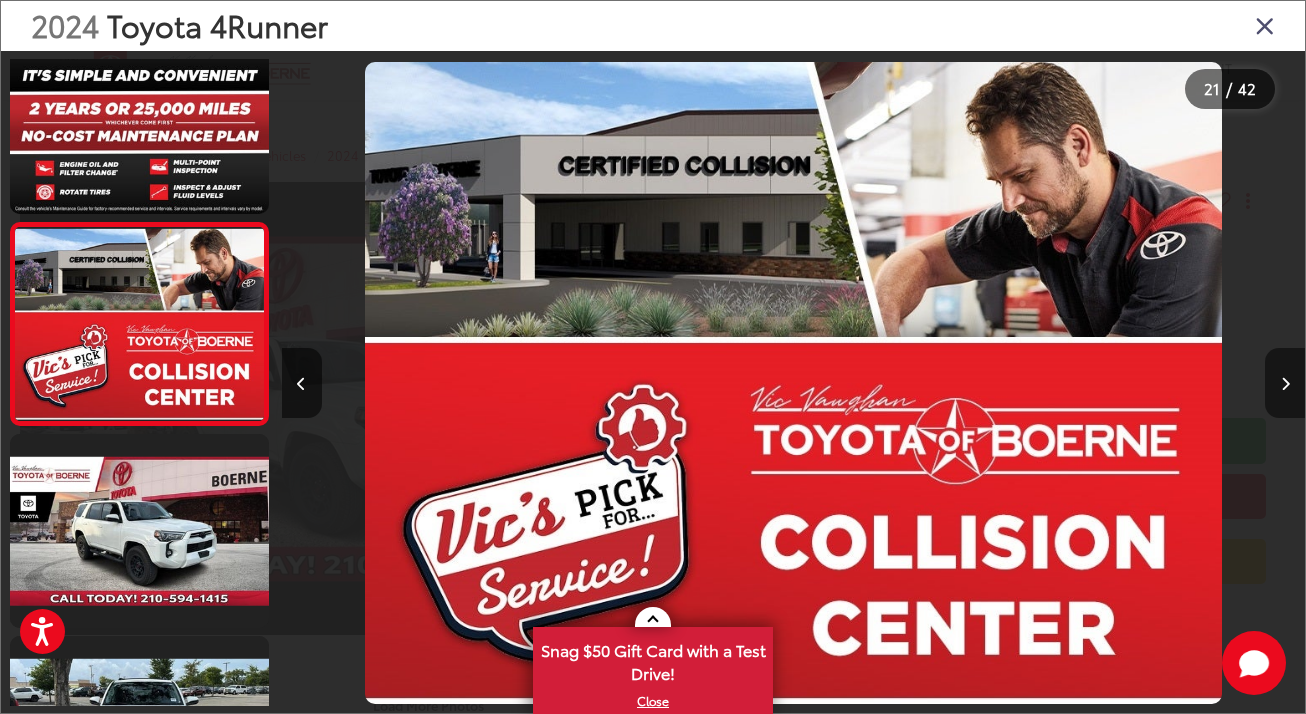click at bounding box center (1285, 383) 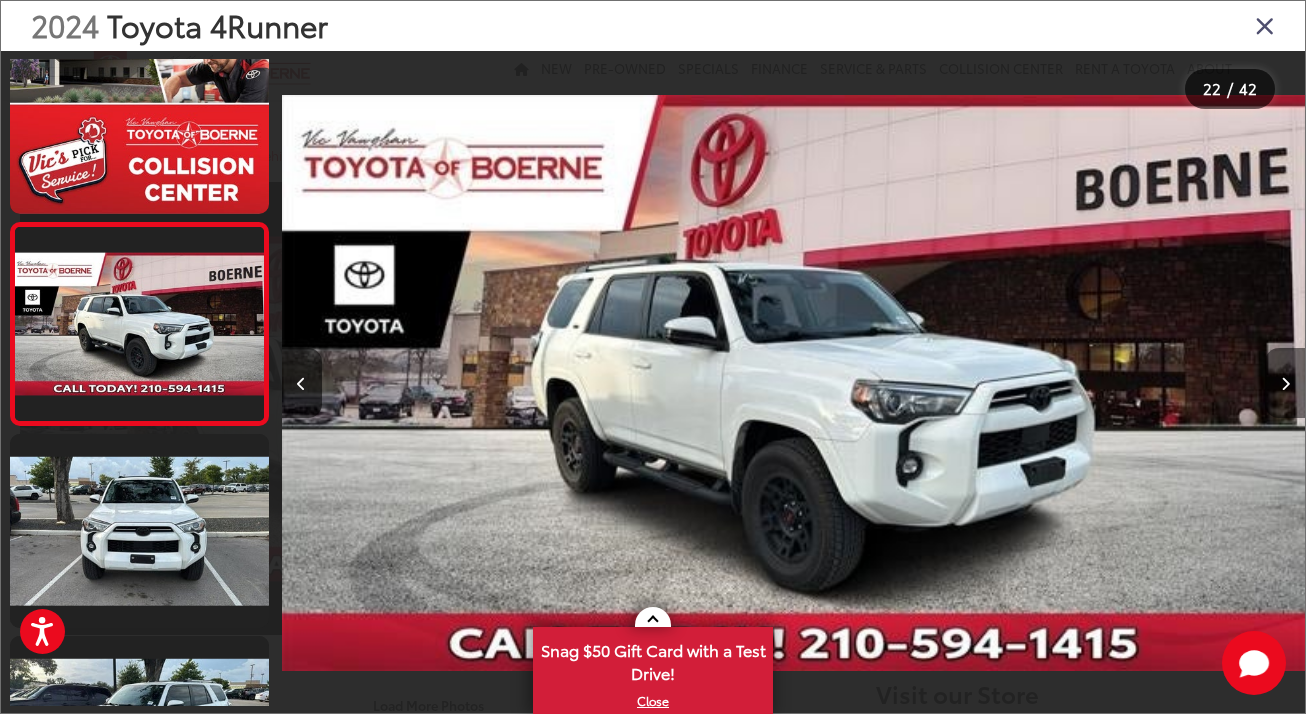 click at bounding box center [1285, 383] 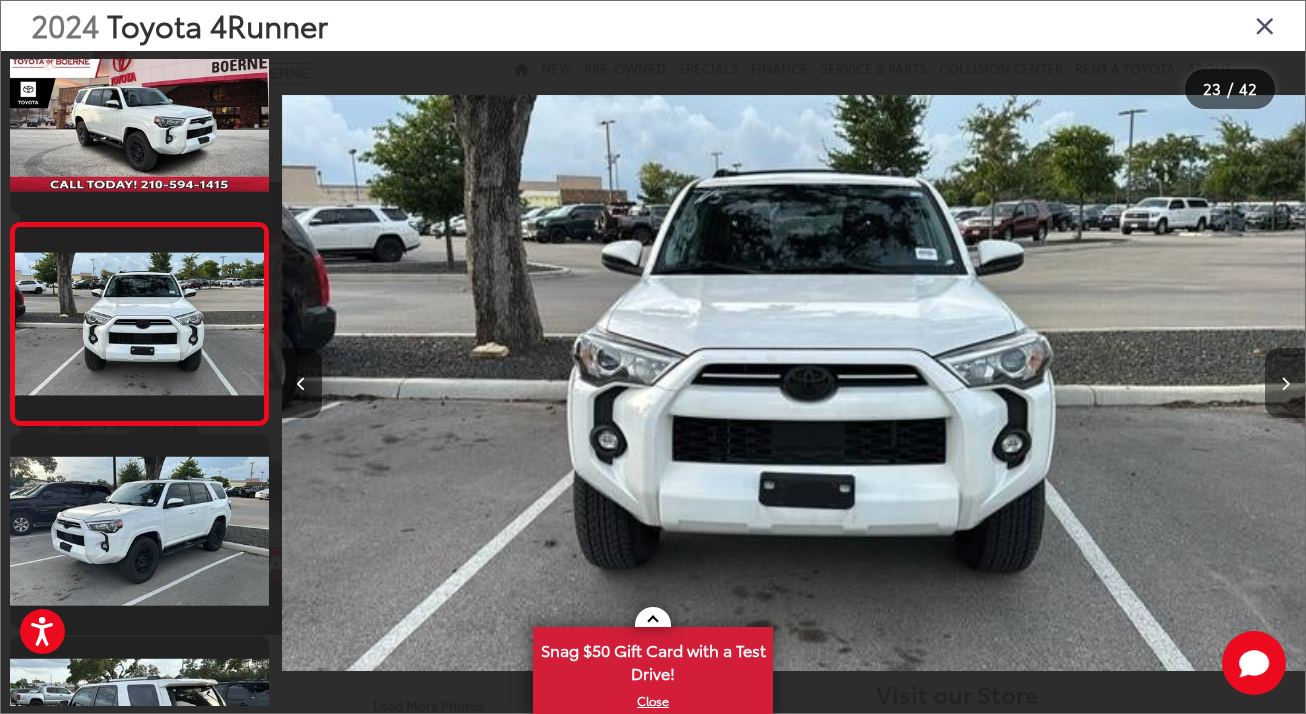 click at bounding box center (1285, 383) 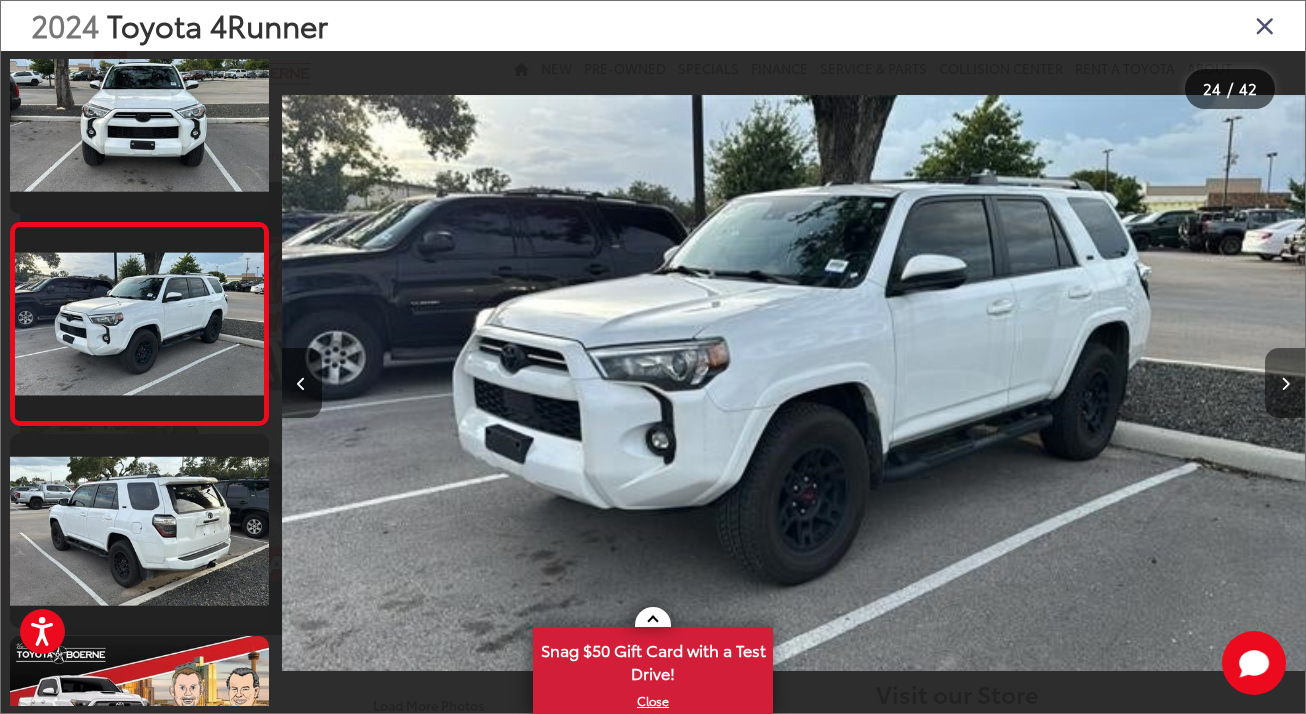 click at bounding box center [1285, 383] 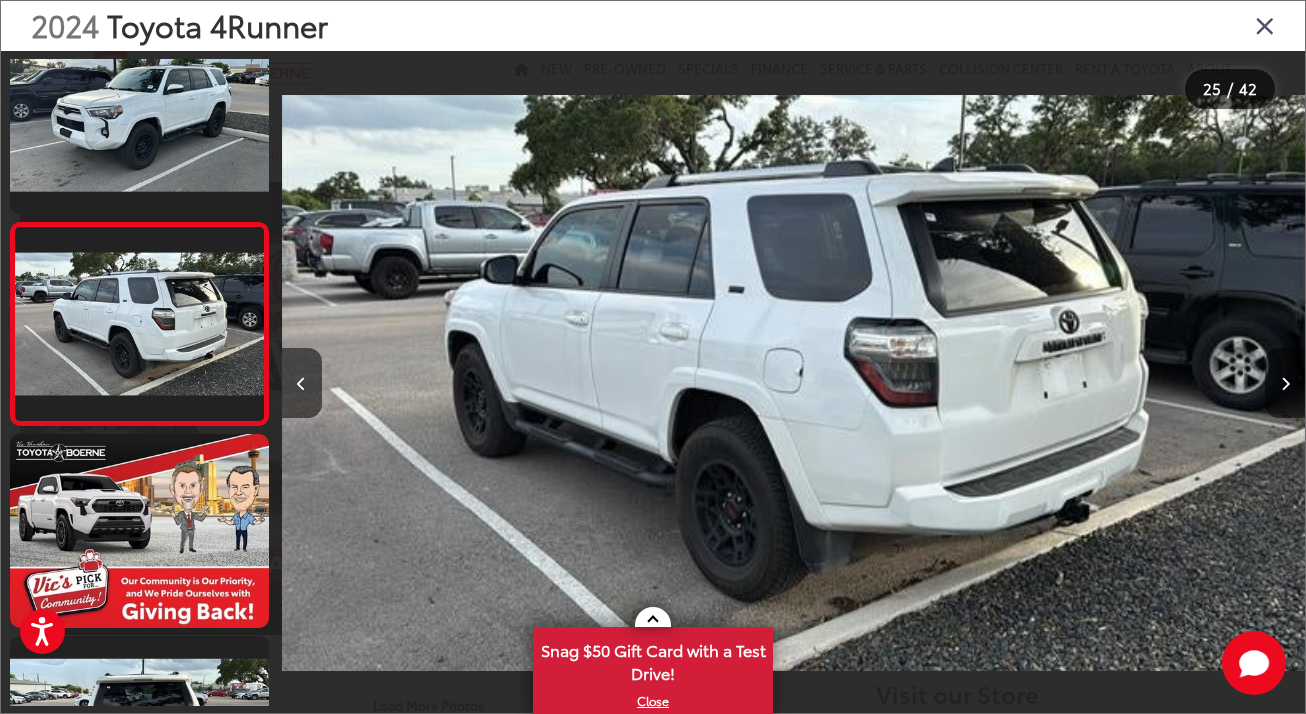 click at bounding box center [1285, 383] 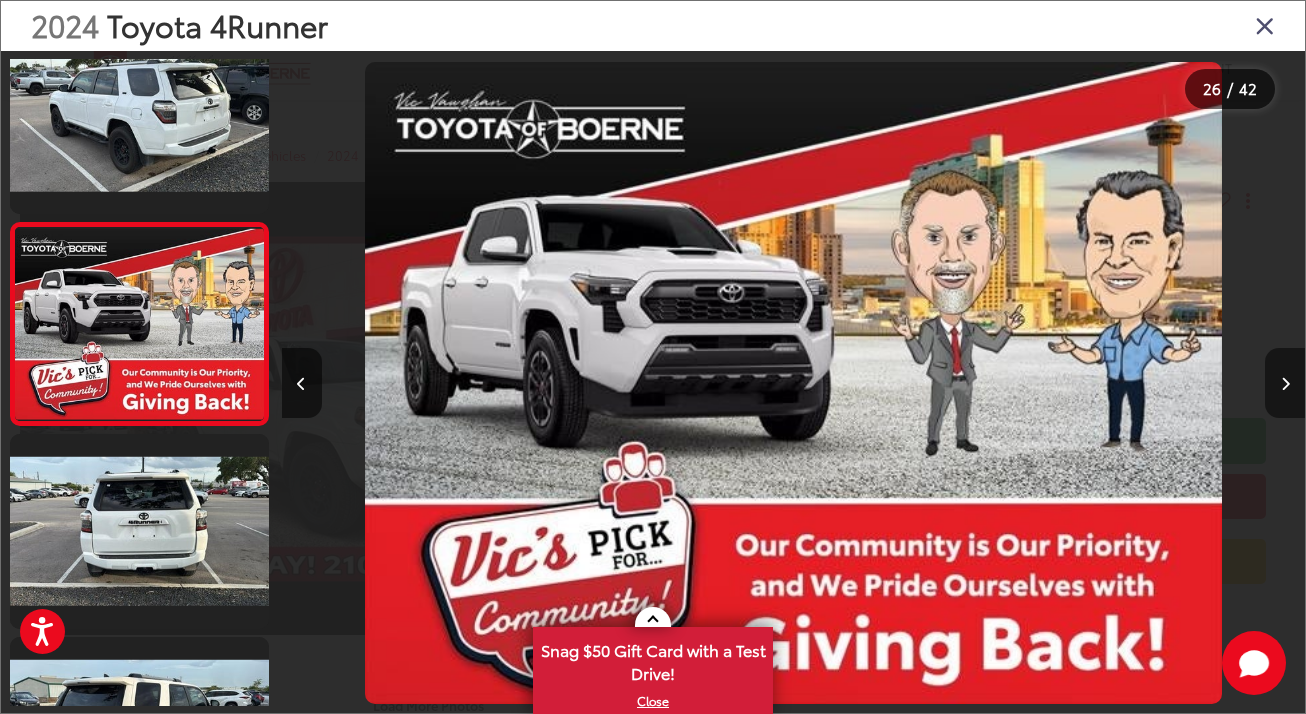 click at bounding box center (1285, 383) 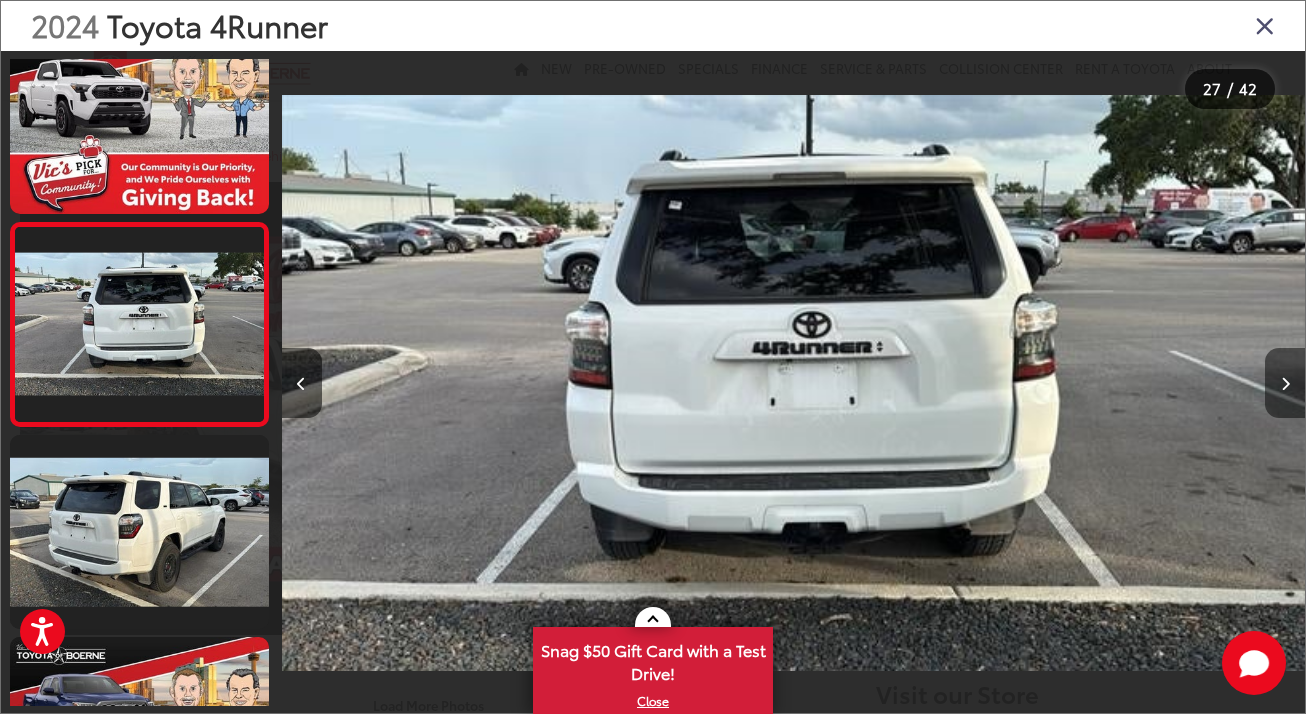 click at bounding box center (1285, 383) 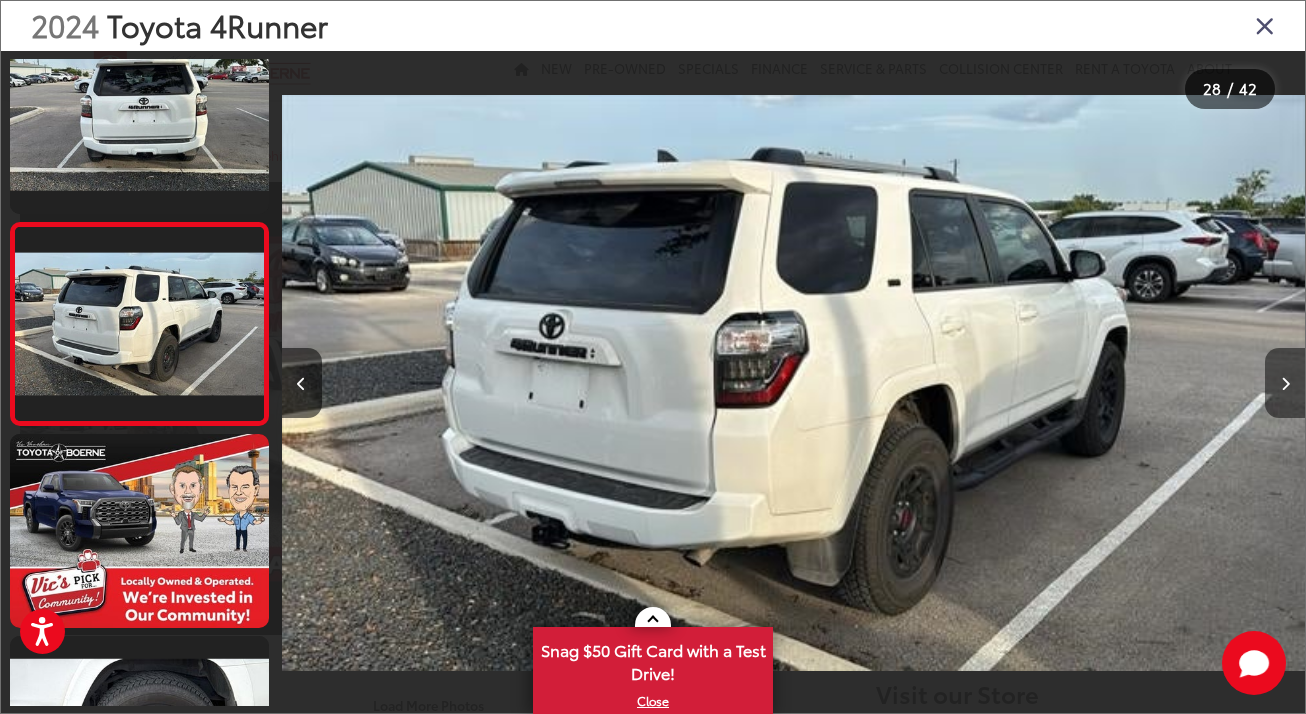 click at bounding box center [1285, 383] 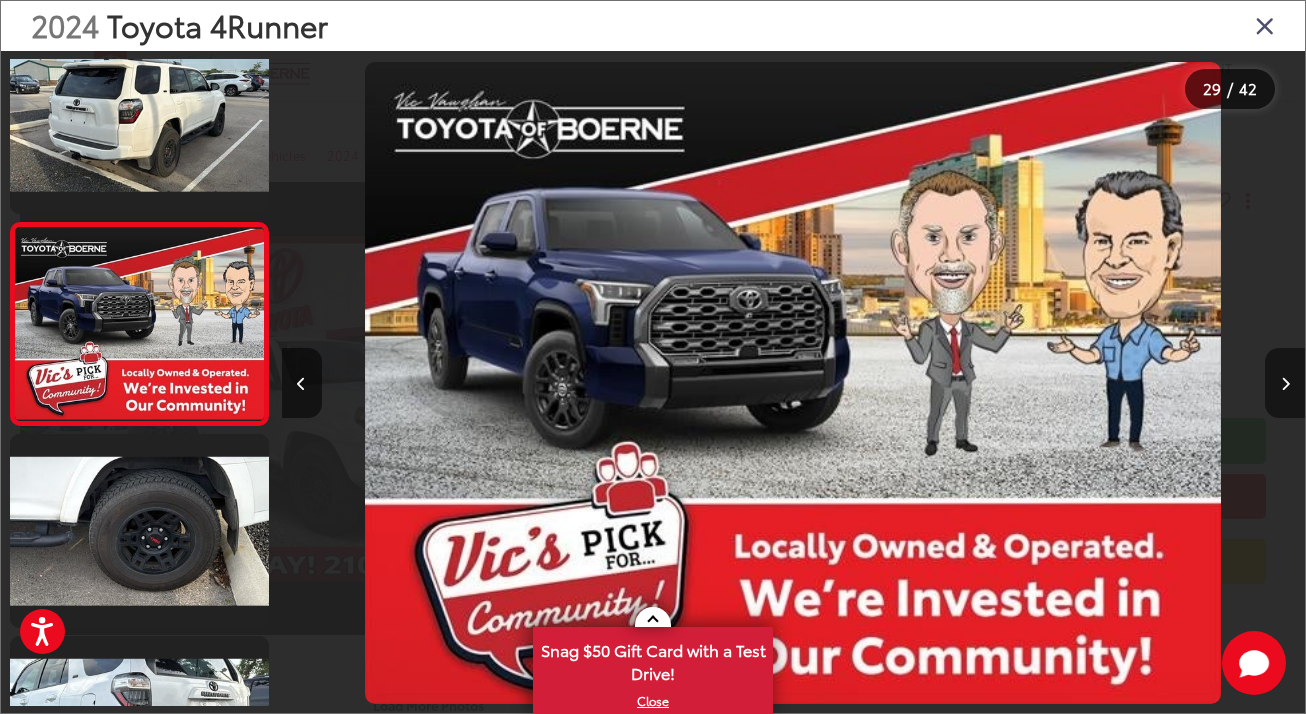 click at bounding box center (1285, 383) 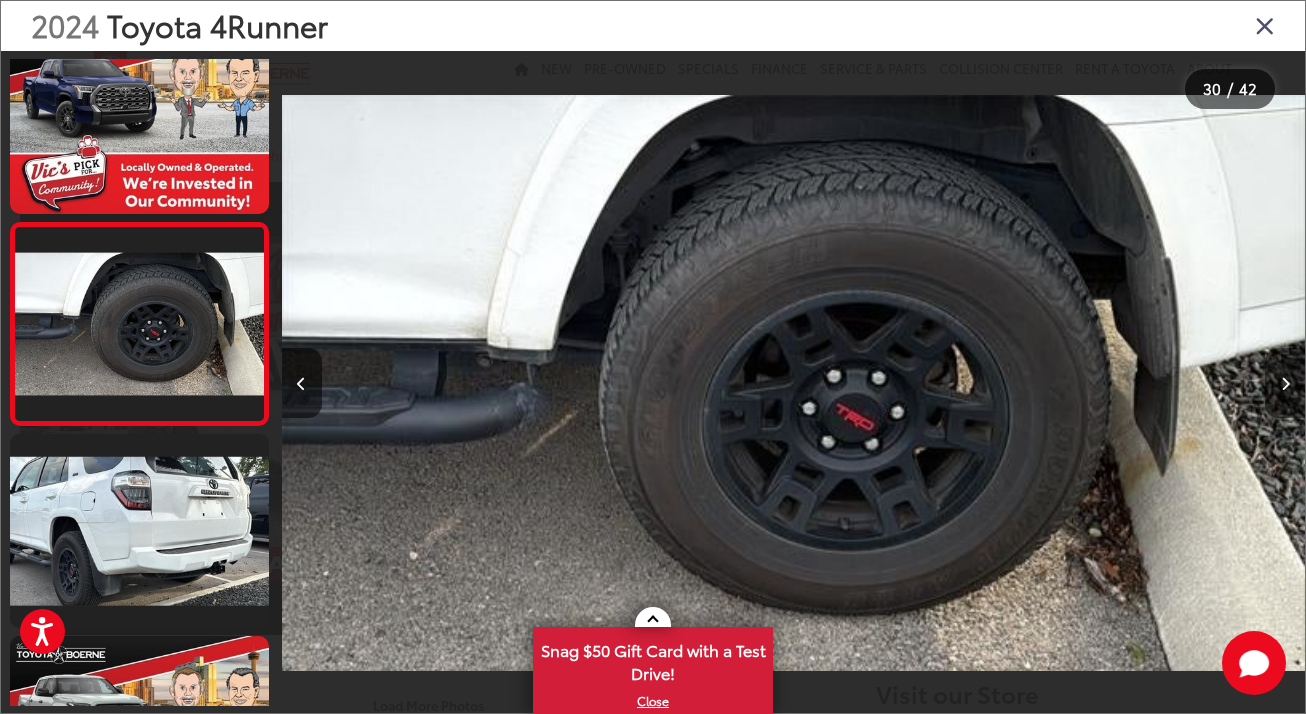 click at bounding box center (1285, 383) 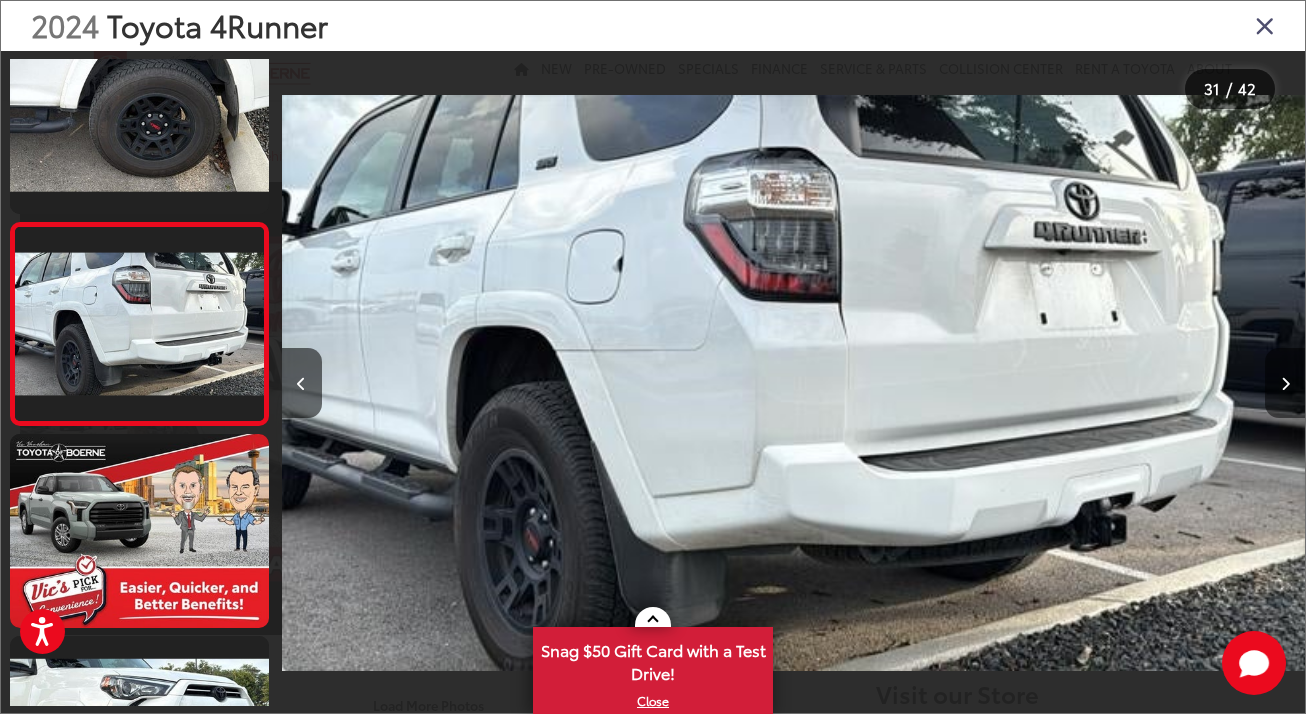 click at bounding box center (1285, 383) 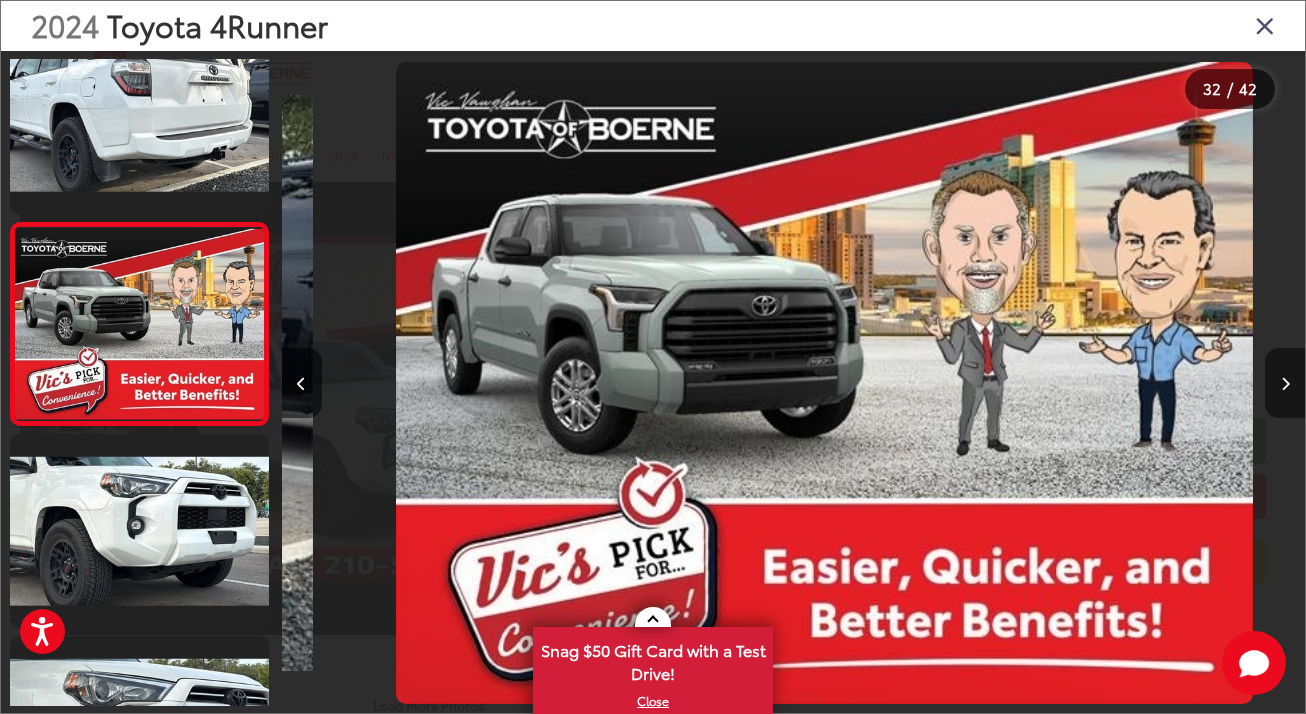 click at bounding box center [1285, 383] 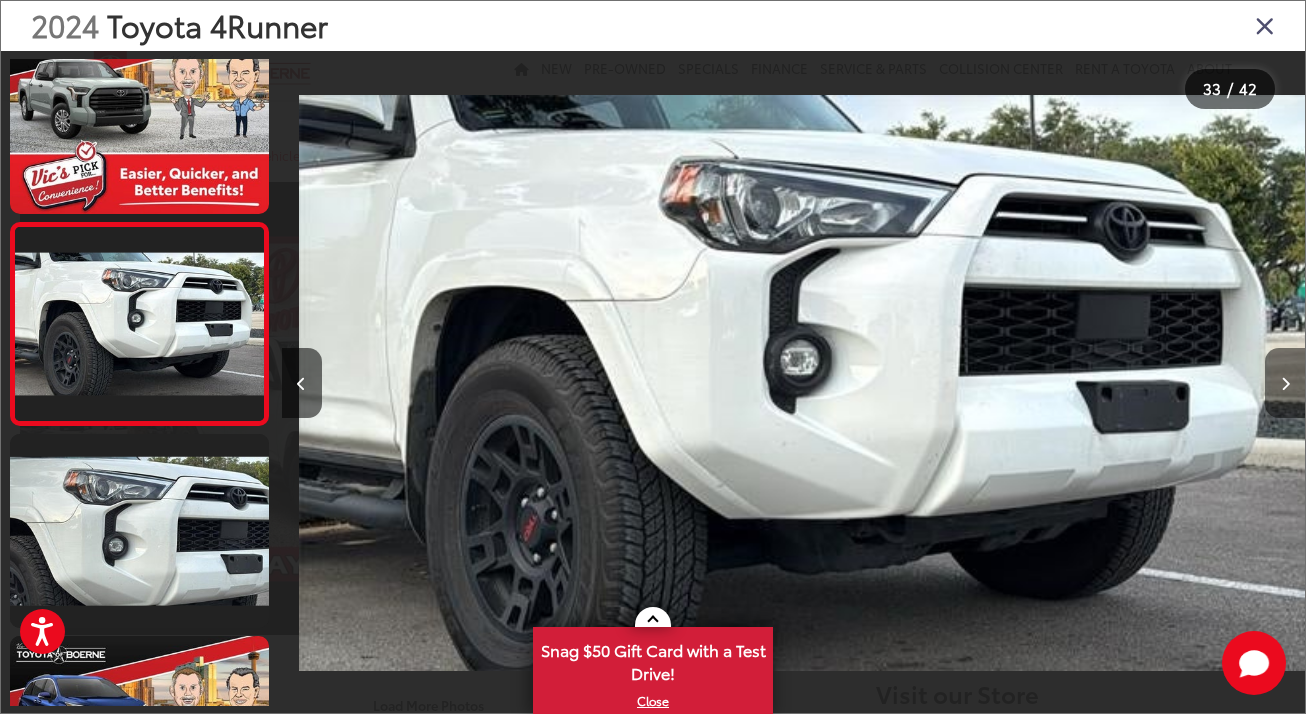 click at bounding box center [1285, 383] 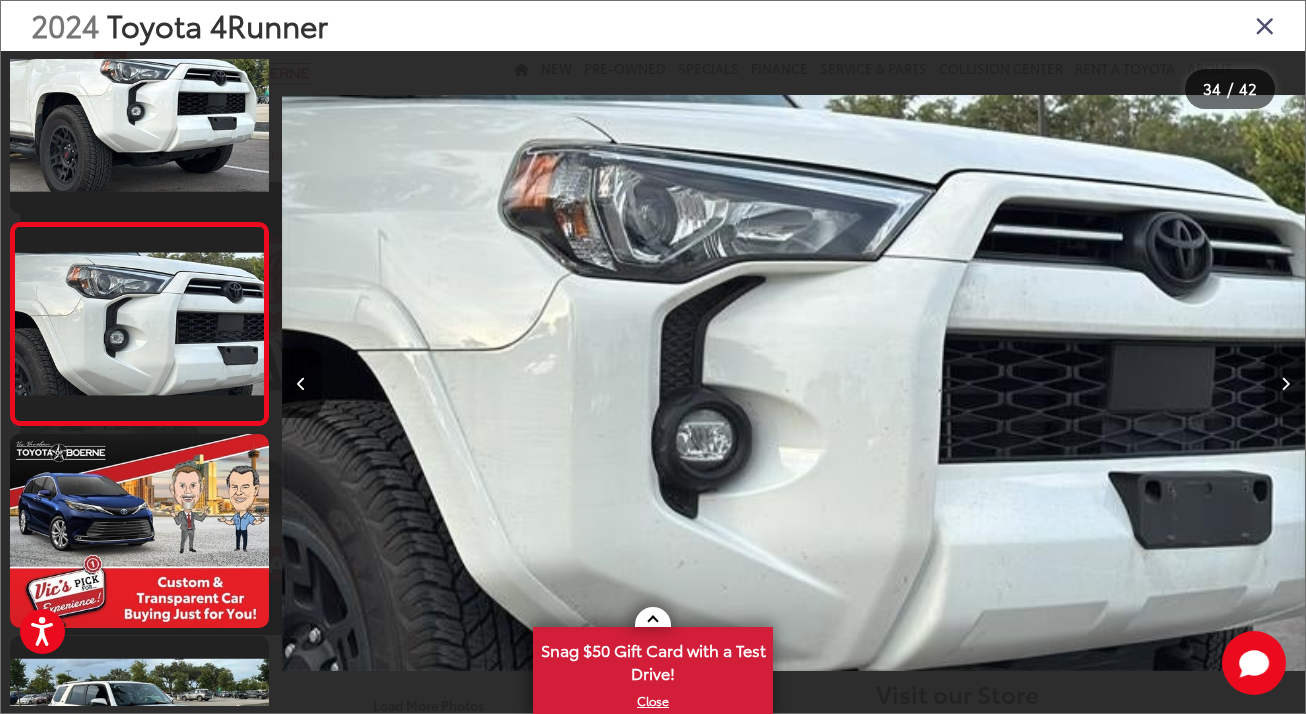 click at bounding box center (1285, 383) 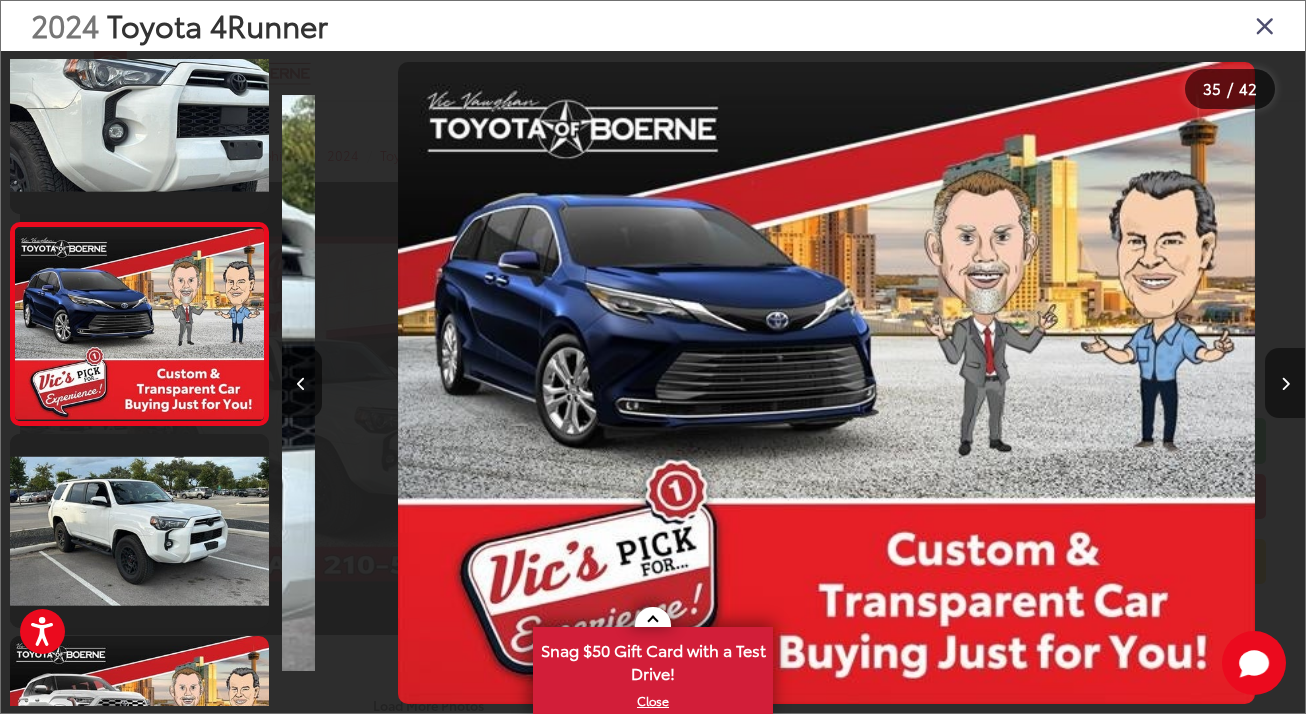 click at bounding box center (1285, 383) 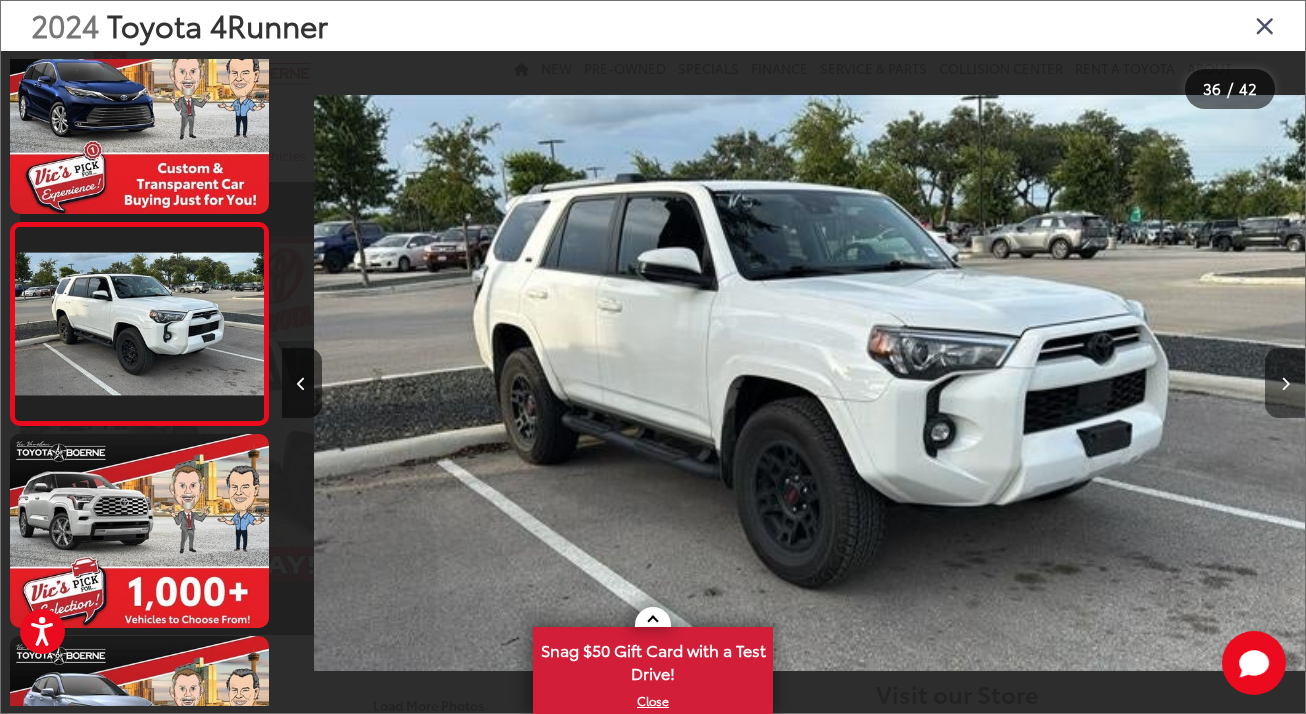 click at bounding box center [1285, 383] 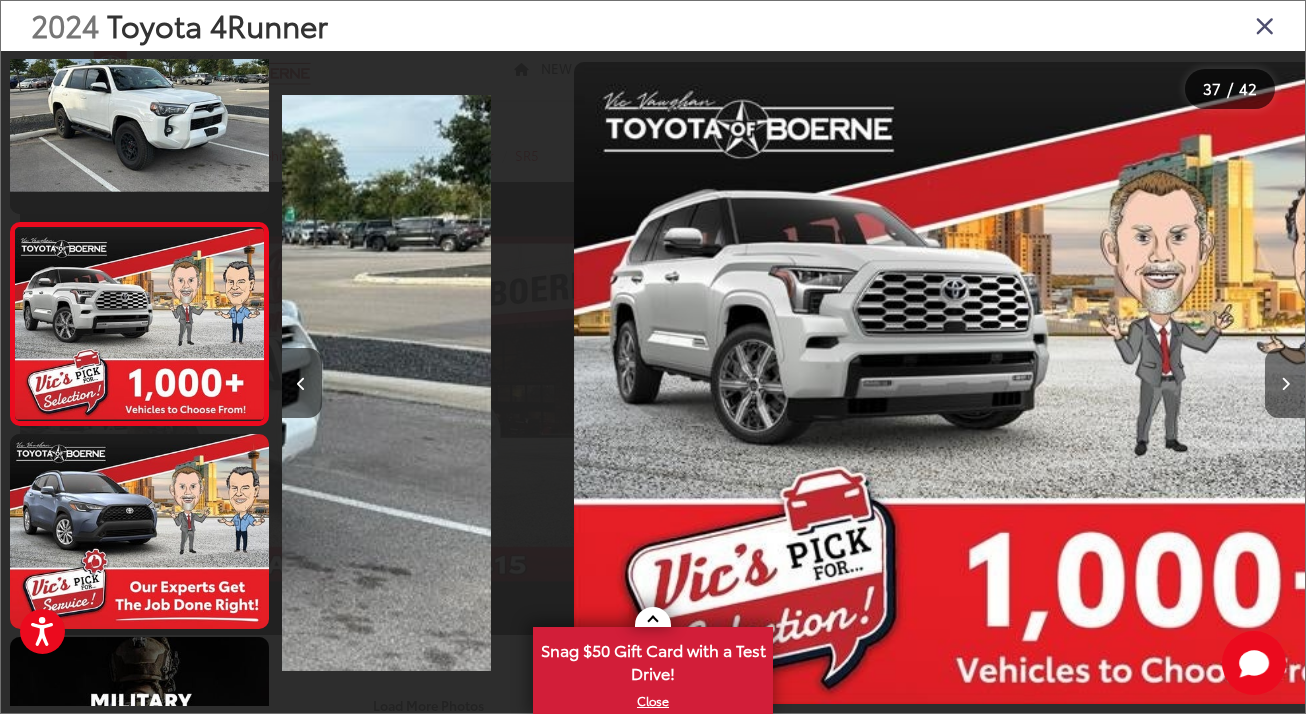 click at bounding box center [1285, 383] 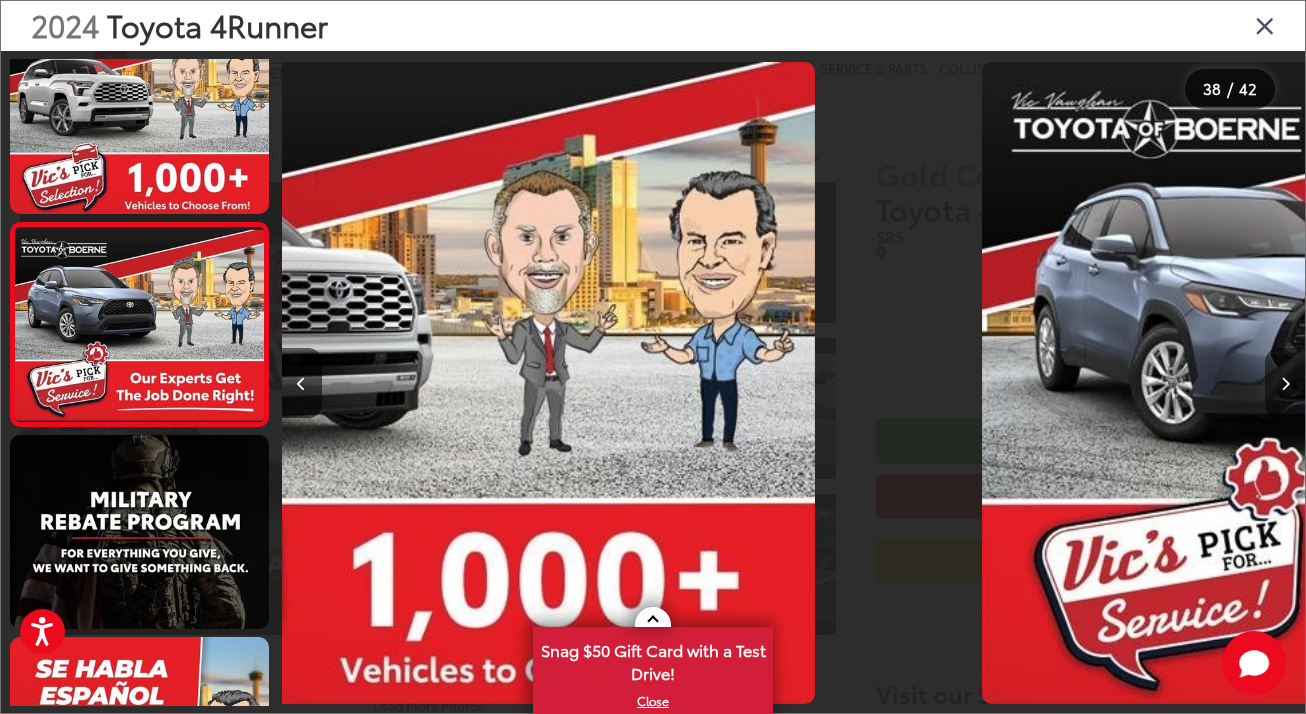 click at bounding box center [1285, 383] 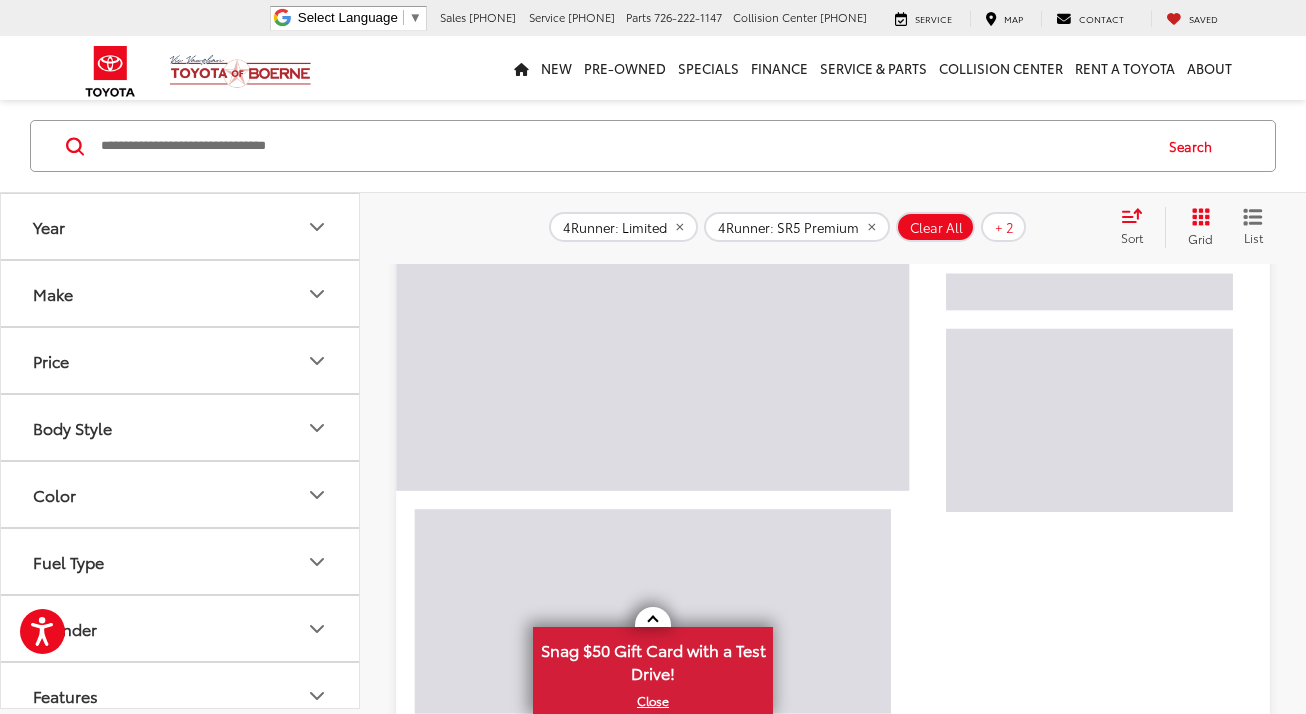 scroll, scrollTop: 864, scrollLeft: 0, axis: vertical 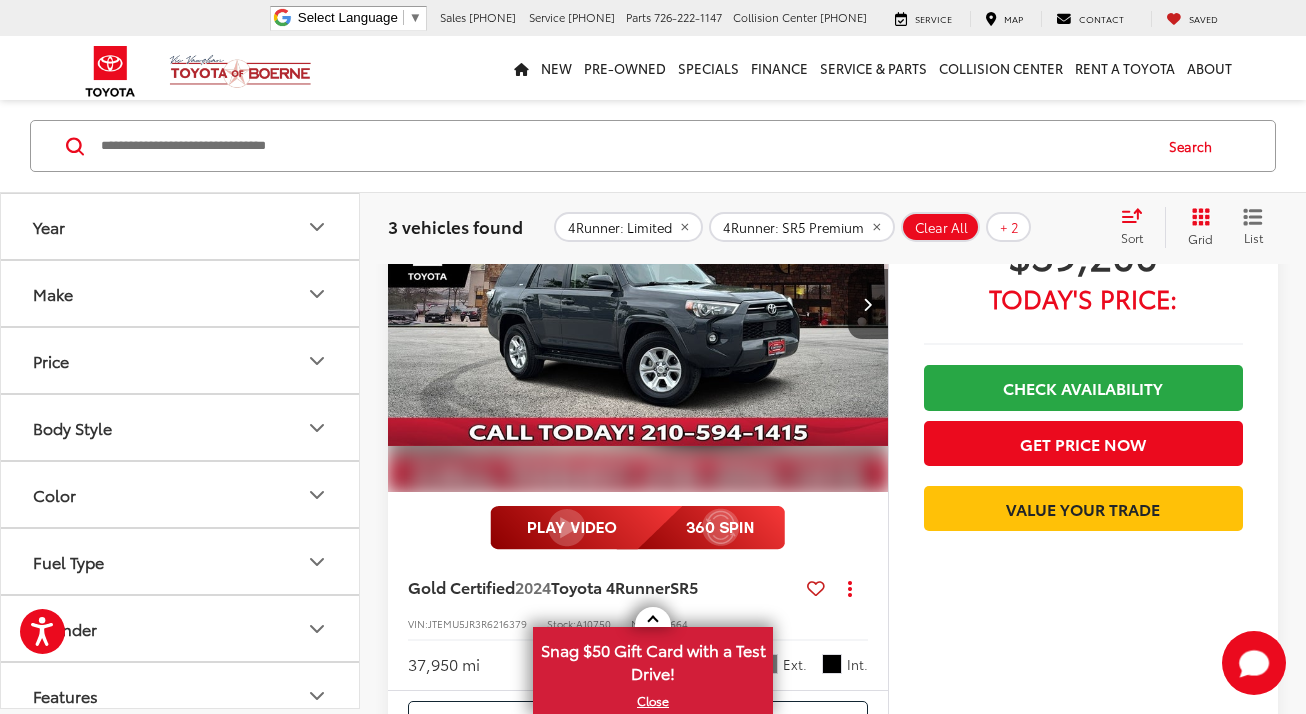 click at bounding box center [638, 304] 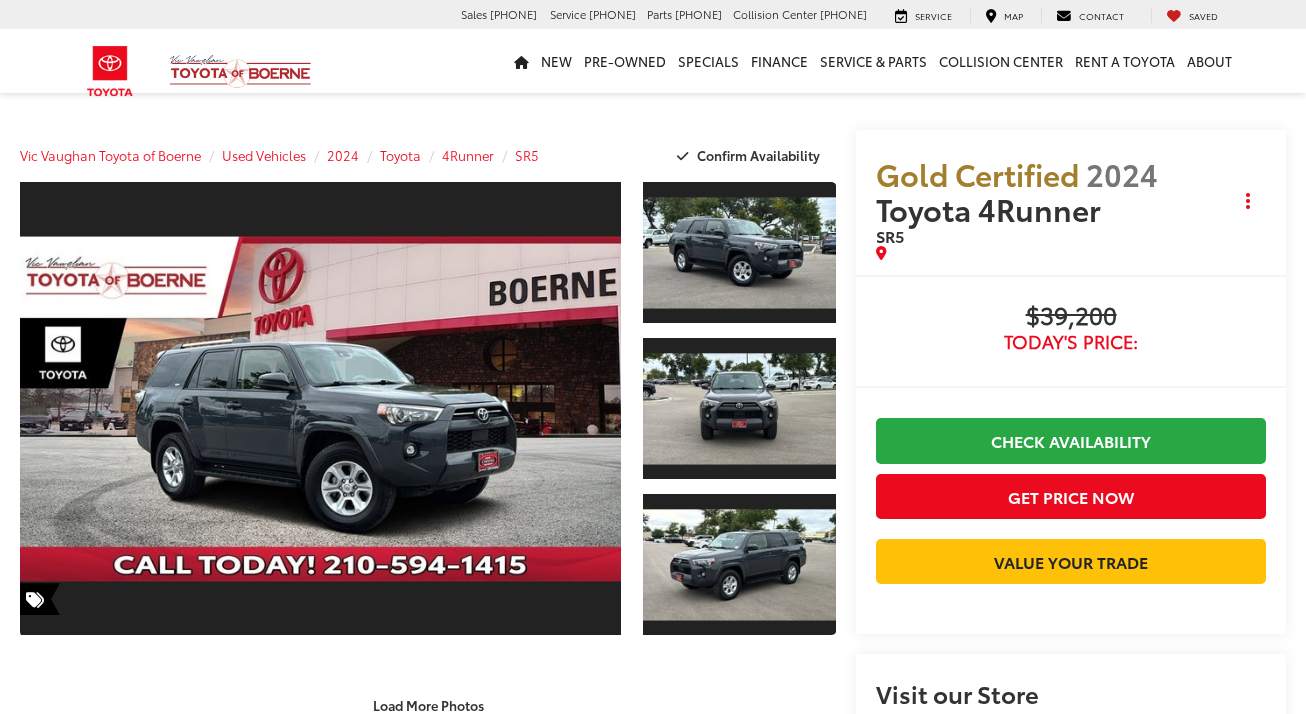 scroll, scrollTop: 0, scrollLeft: 0, axis: both 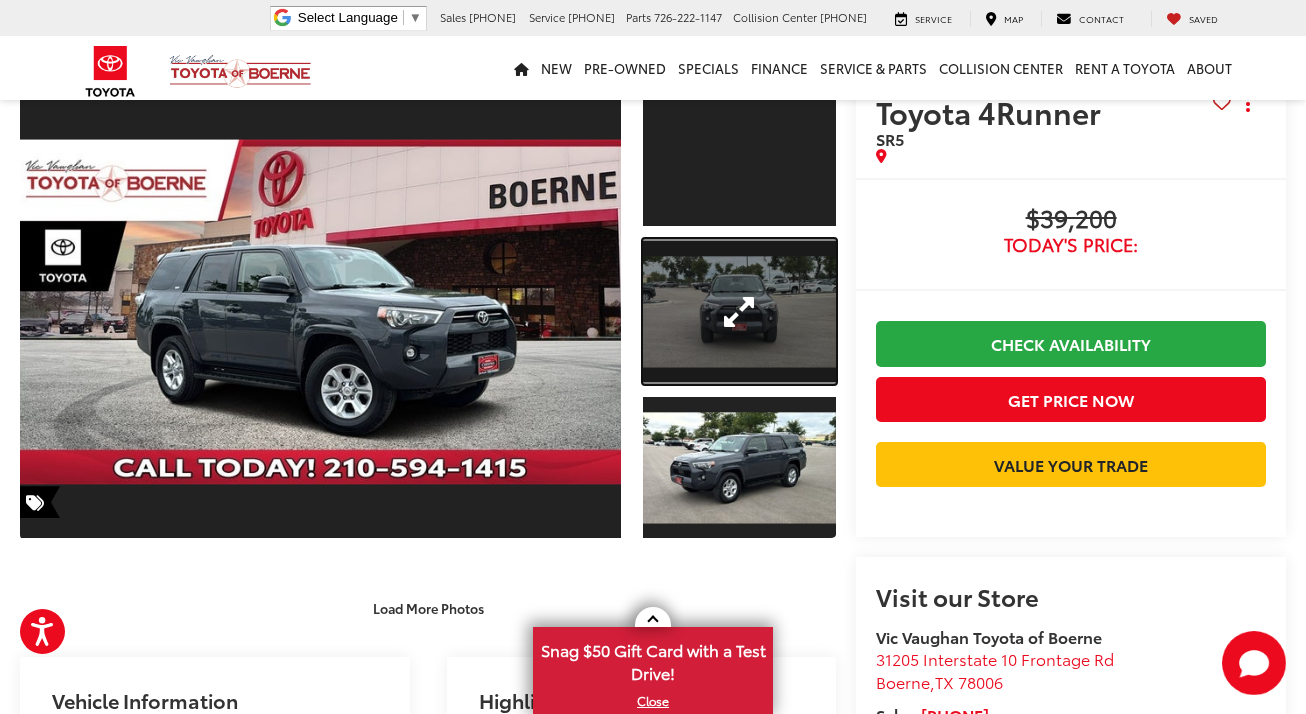 click at bounding box center (740, 311) 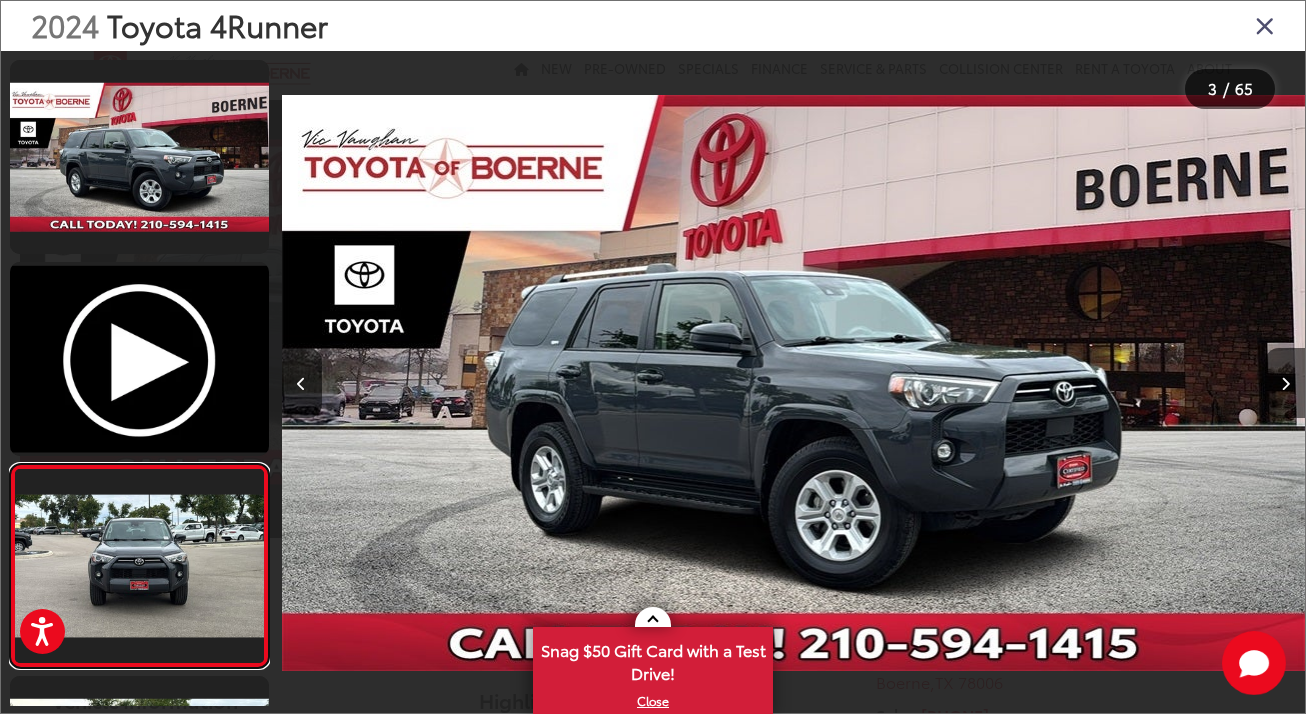scroll, scrollTop: 0, scrollLeft: 939, axis: horizontal 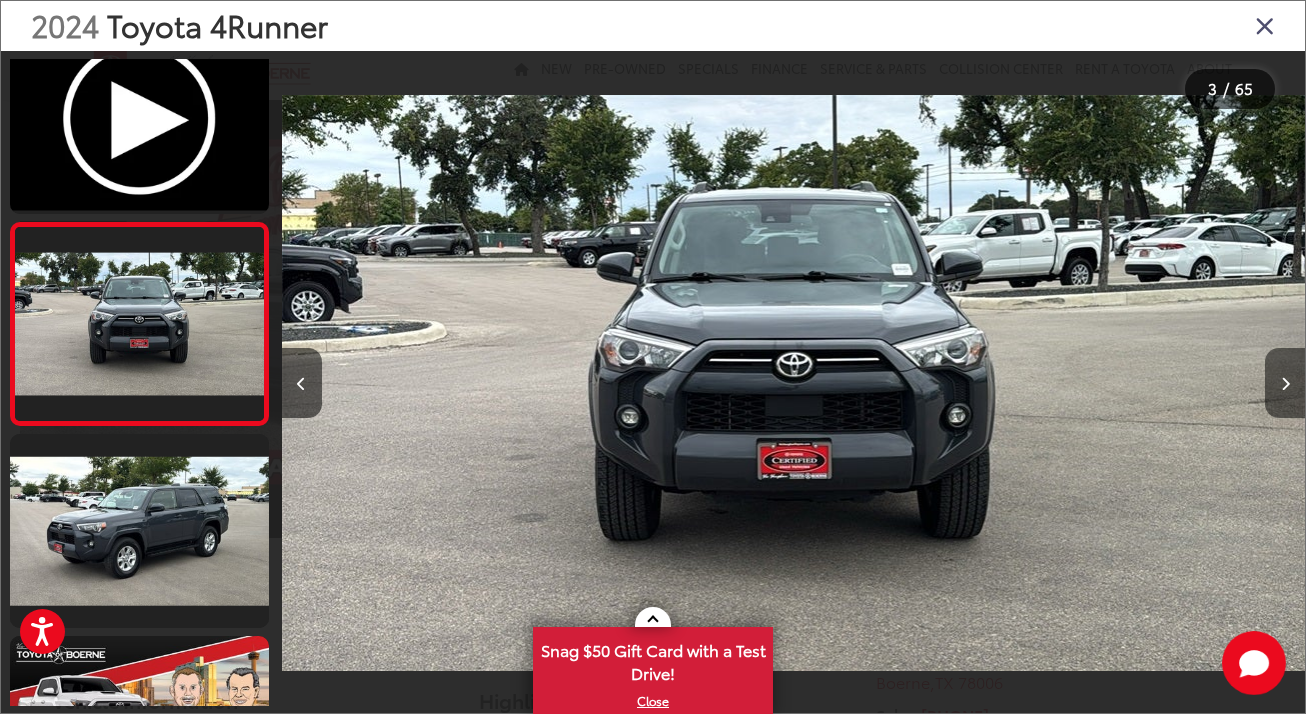 click at bounding box center [1285, 384] 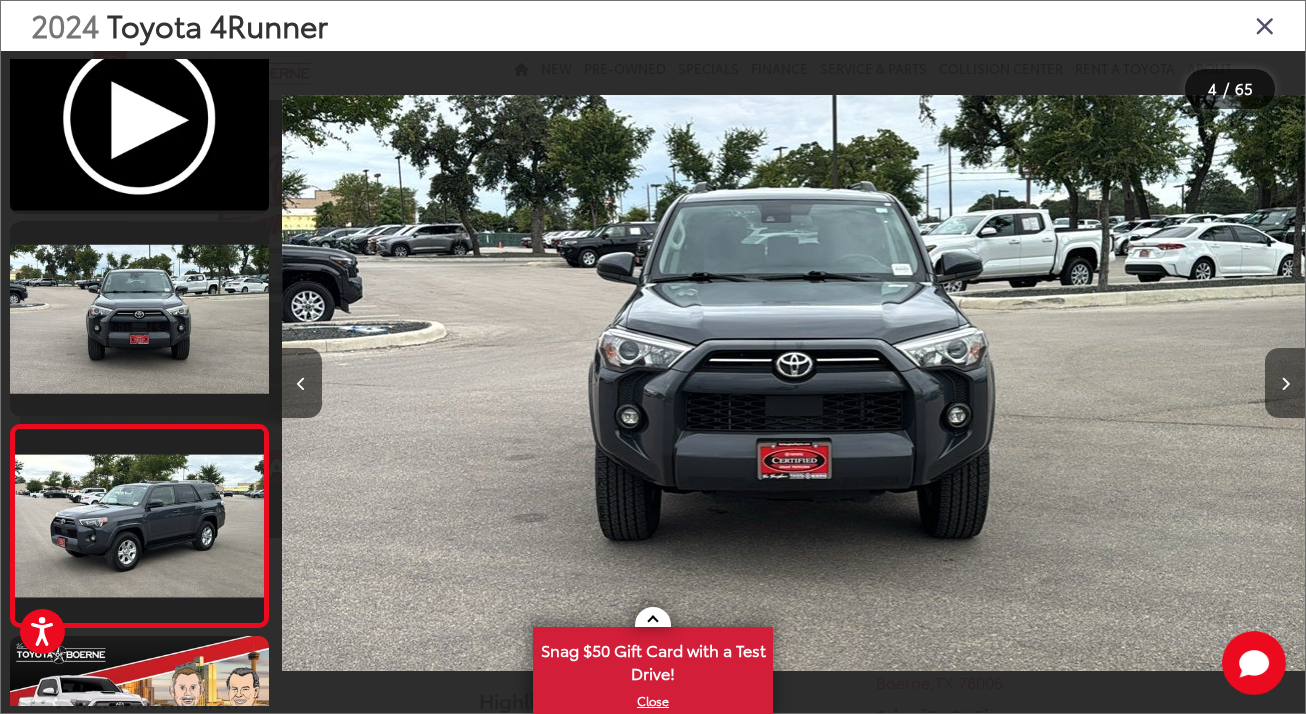 scroll, scrollTop: 0, scrollLeft: 2252, axis: horizontal 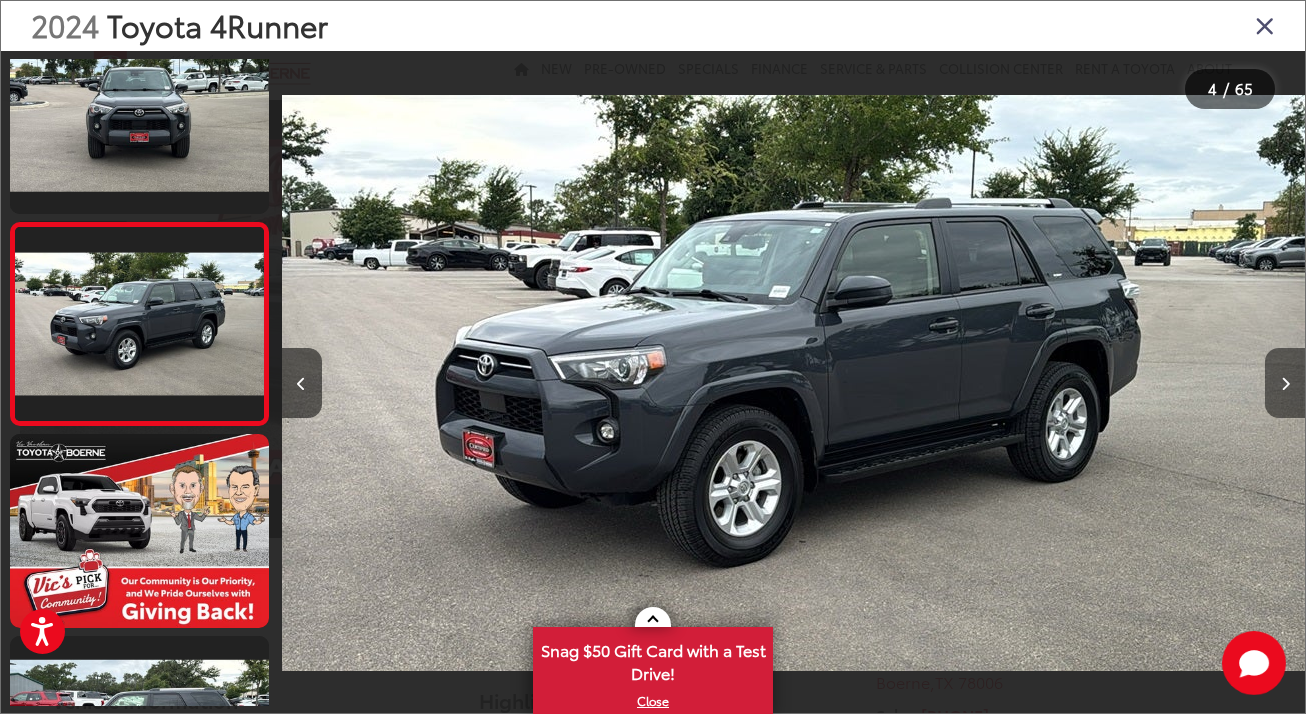 click at bounding box center [1285, 384] 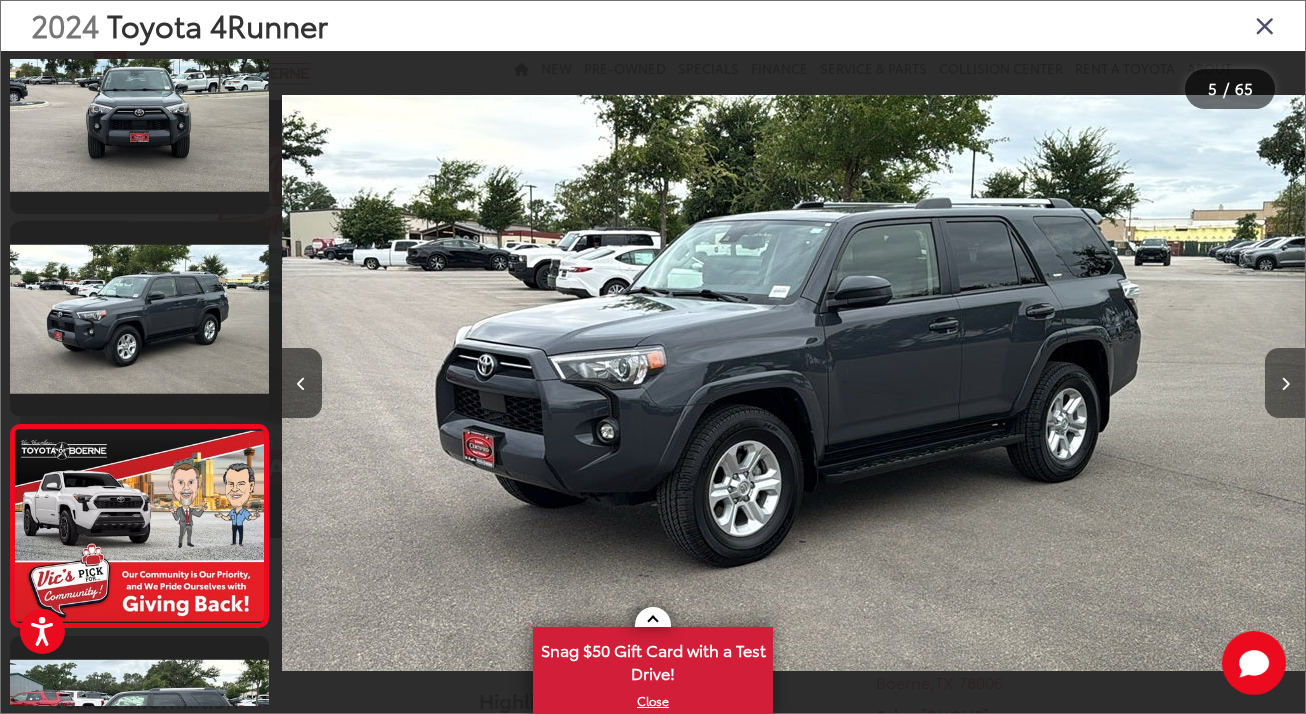 scroll, scrollTop: 0, scrollLeft: 3421, axis: horizontal 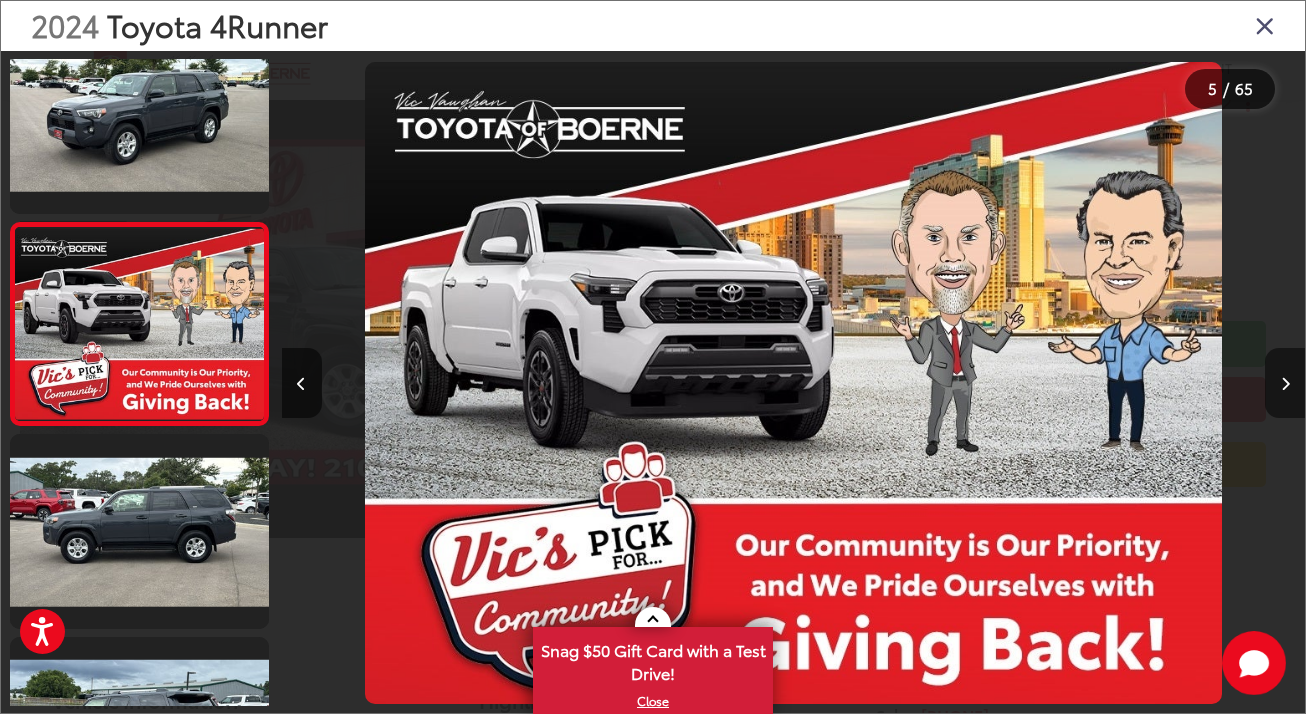 click at bounding box center [1285, 384] 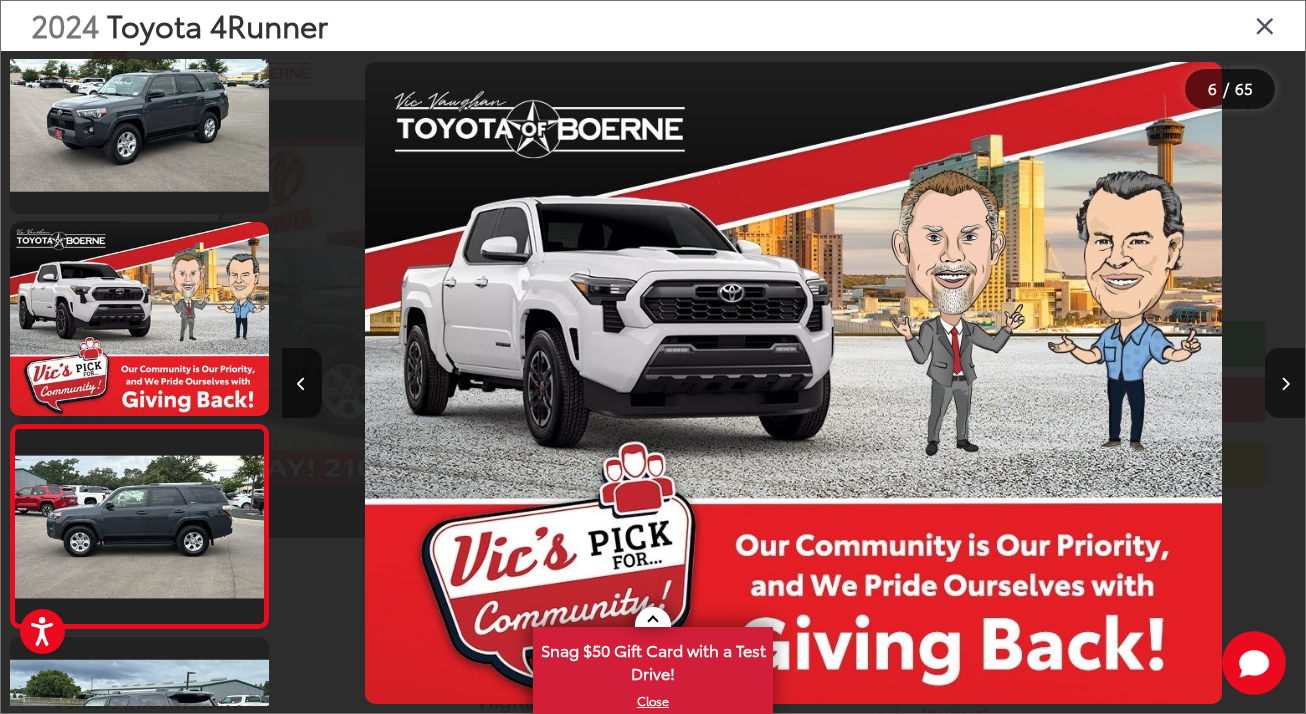 scroll, scrollTop: 0, scrollLeft: 4393, axis: horizontal 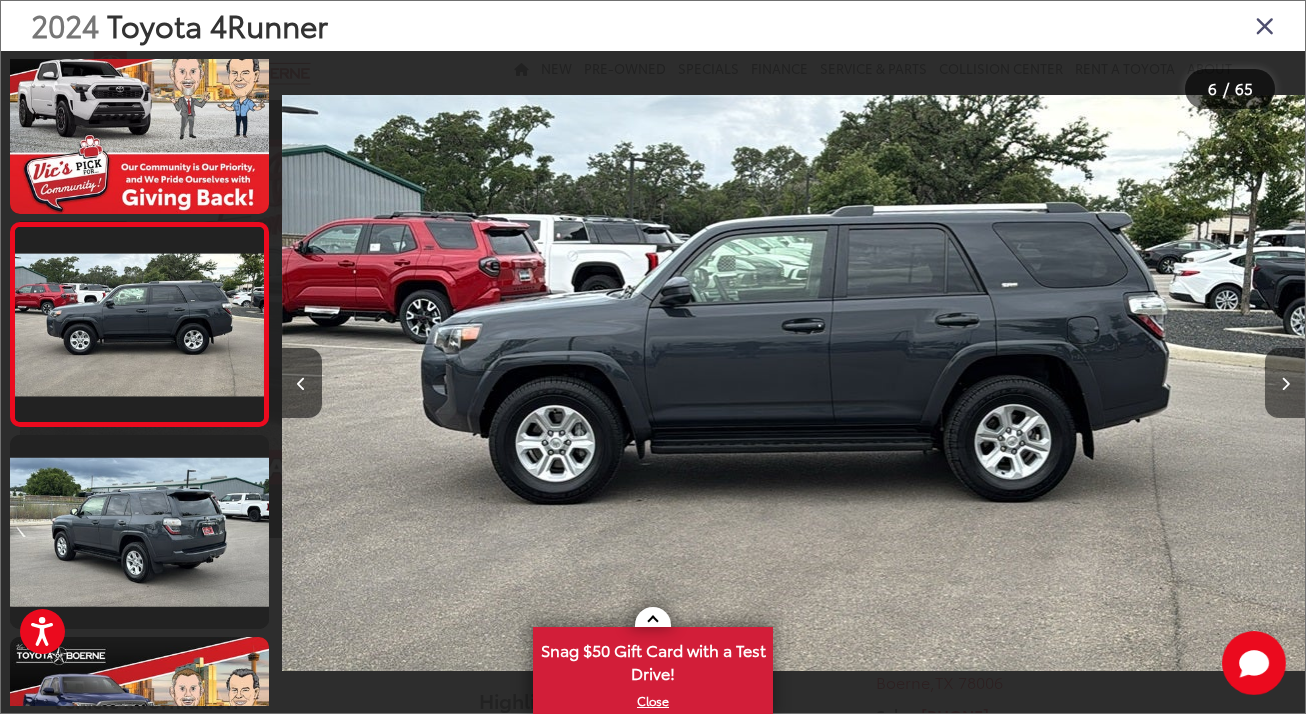 click at bounding box center (1285, 384) 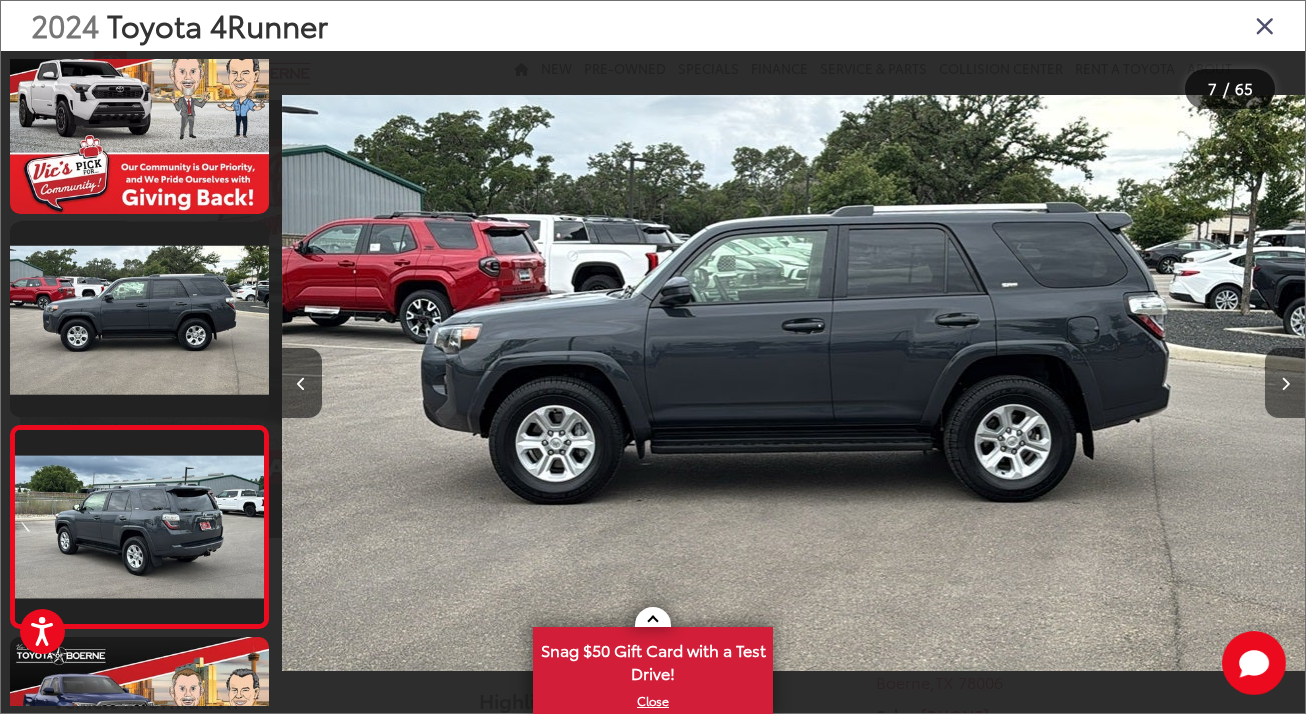 scroll, scrollTop: 0, scrollLeft: 5573, axis: horizontal 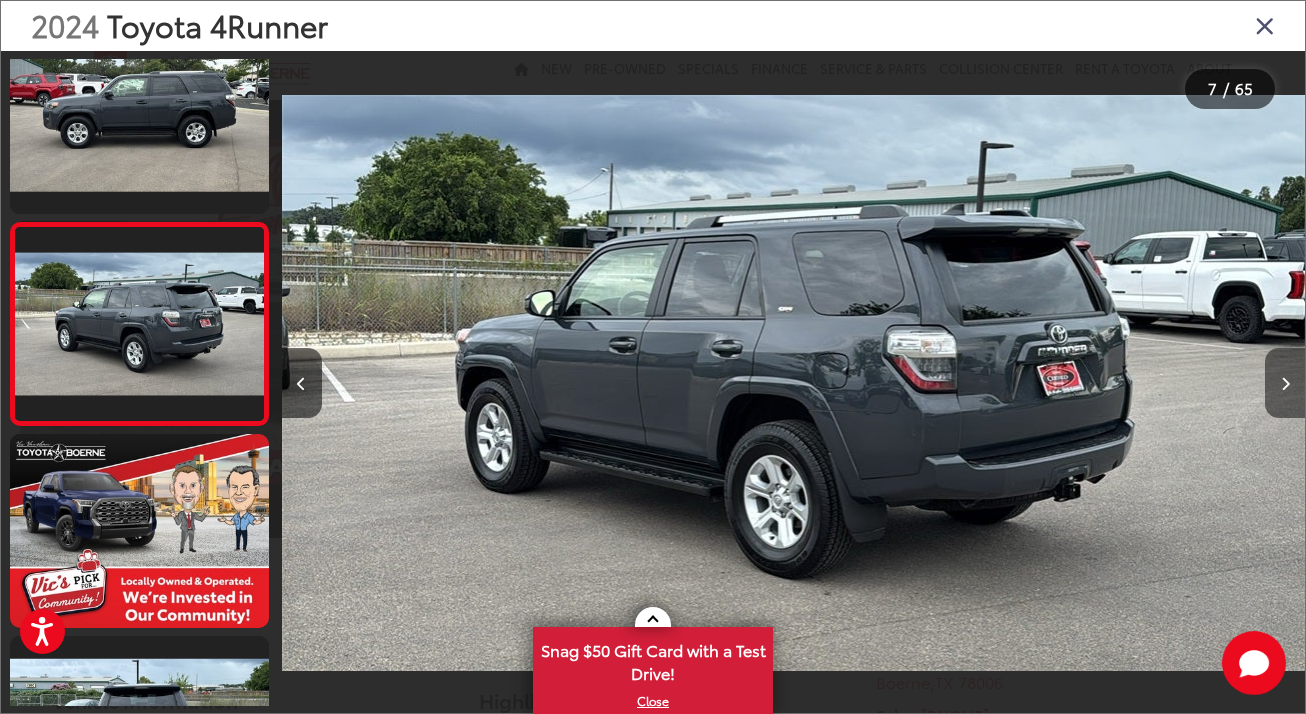 click at bounding box center (1285, 384) 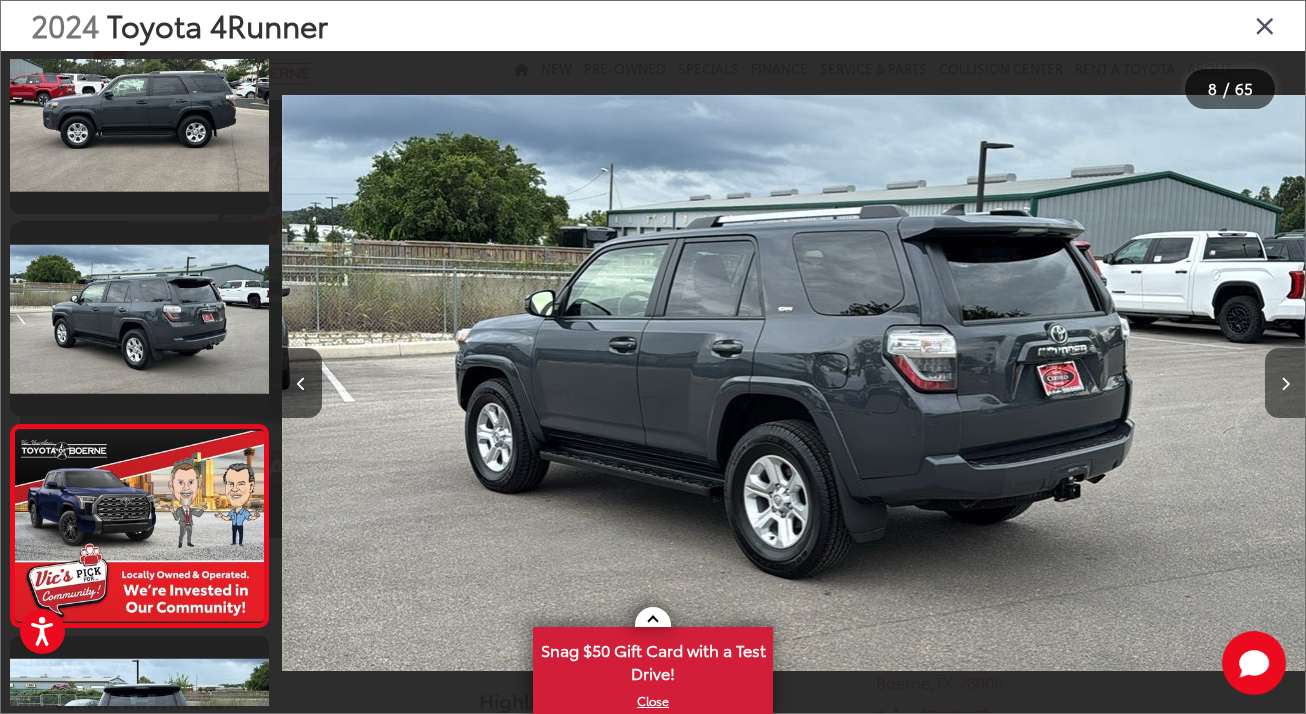 scroll, scrollTop: 0, scrollLeft: 6271, axis: horizontal 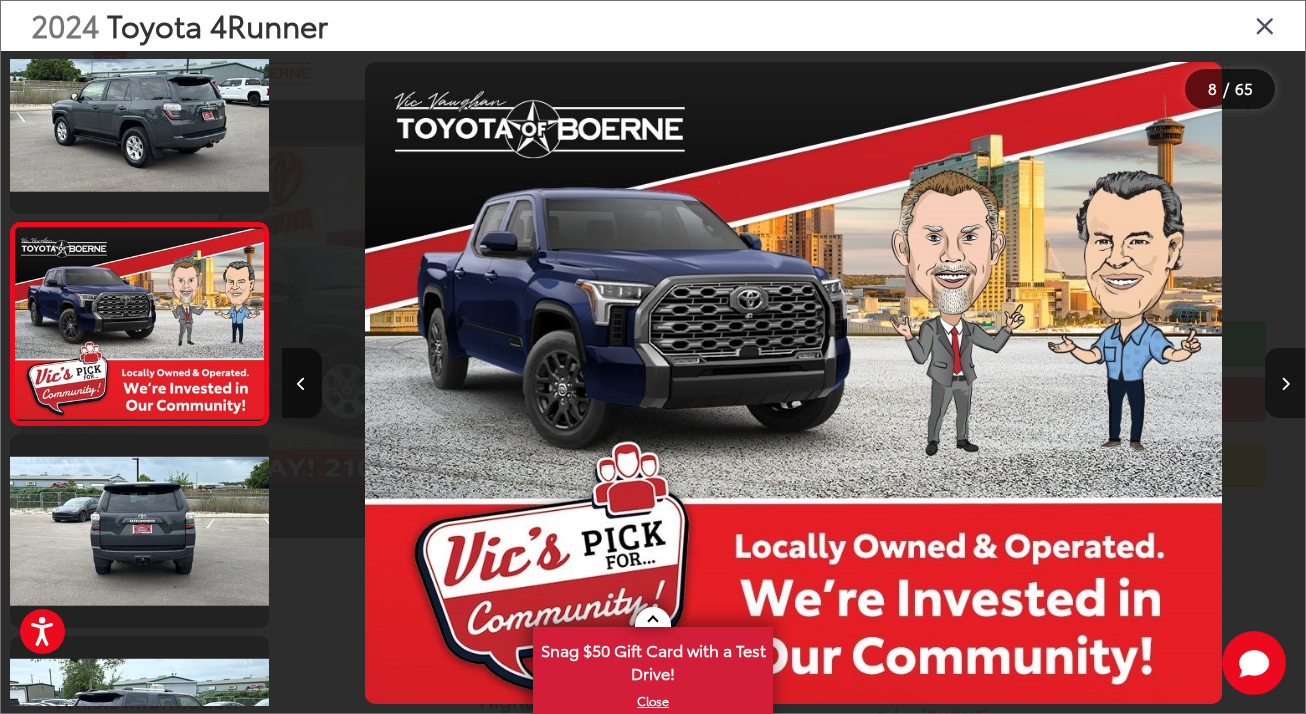 click at bounding box center (1285, 384) 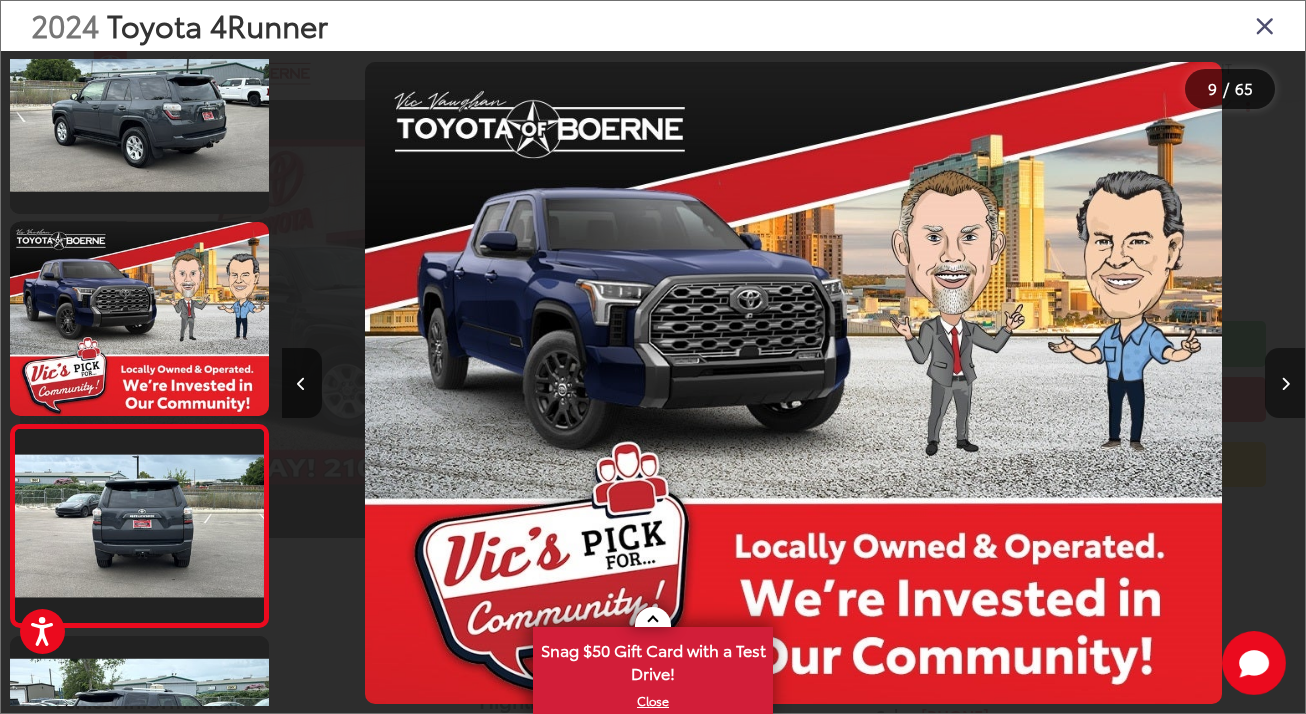 scroll, scrollTop: 0, scrollLeft: 7294, axis: horizontal 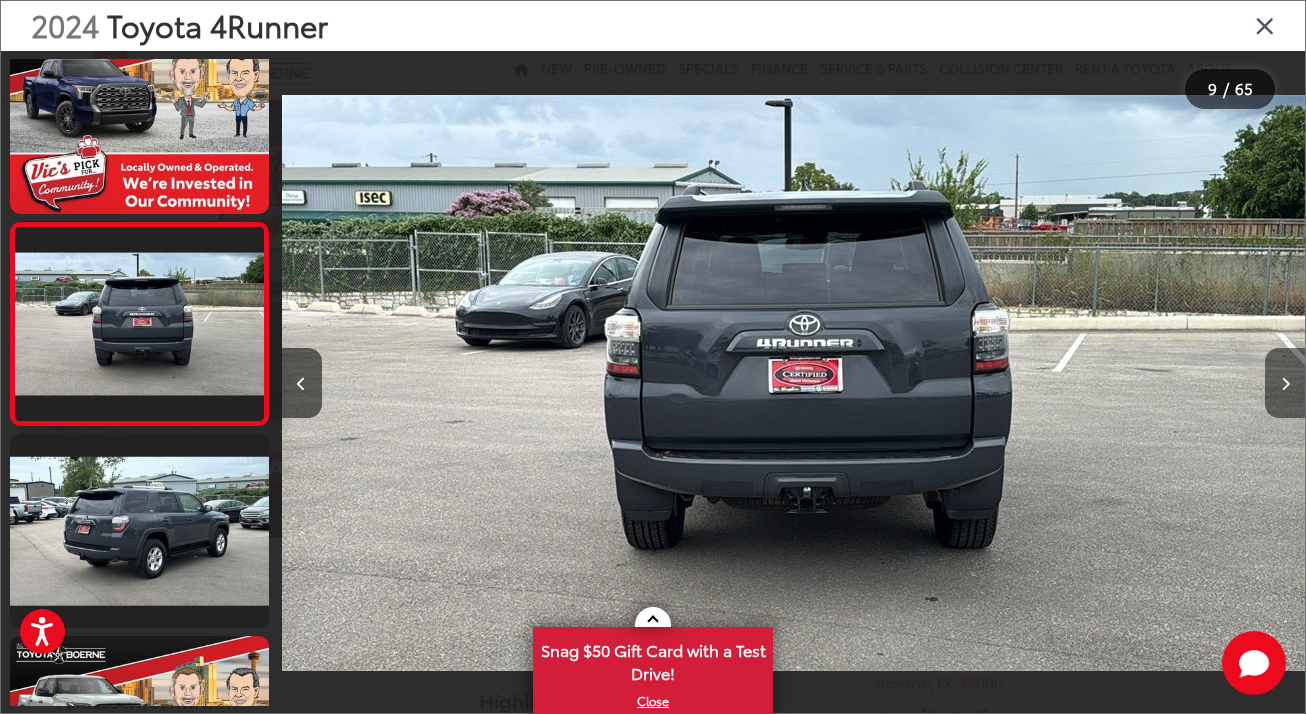 click at bounding box center [1285, 384] 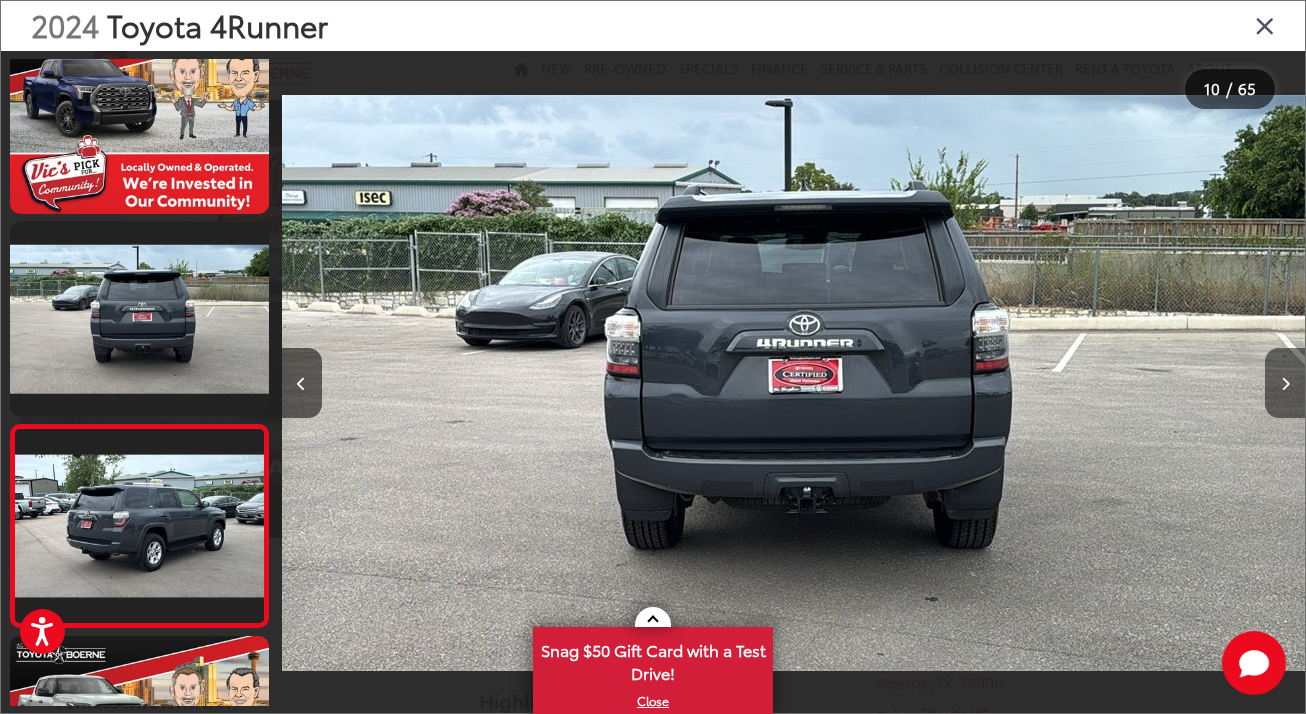 scroll, scrollTop: 0, scrollLeft: 8587, axis: horizontal 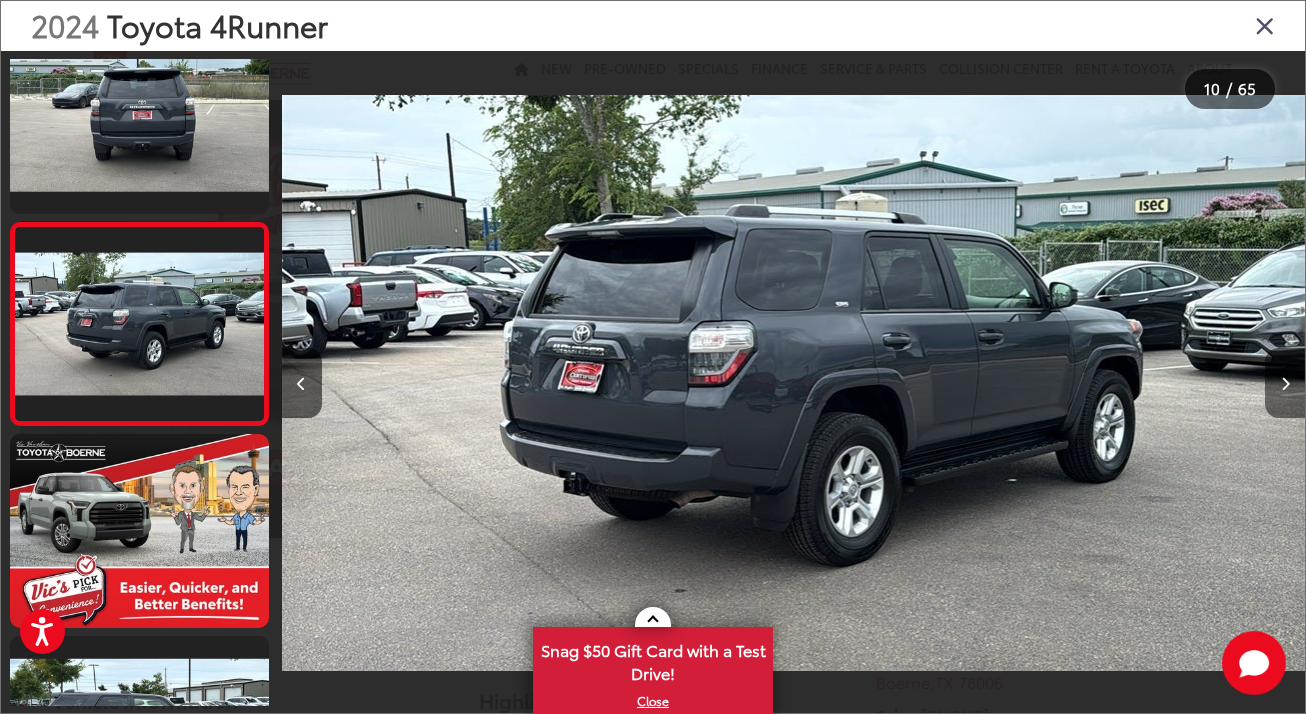 click at bounding box center [1285, 384] 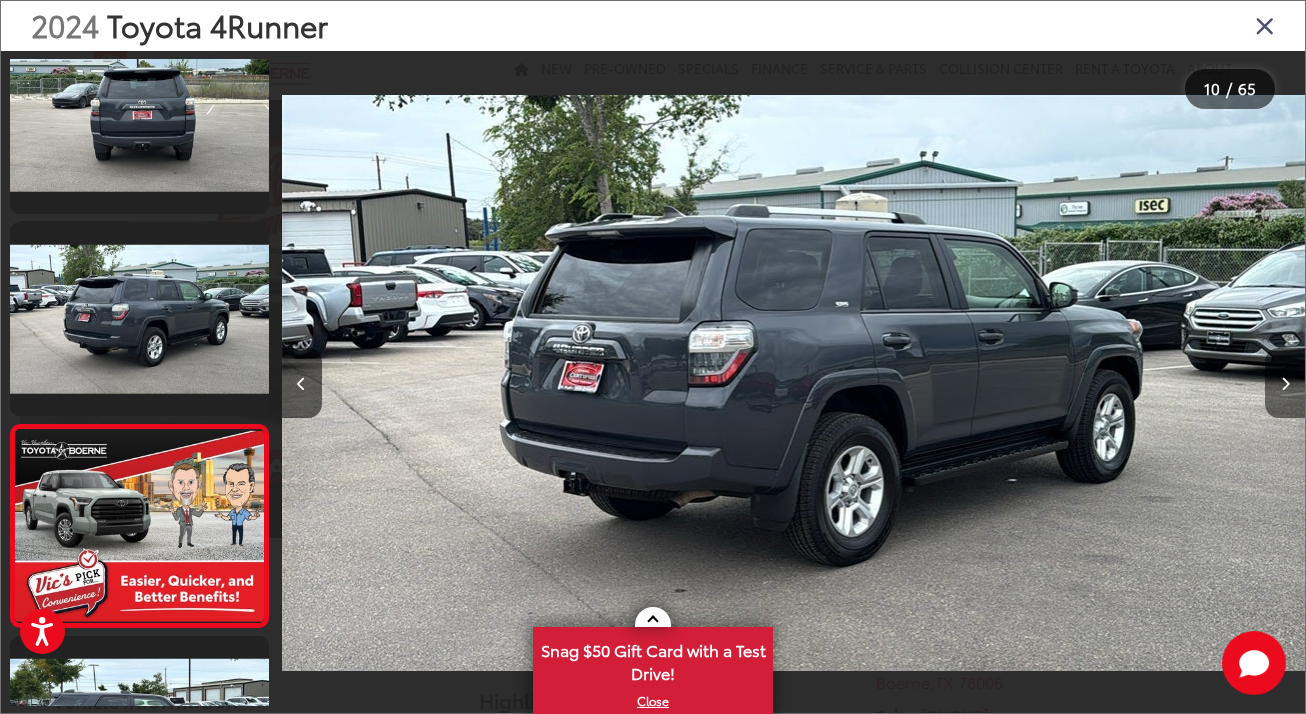 scroll, scrollTop: 0, scrollLeft: 9311, axis: horizontal 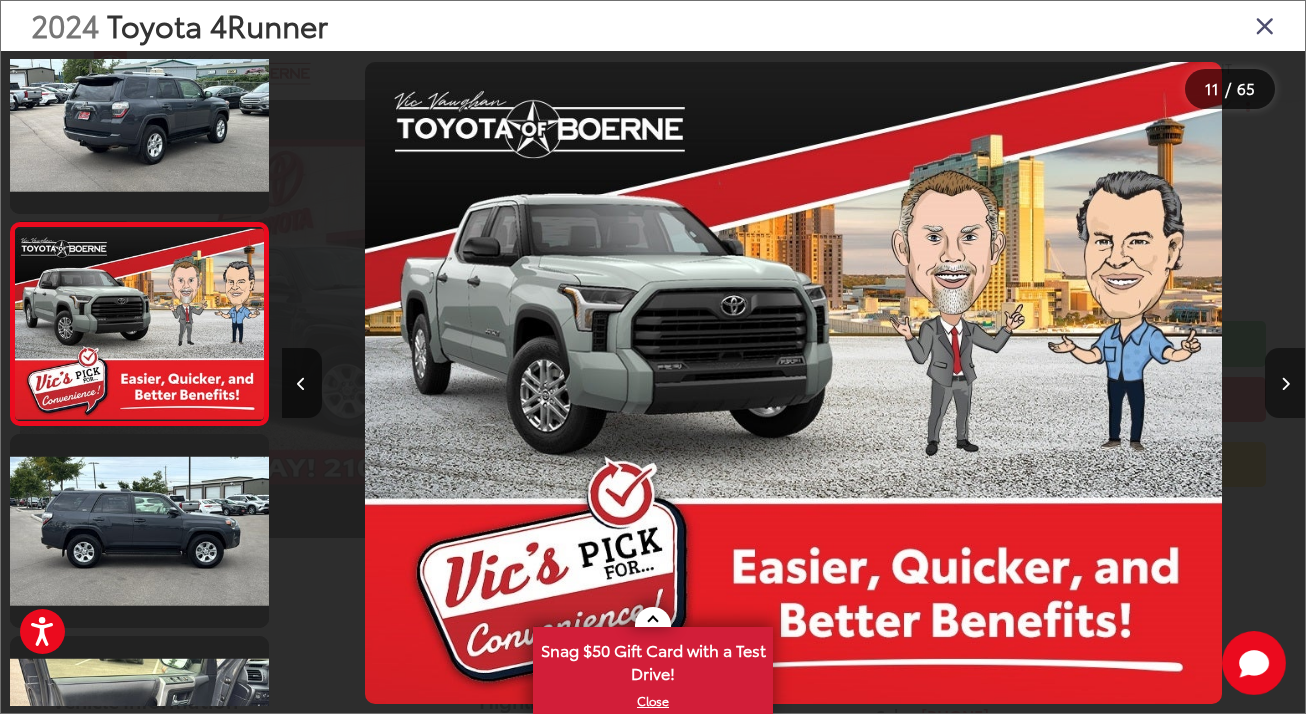 click at bounding box center (1285, 384) 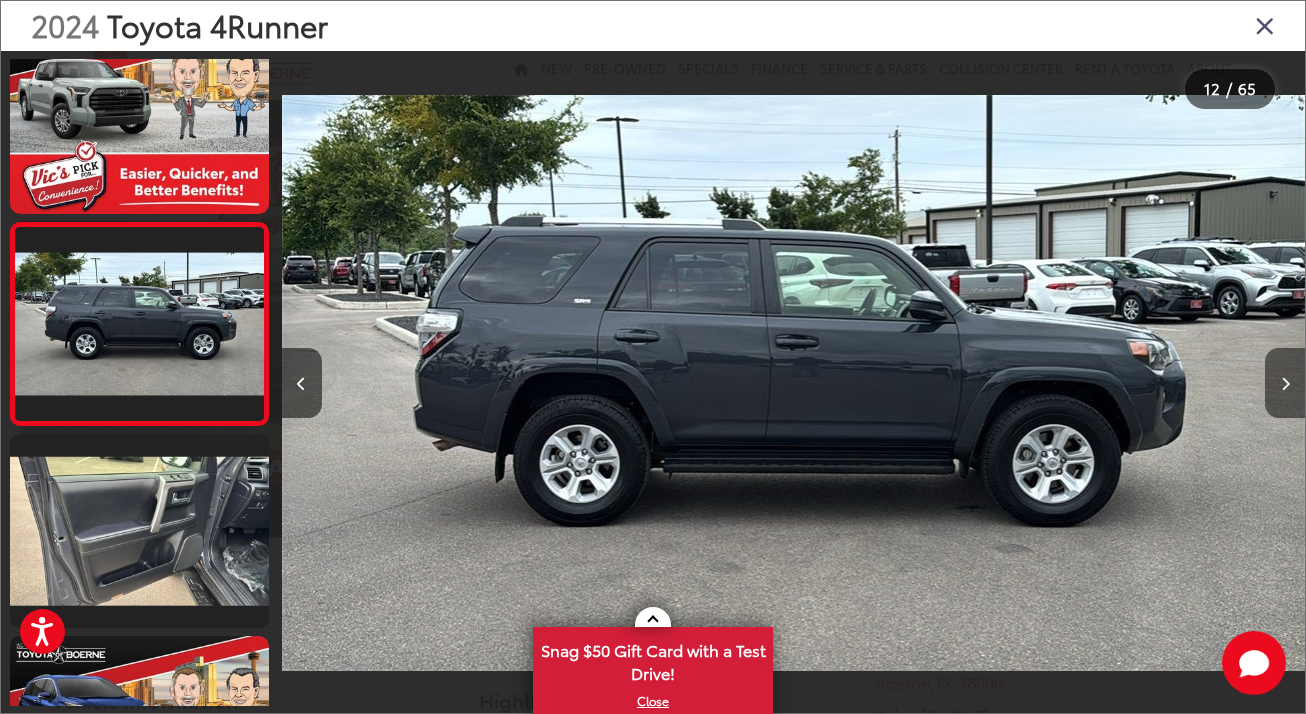 click at bounding box center [1285, 384] 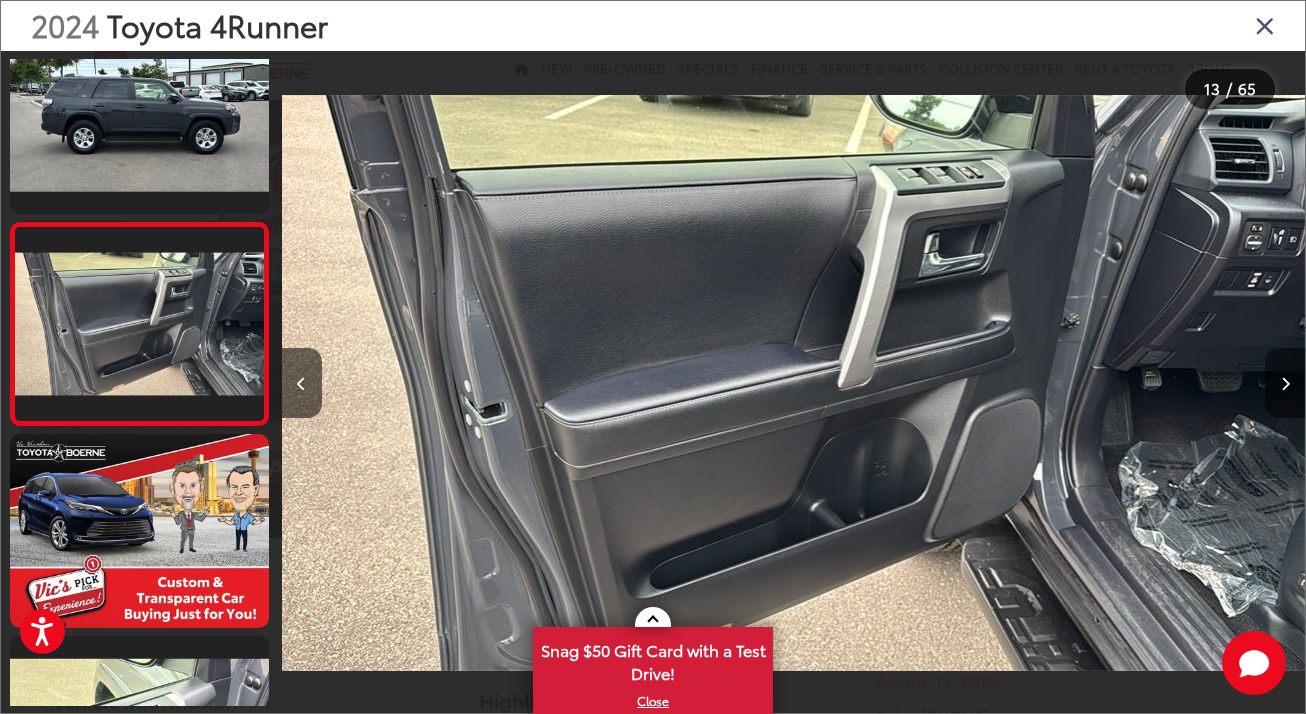 click at bounding box center [1285, 384] 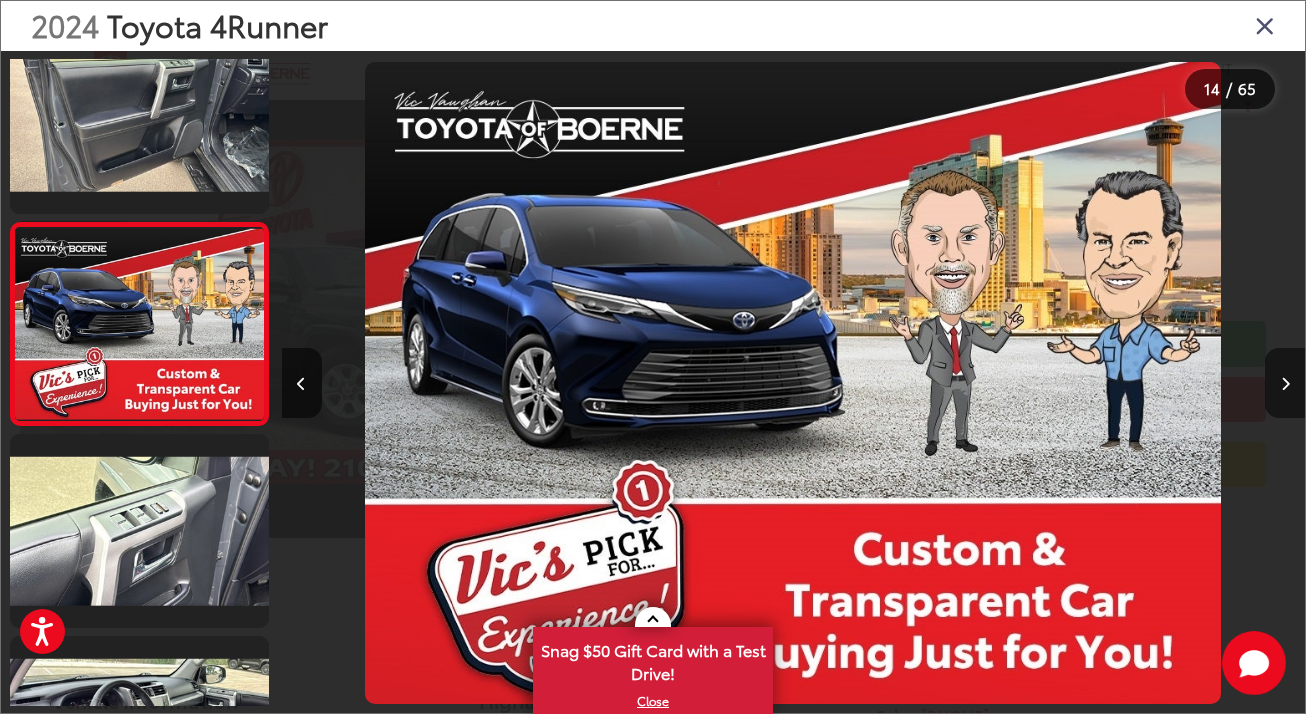 click at bounding box center (1285, 384) 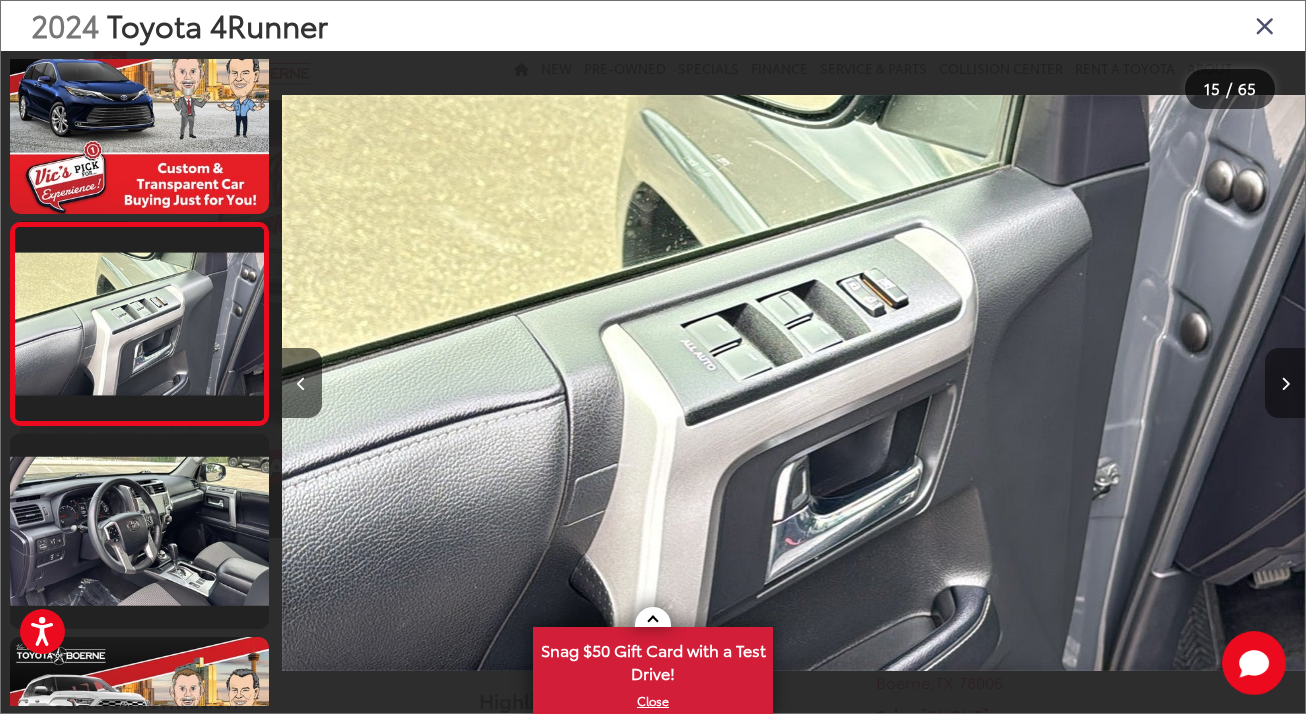 click at bounding box center (1285, 384) 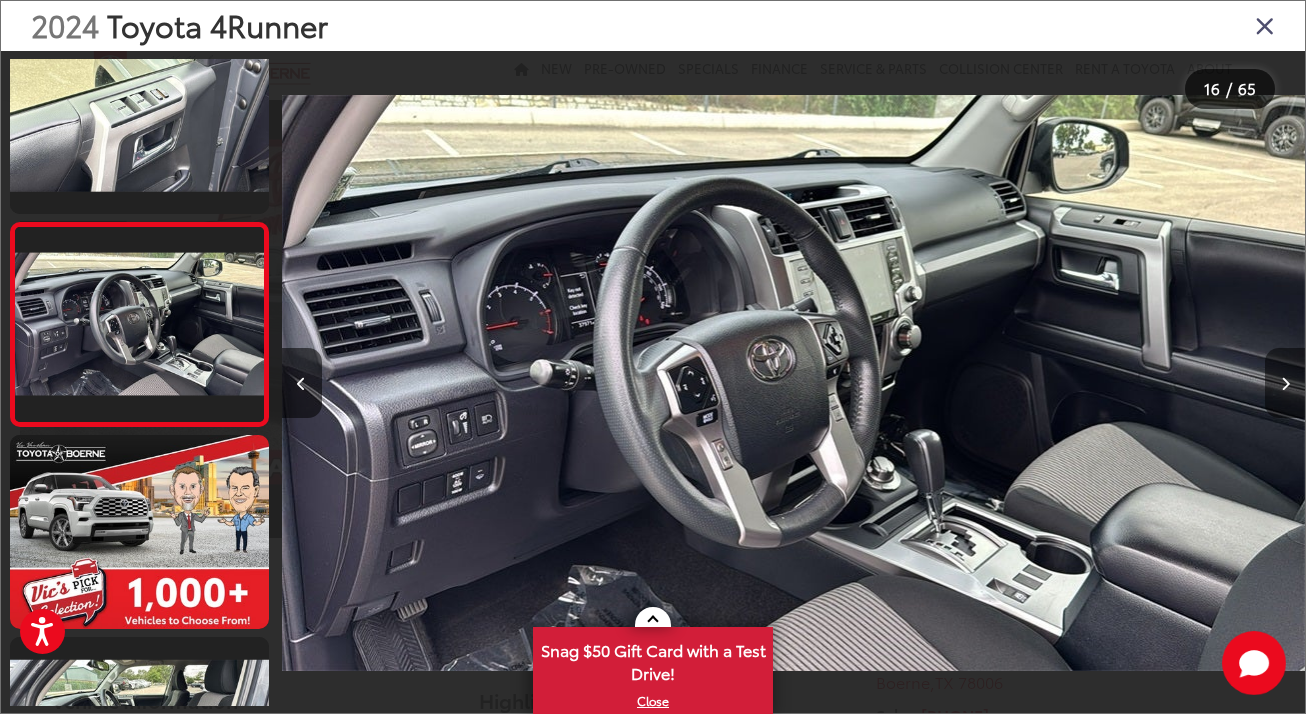 click at bounding box center (1285, 384) 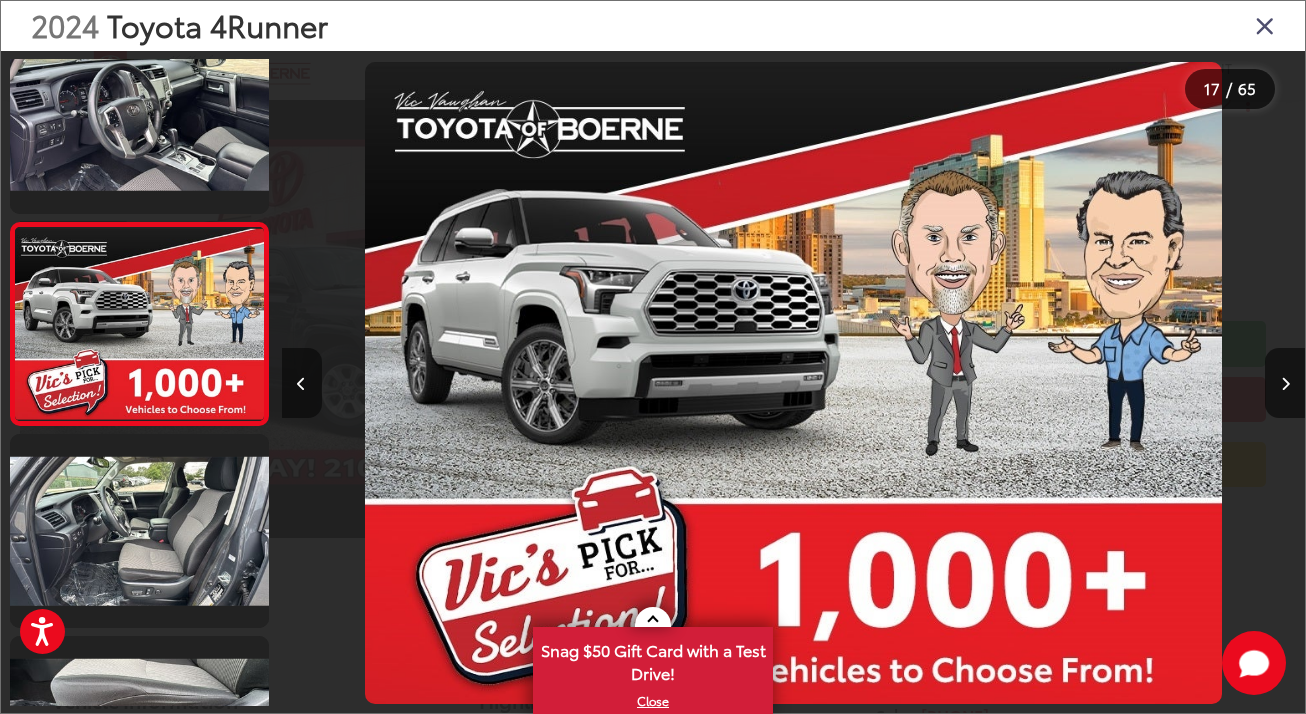 click at bounding box center (302, 383) 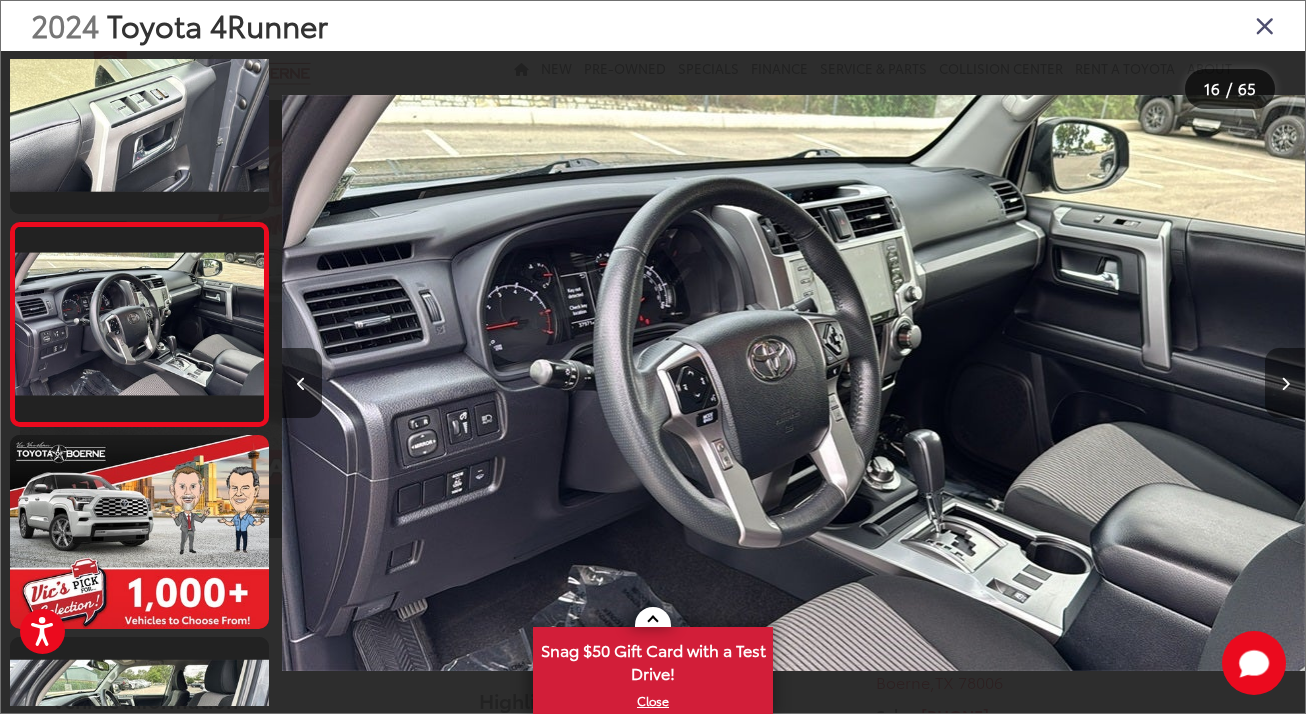 click at bounding box center [1285, 384] 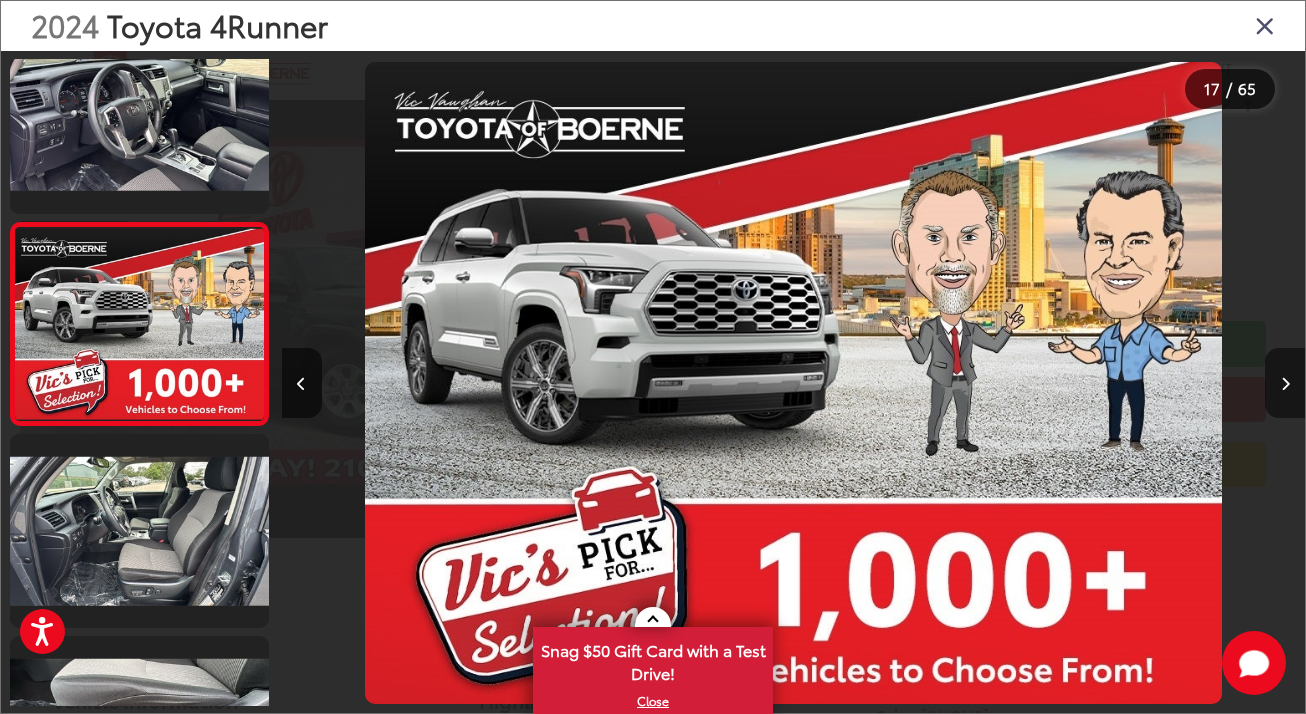 click at bounding box center (1285, 384) 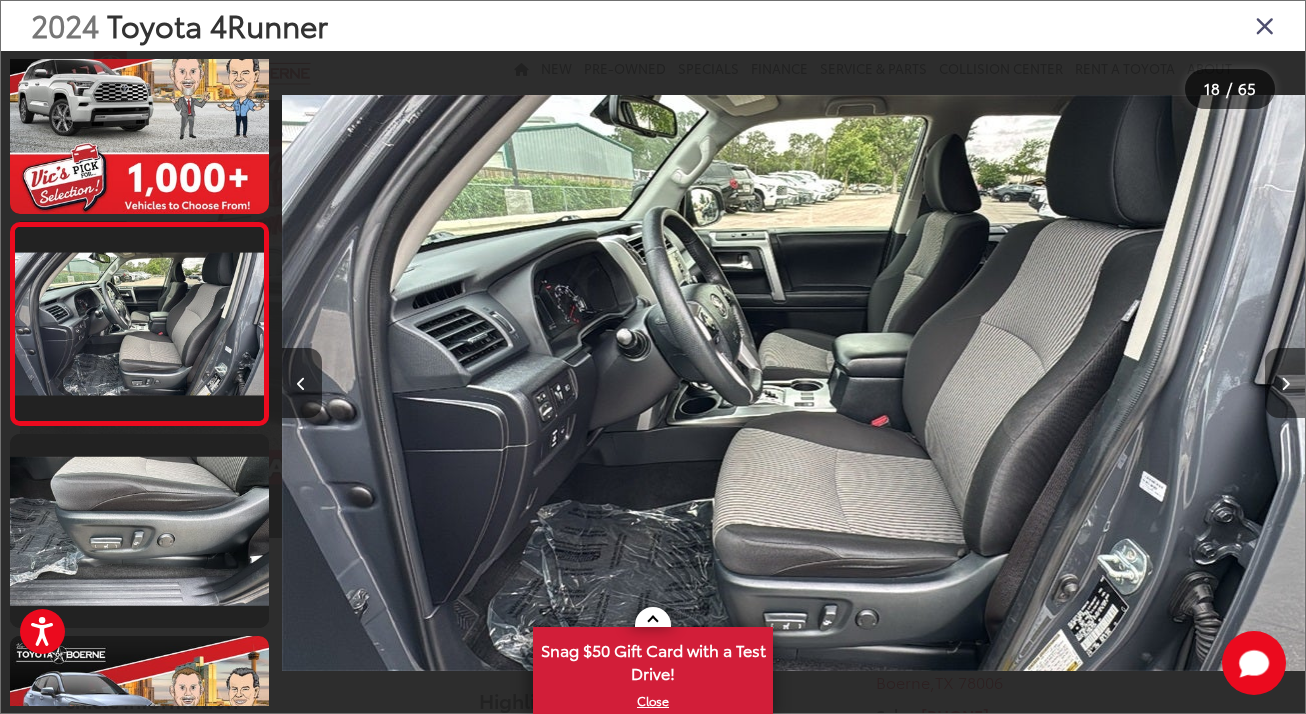 click at bounding box center [1285, 384] 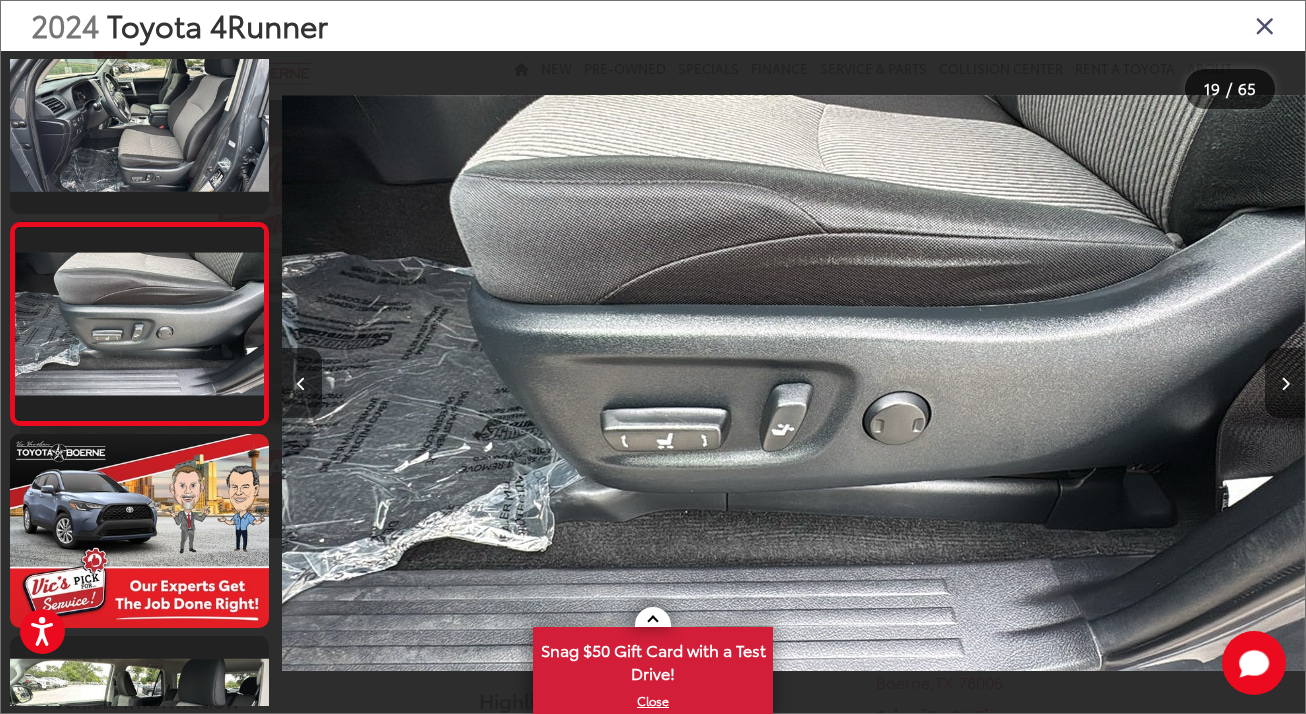 click at bounding box center [1285, 384] 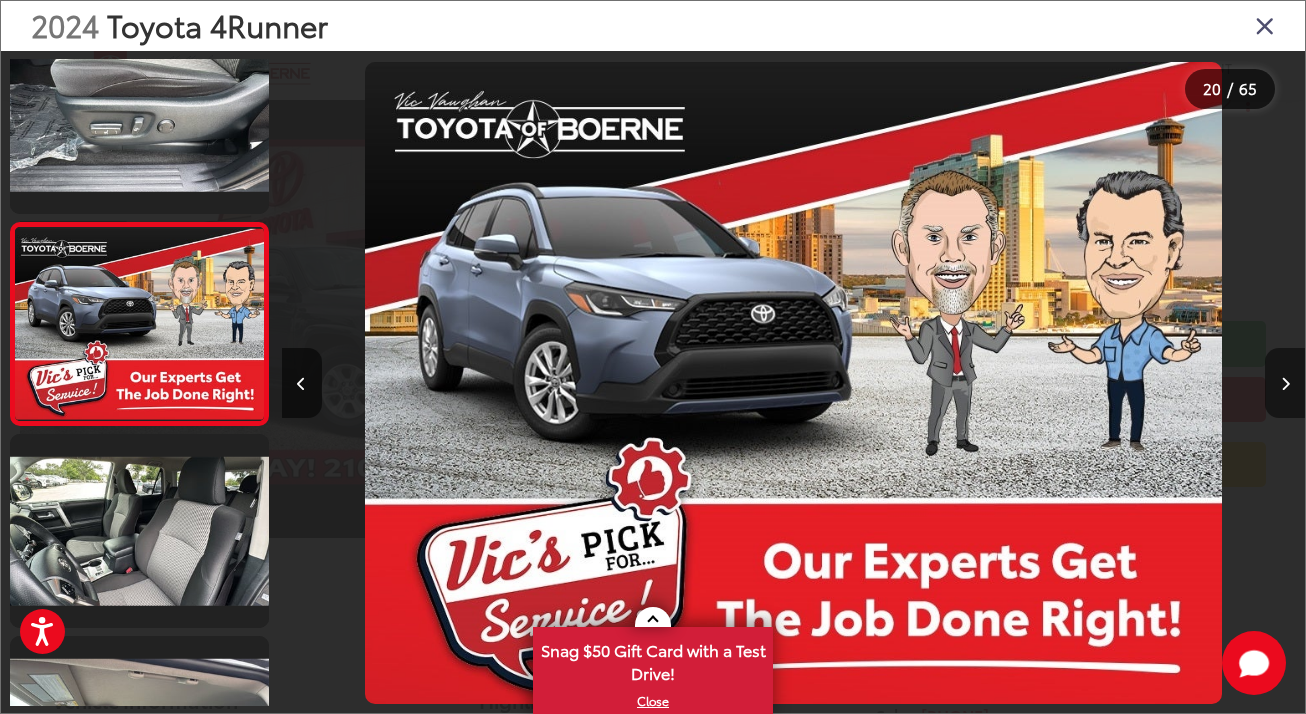 click at bounding box center [1285, 384] 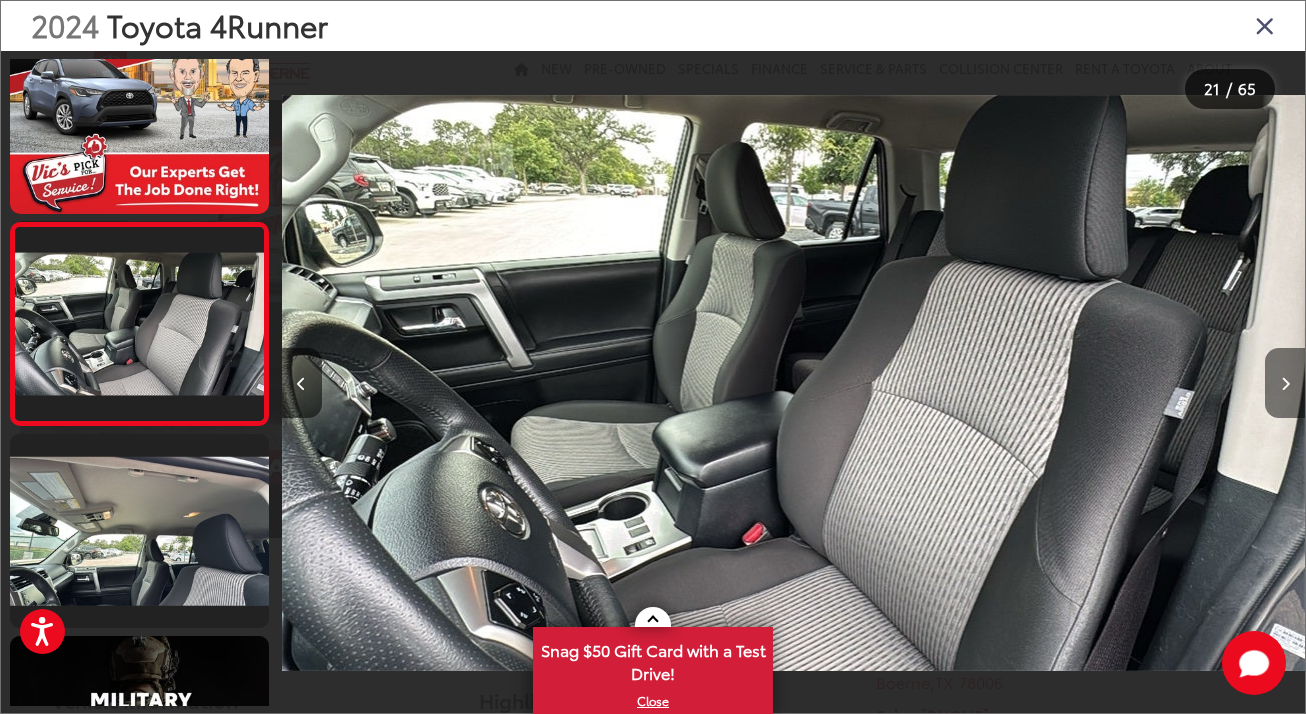 click at bounding box center [1285, 384] 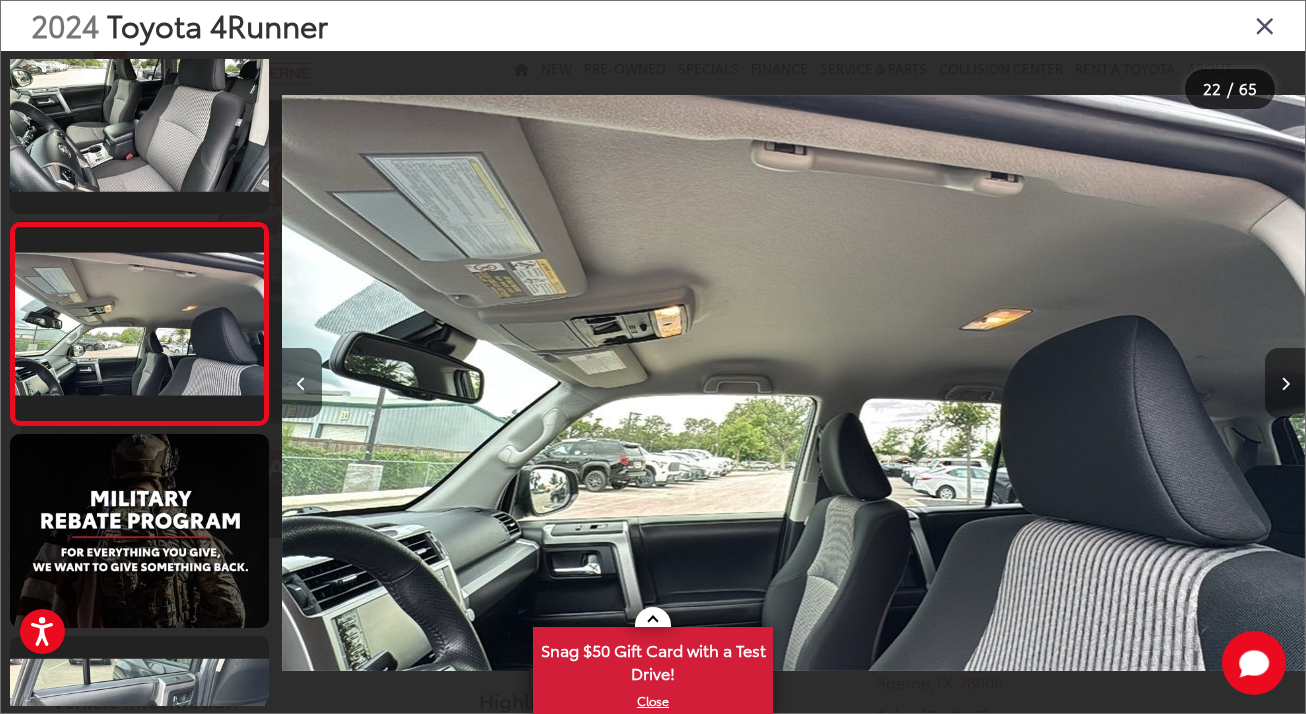 click at bounding box center (1285, 384) 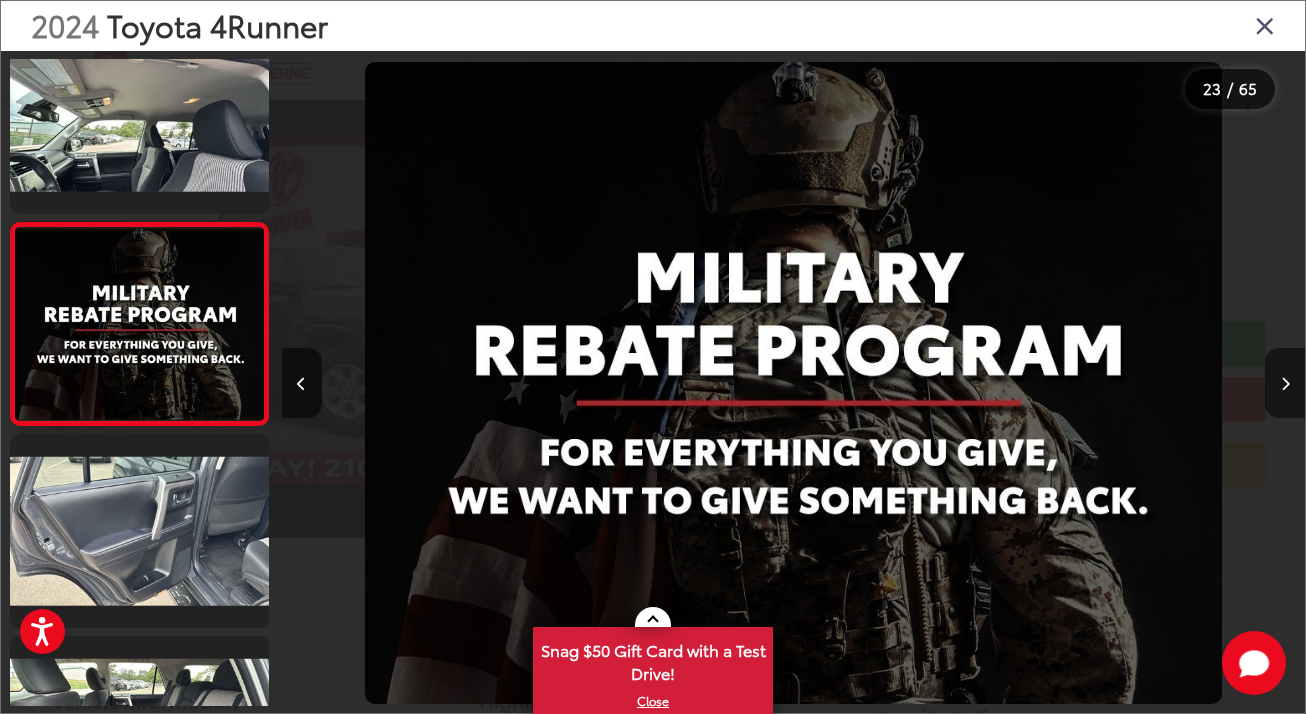 click at bounding box center [1285, 384] 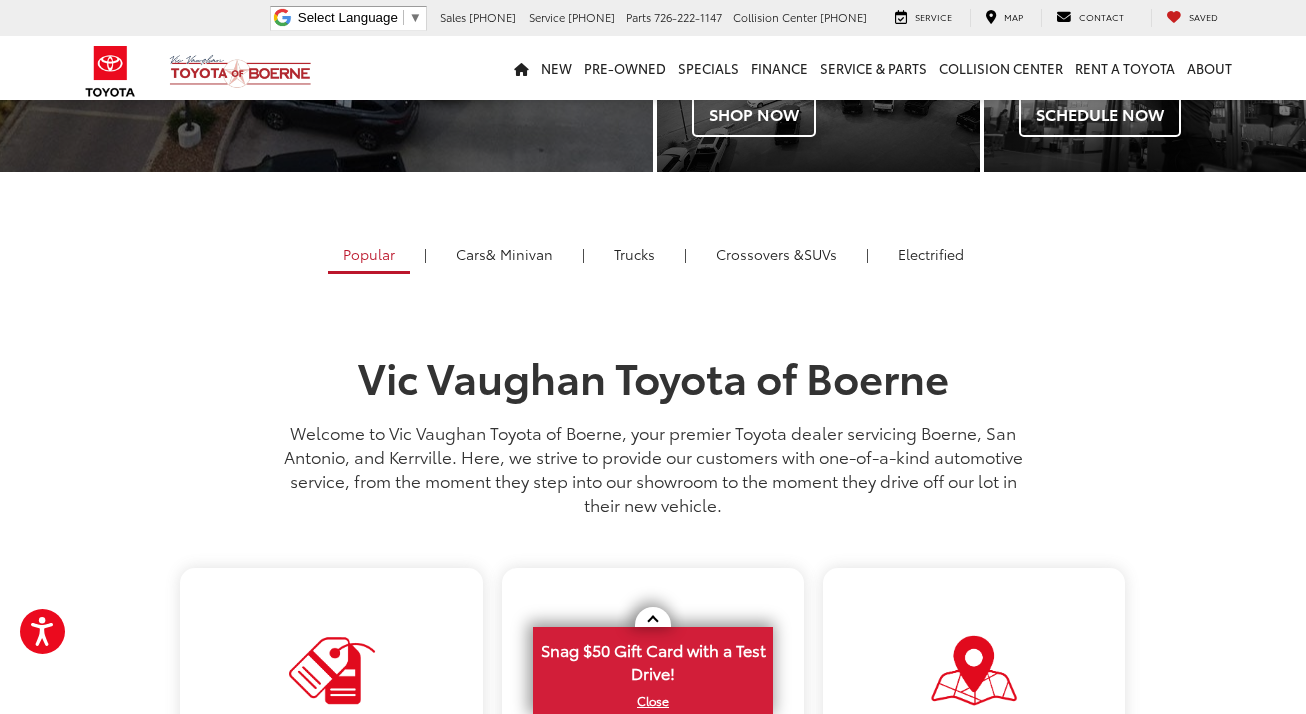 scroll, scrollTop: 852, scrollLeft: 0, axis: vertical 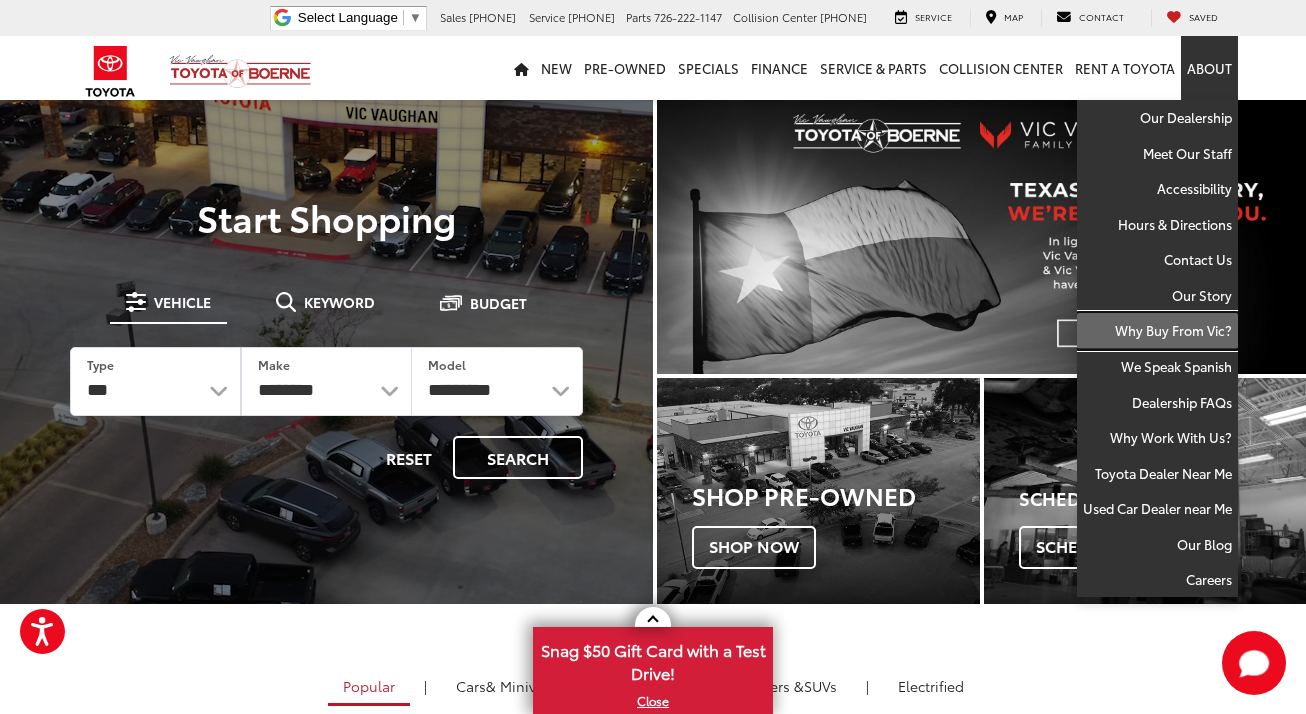 click on "Why Buy From Vic?" at bounding box center [1157, 331] 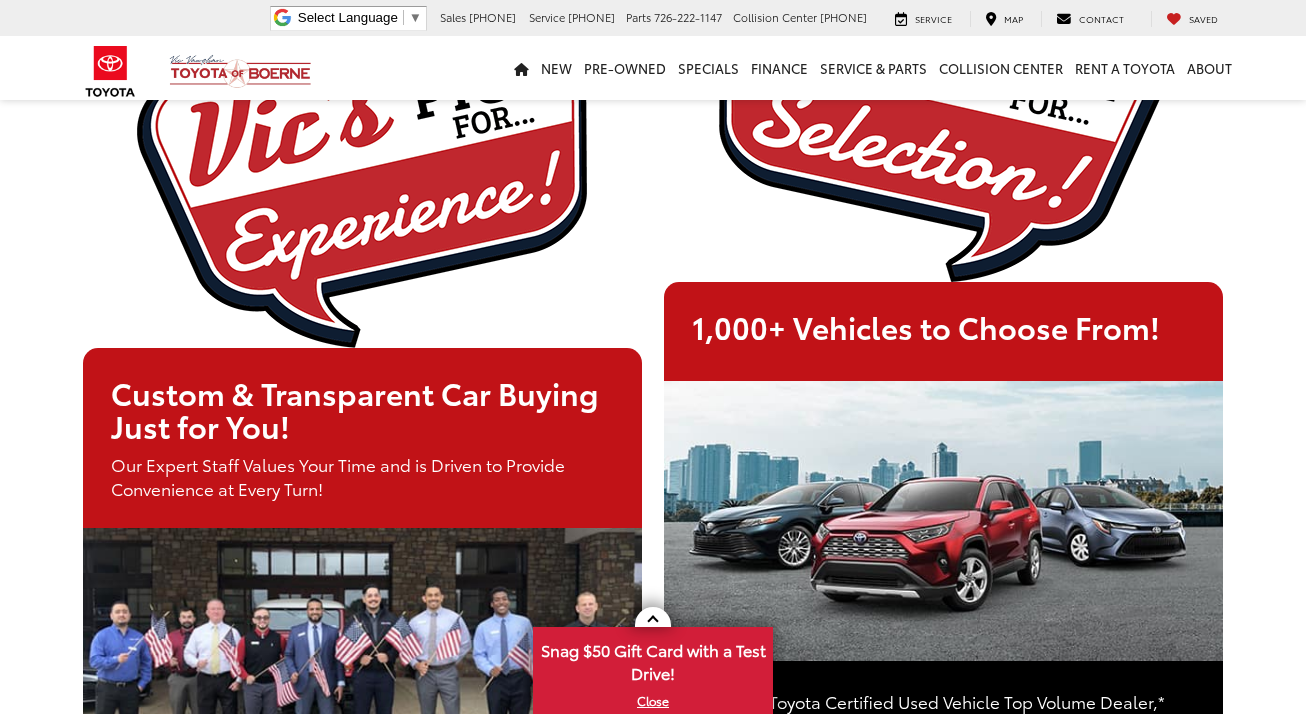 scroll, scrollTop: 570, scrollLeft: 0, axis: vertical 